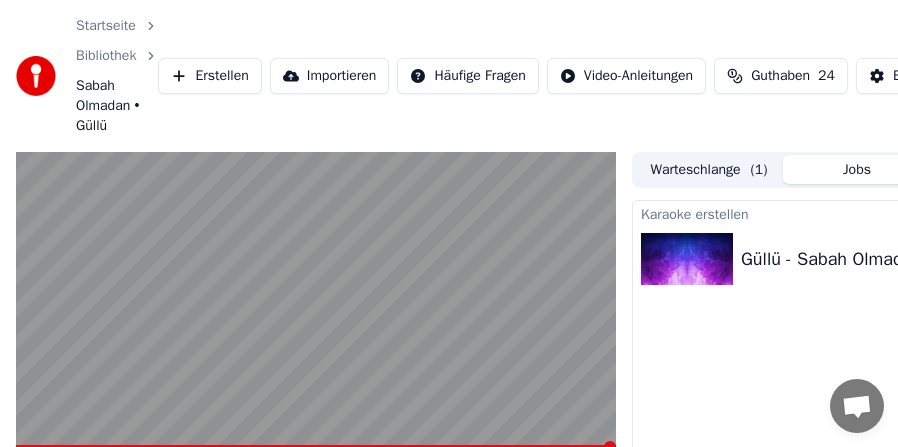 scroll, scrollTop: 0, scrollLeft: 183, axis: horizontal 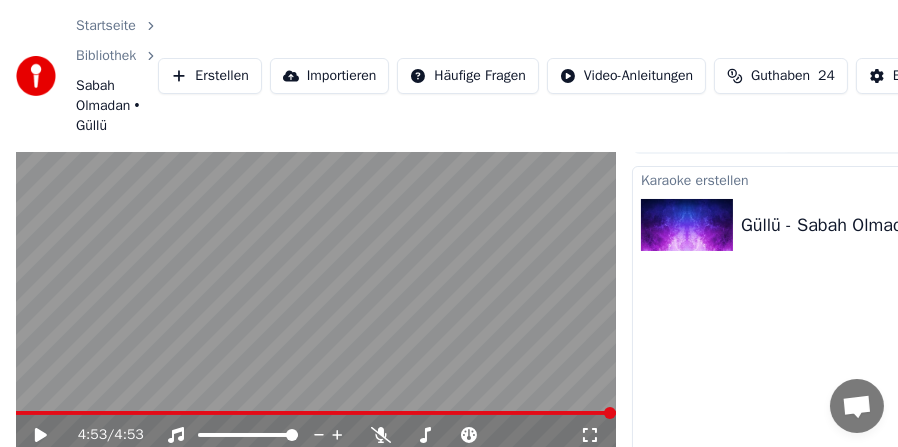 click 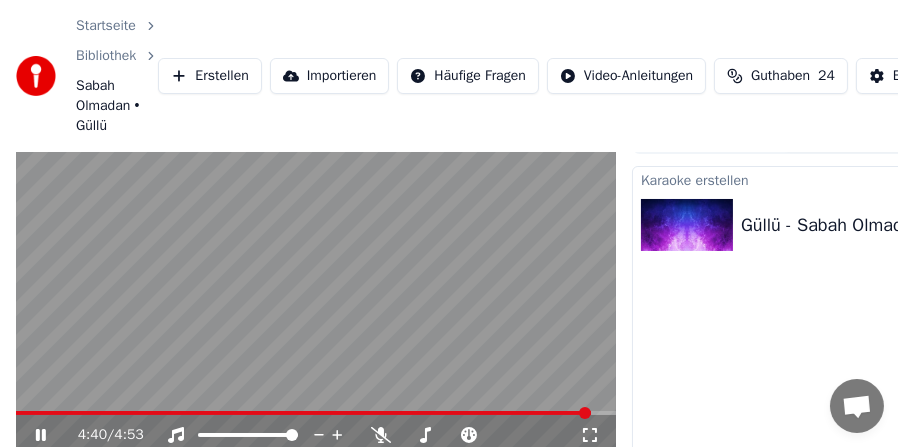 click 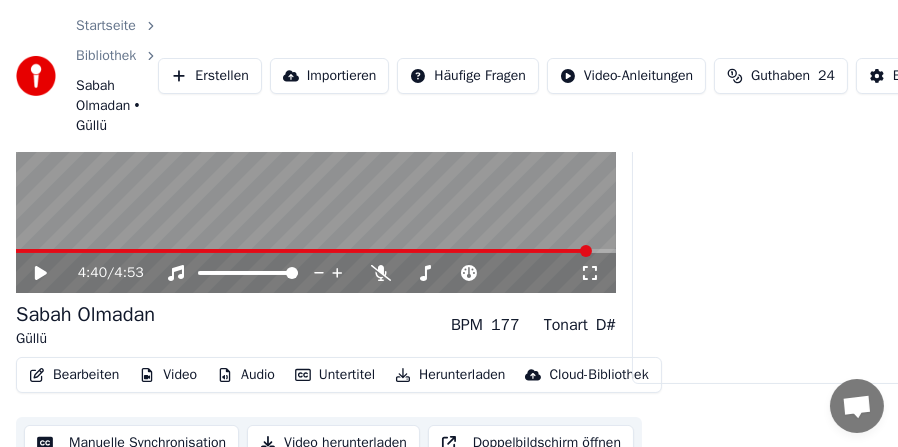 scroll, scrollTop: 218, scrollLeft: 0, axis: vertical 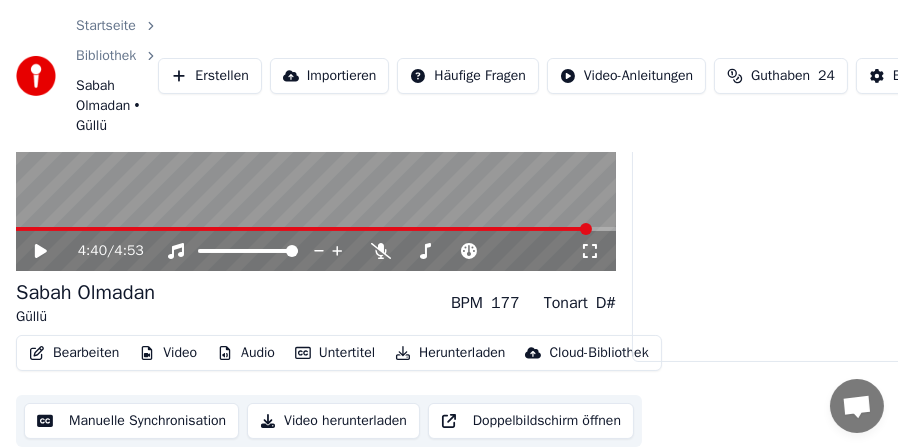 click on "Bearbeiten" at bounding box center (74, 353) 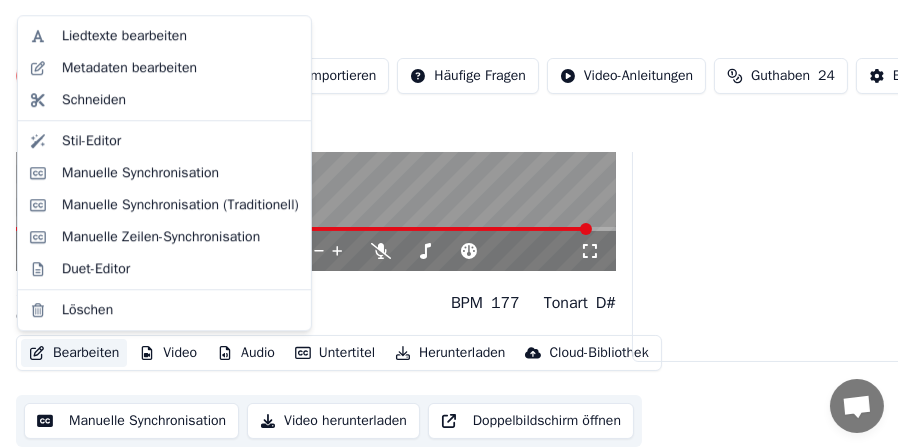 click on "Bearbeiten" at bounding box center [74, 353] 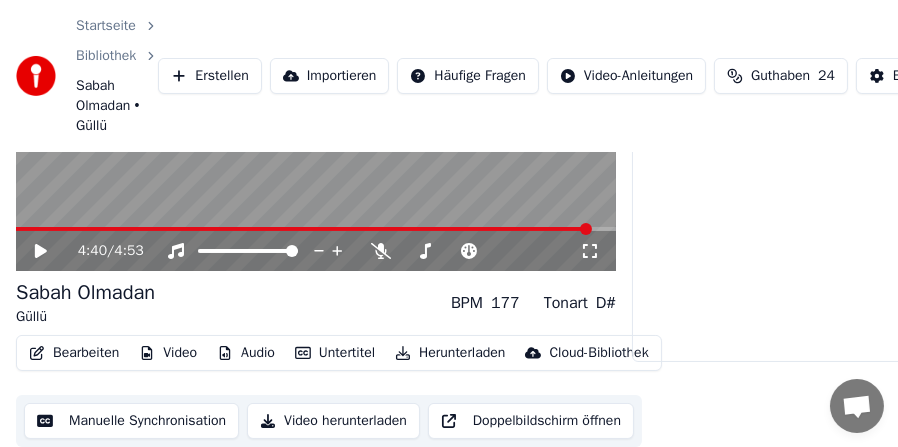 click on "Bearbeiten" at bounding box center [74, 353] 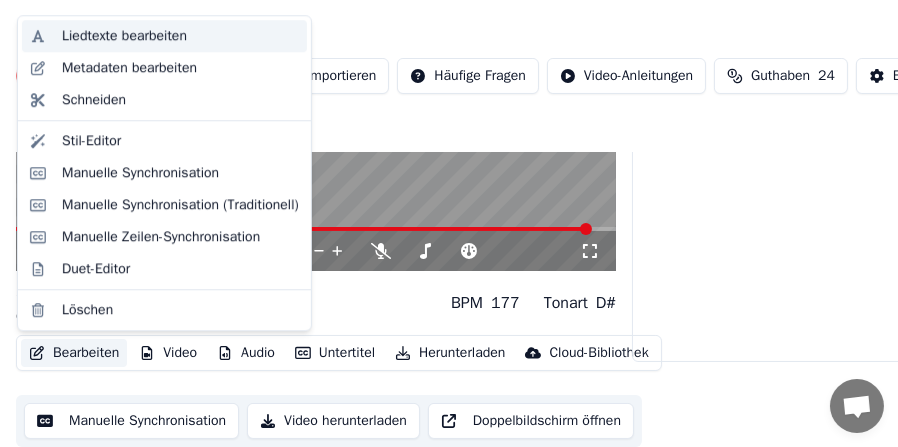click on "Liedtexte bearbeiten" at bounding box center [124, 36] 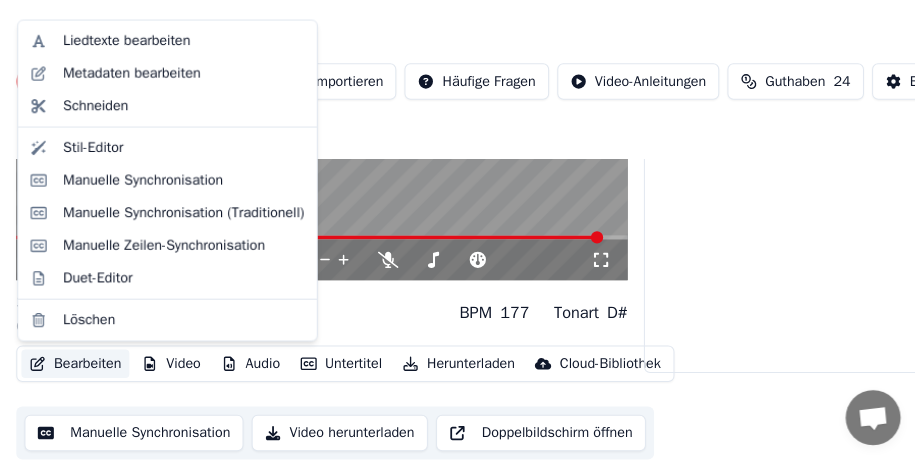 scroll, scrollTop: 201, scrollLeft: 0, axis: vertical 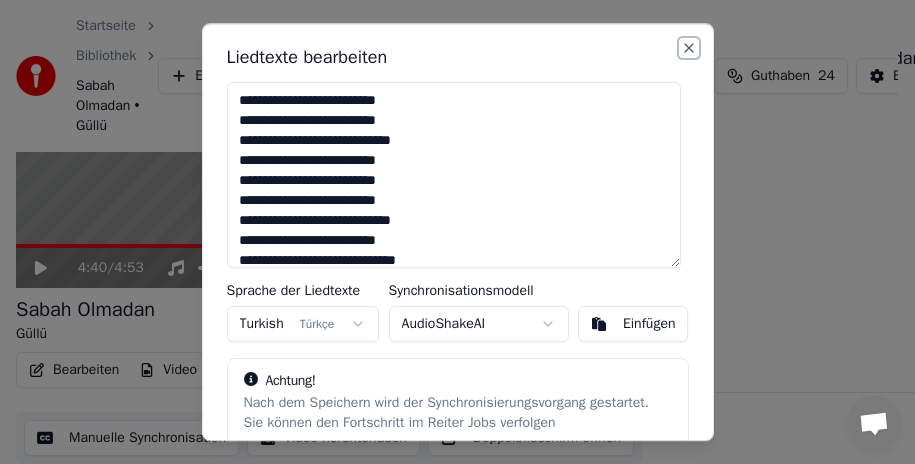 click on "Close" at bounding box center [689, 48] 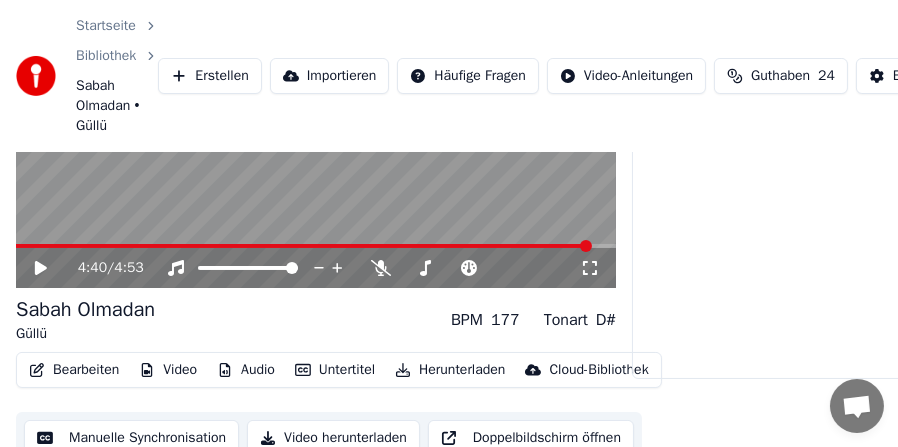 click on "Bearbeiten" at bounding box center (74, 370) 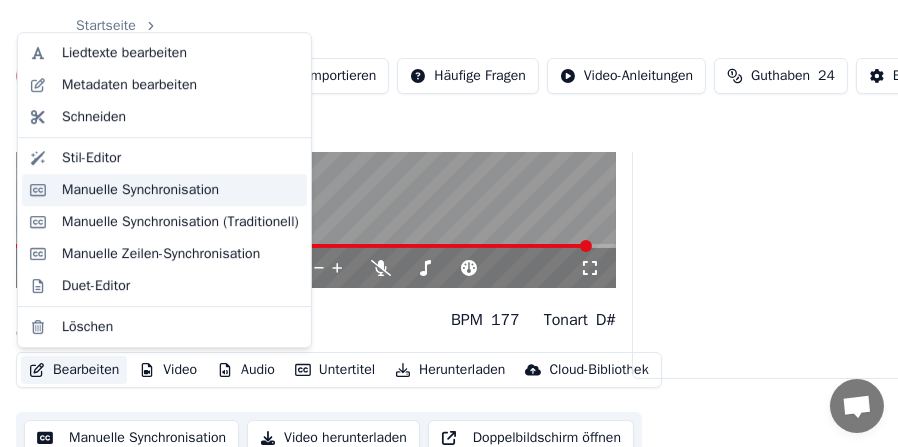 click on "Manuelle Synchronisation" at bounding box center (140, 190) 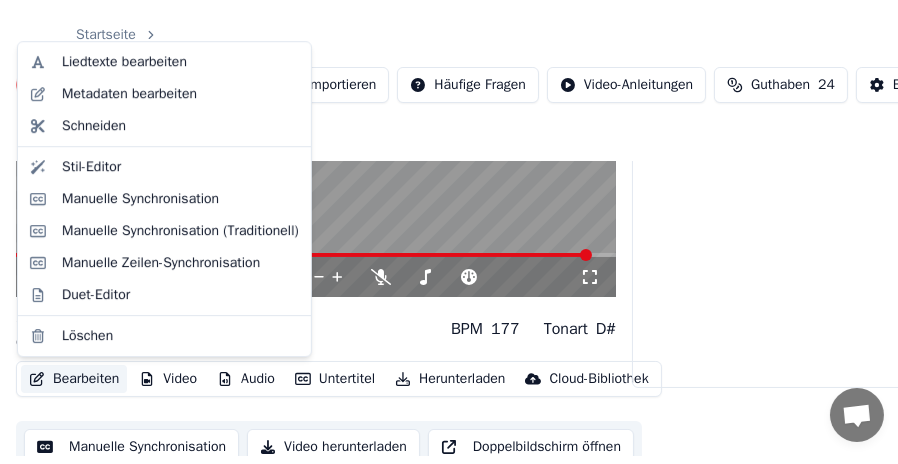 scroll, scrollTop: 0, scrollLeft: 0, axis: both 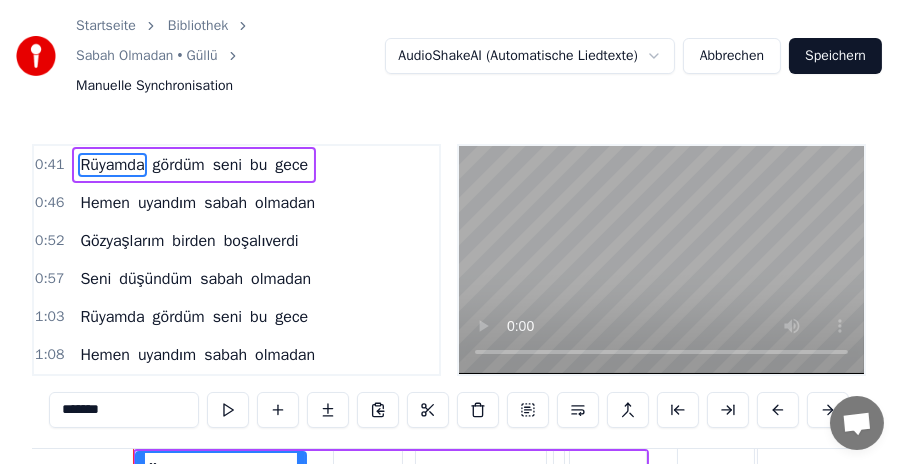 click on "seni" at bounding box center (227, 165) 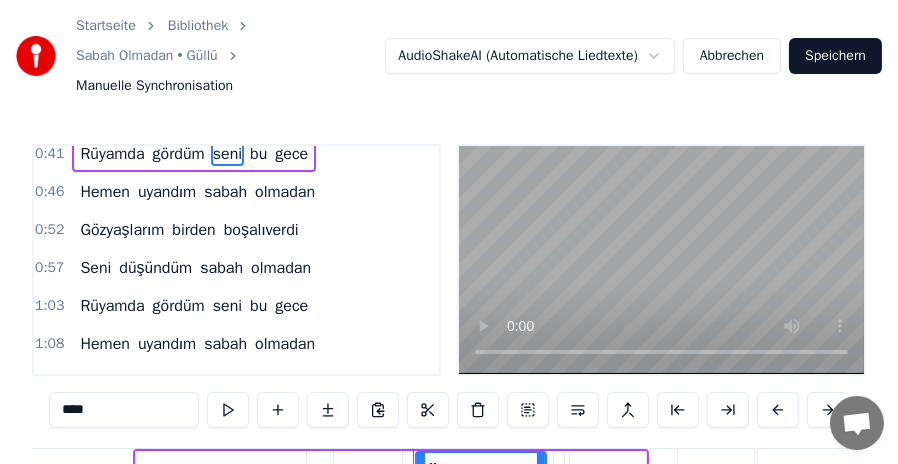 scroll, scrollTop: 0, scrollLeft: 0, axis: both 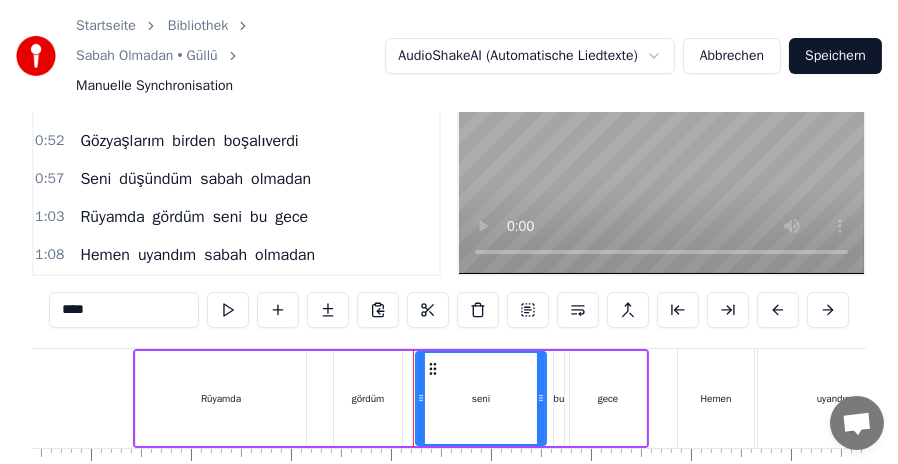click on "****" at bounding box center (124, 310) 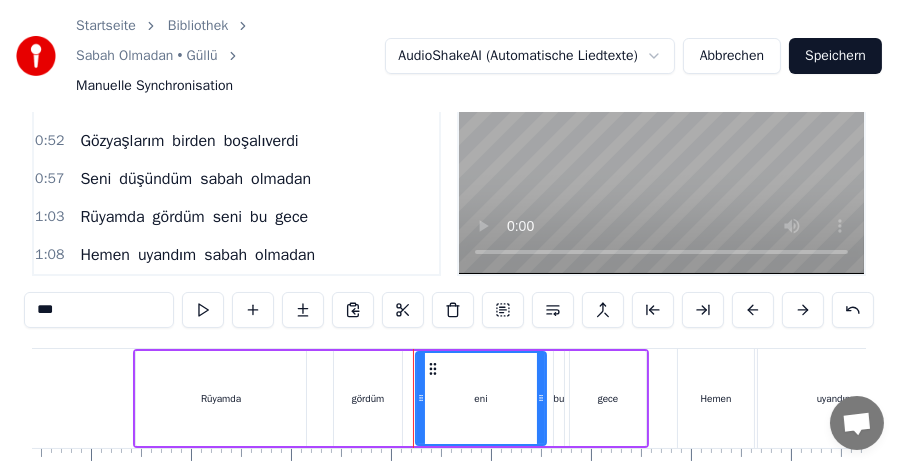 click on "***" at bounding box center (99, 310) 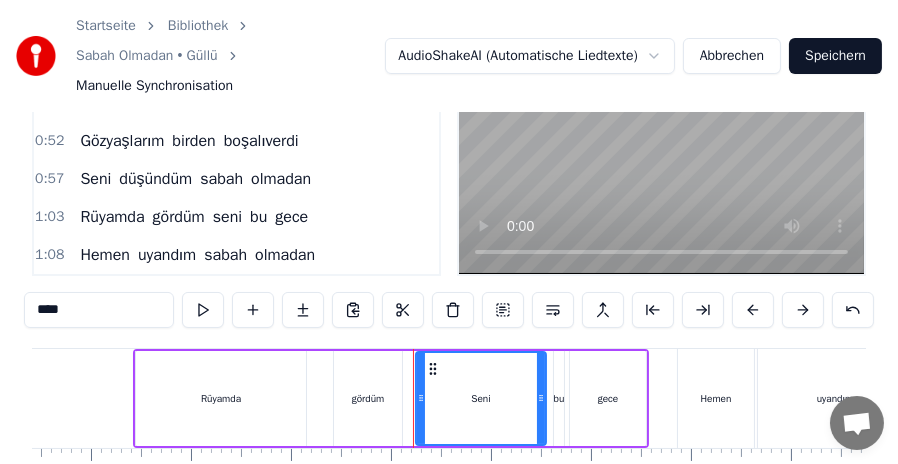 scroll, scrollTop: 0, scrollLeft: 0, axis: both 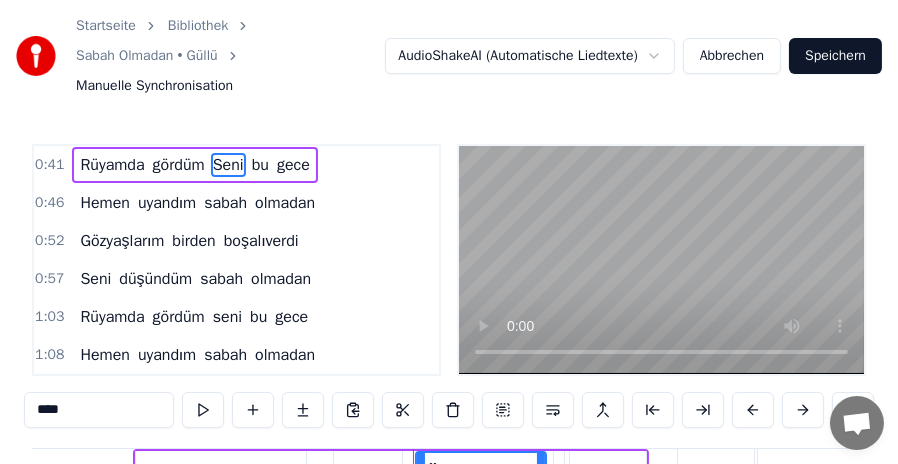 click on "sabah" at bounding box center (225, 203) 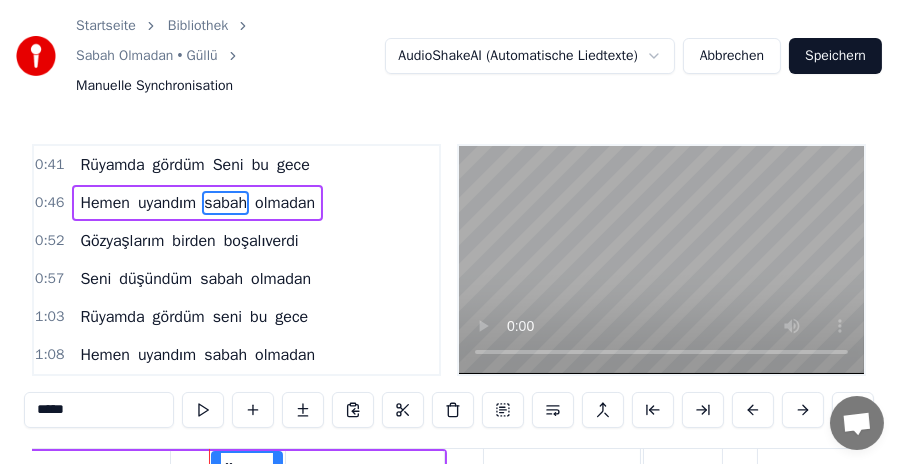 scroll, scrollTop: 0, scrollLeft: 4861, axis: horizontal 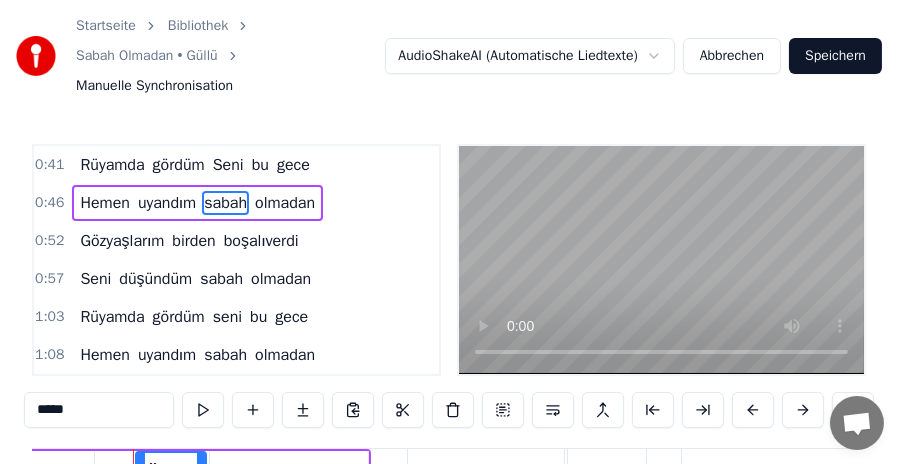 click on "*****" at bounding box center (99, 410) 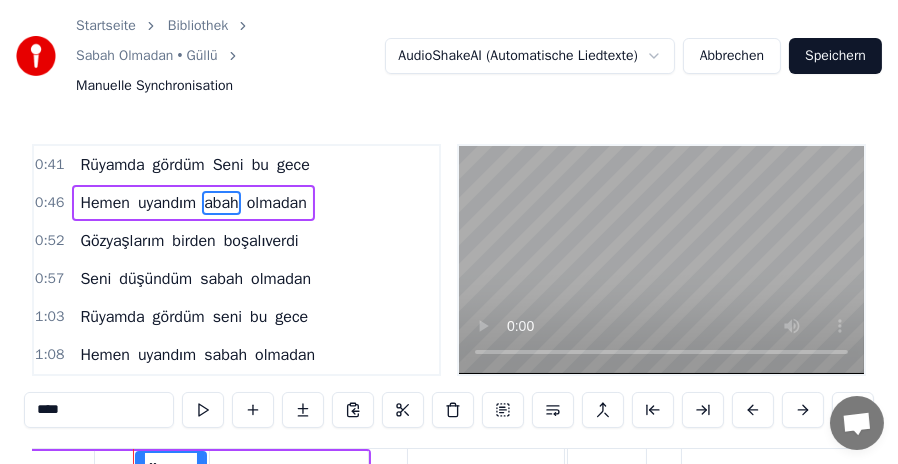 click on "****" at bounding box center [99, 410] 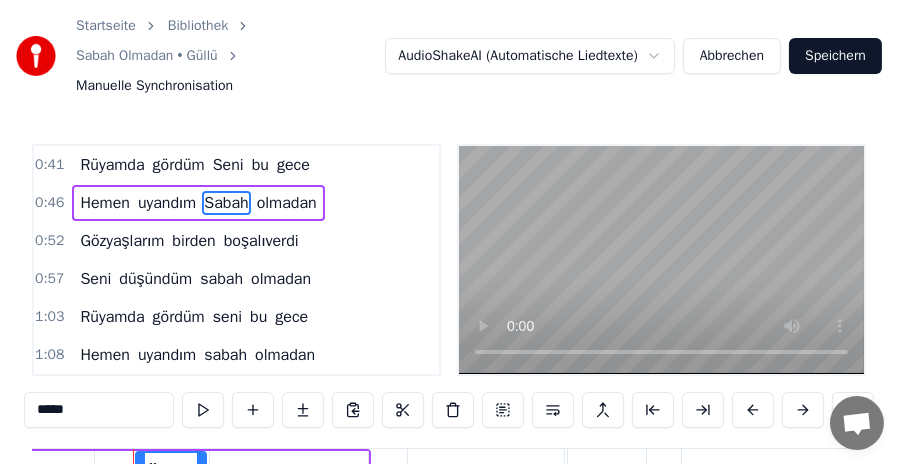 click on "sabah" at bounding box center [221, 279] 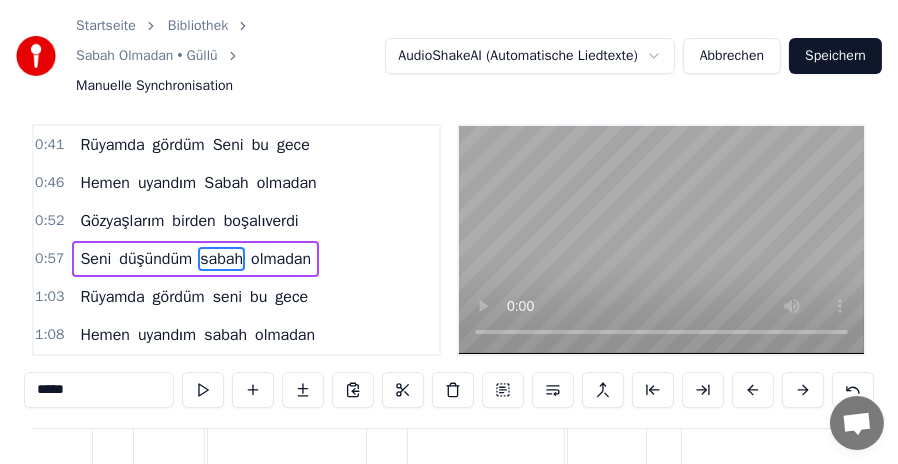 scroll, scrollTop: 27, scrollLeft: 0, axis: vertical 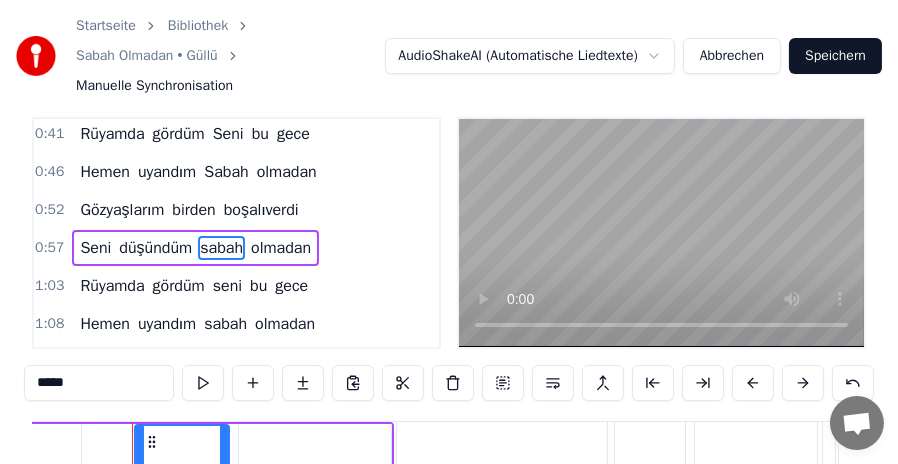 click on "*****" at bounding box center [99, 383] 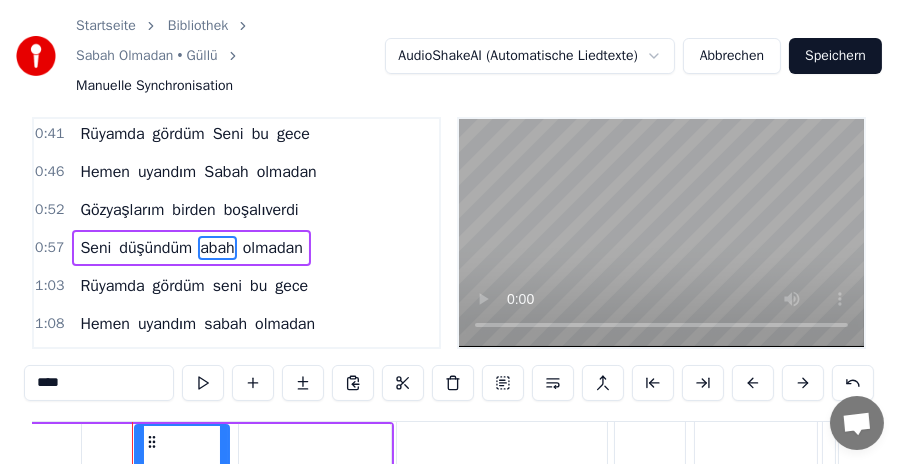 click on "****" at bounding box center (99, 383) 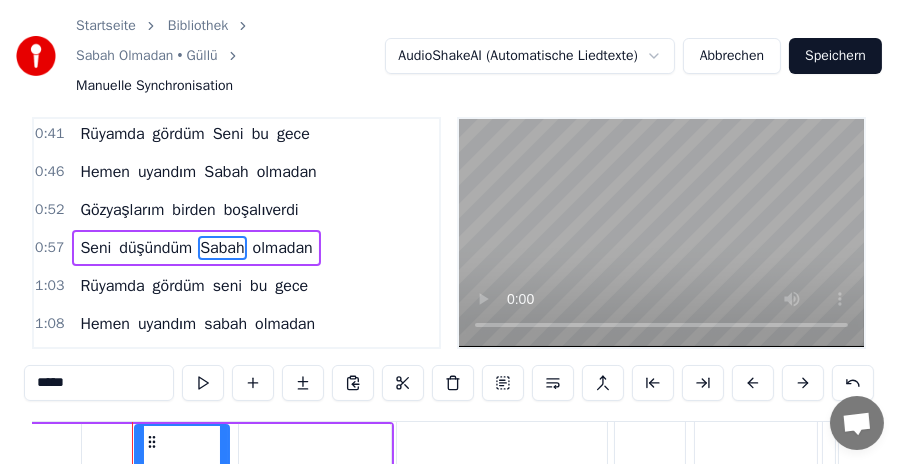 click on "seni" at bounding box center [227, 286] 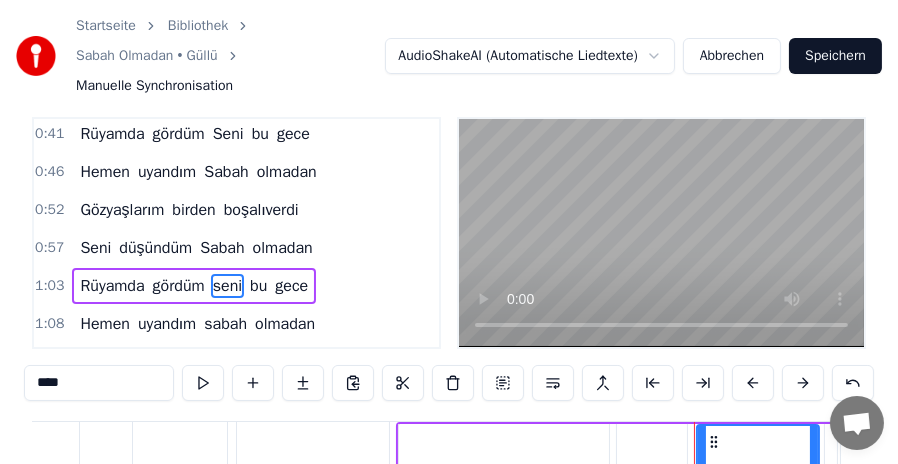 click on "****" at bounding box center (99, 383) 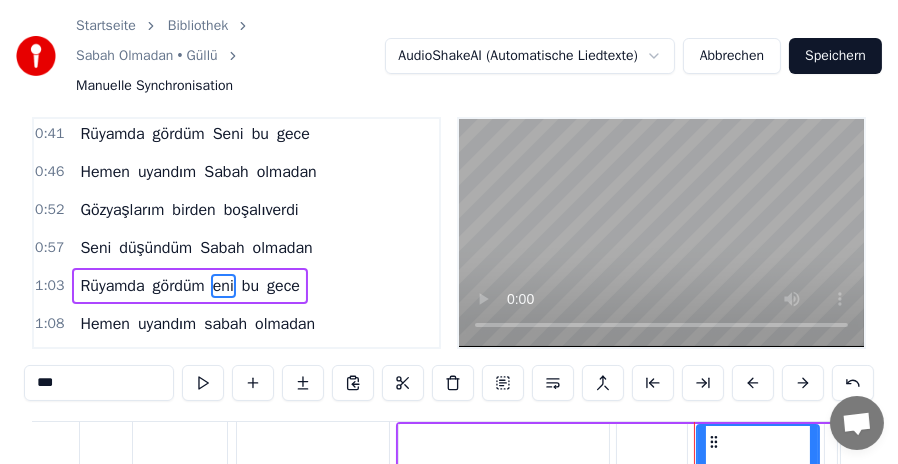 click on "***" at bounding box center [99, 383] 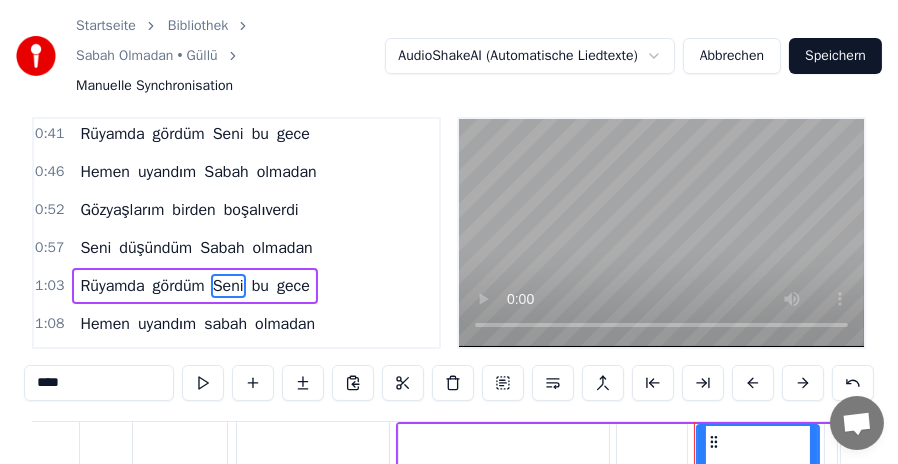 scroll, scrollTop: 104, scrollLeft: 0, axis: vertical 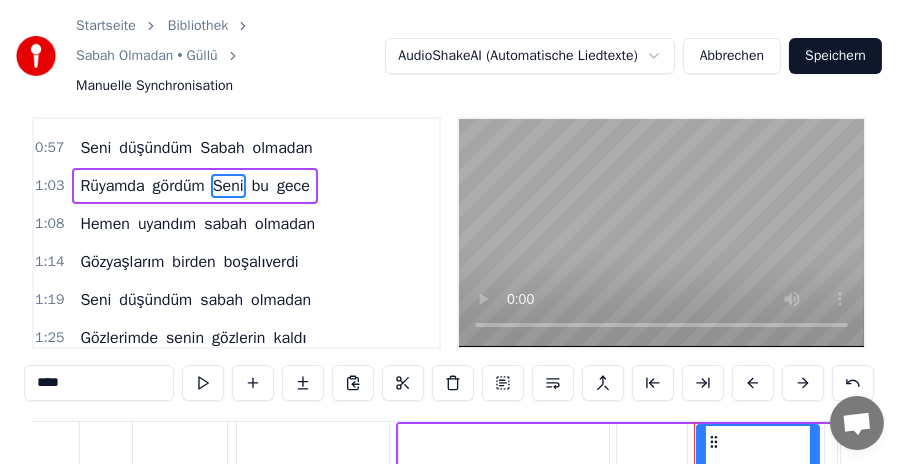 click on "sabah" at bounding box center [225, 224] 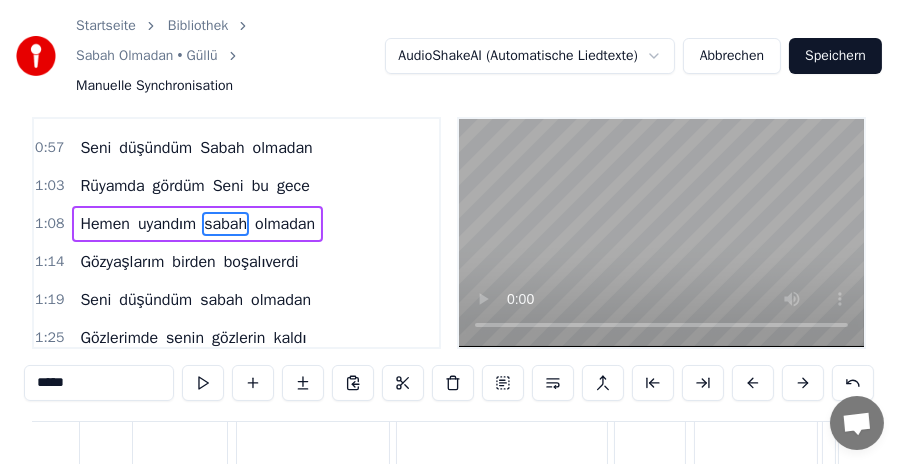 scroll, scrollTop: 27, scrollLeft: 0, axis: vertical 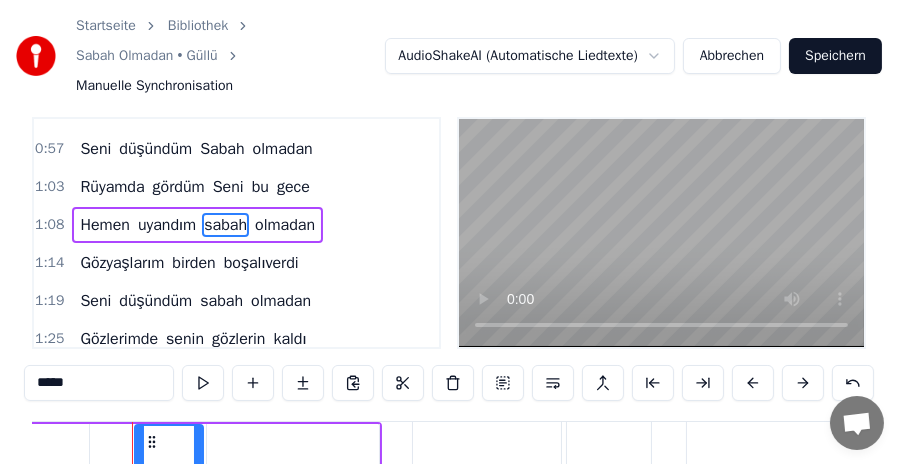 click on "*****" at bounding box center (99, 383) 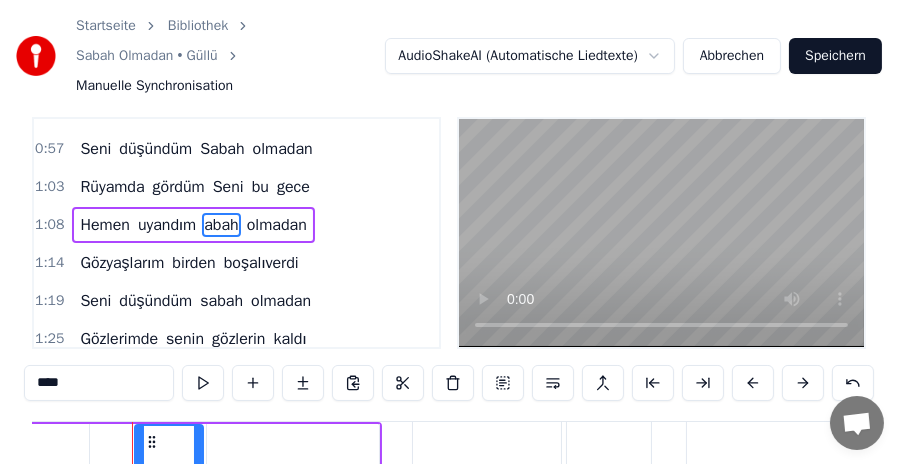click on "****" at bounding box center [99, 383] 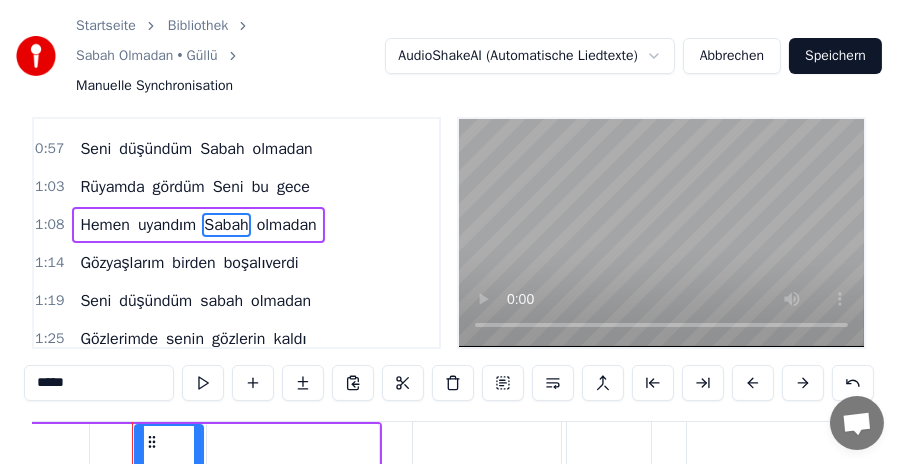 click on "sabah" at bounding box center [221, 301] 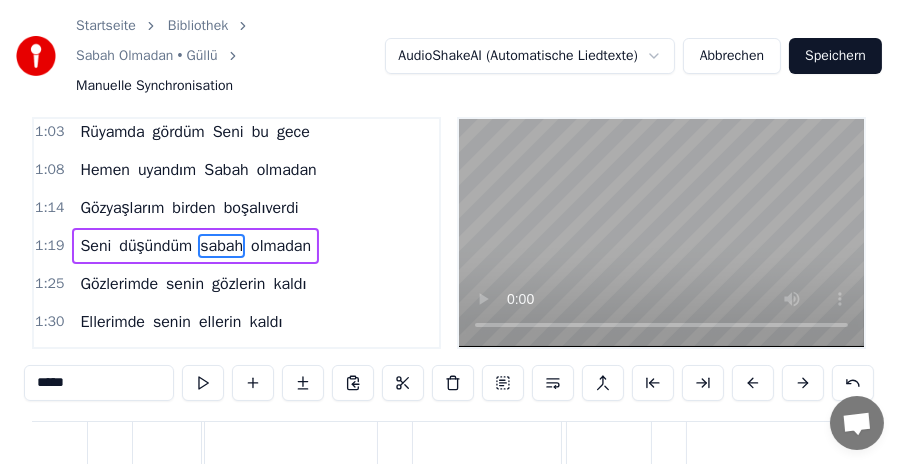 scroll, scrollTop: 168, scrollLeft: 0, axis: vertical 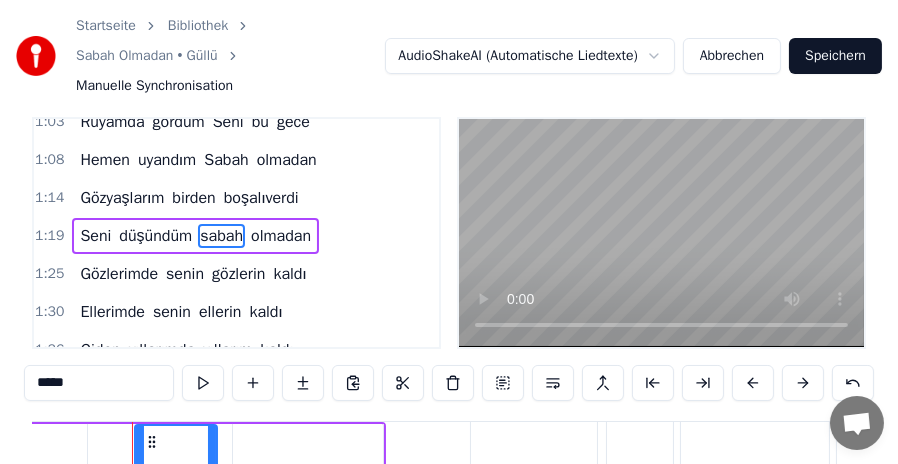 click on "*****" at bounding box center [99, 383] 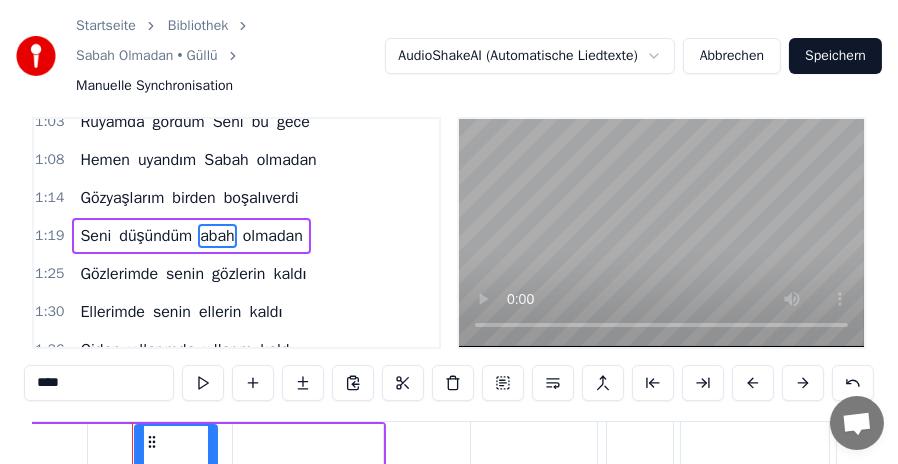 click on "****" at bounding box center [99, 383] 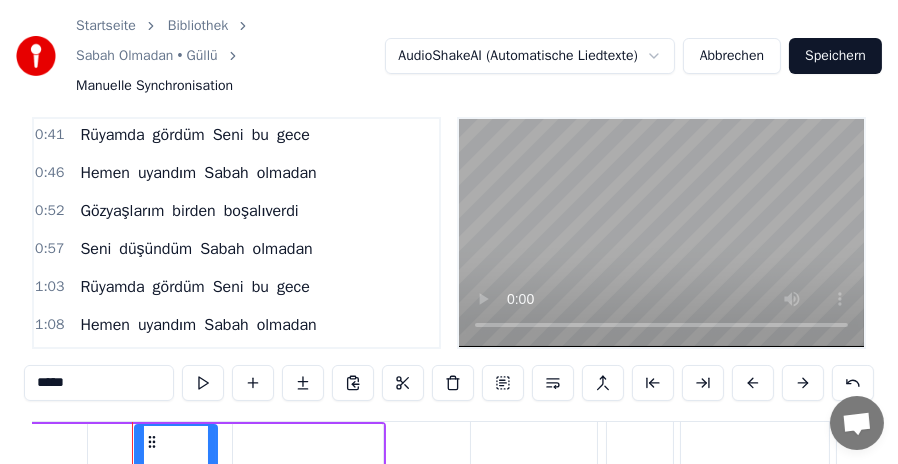 scroll, scrollTop: 0, scrollLeft: 0, axis: both 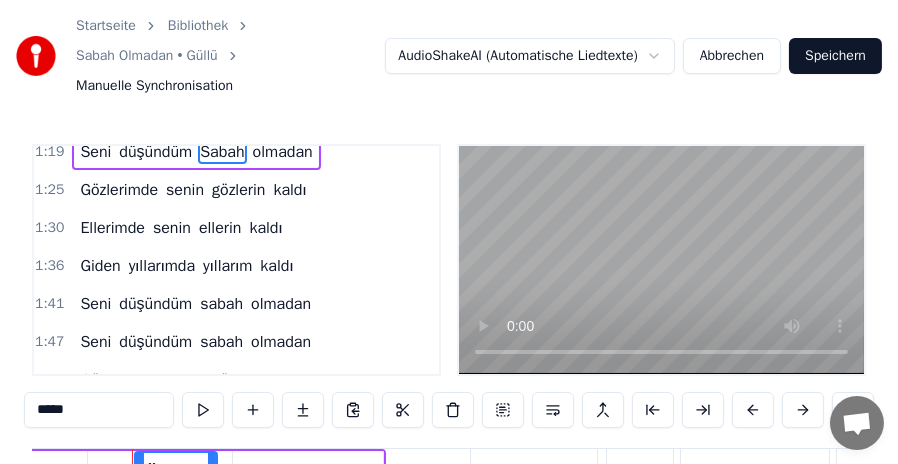 click on "gözlerin" at bounding box center [238, 190] 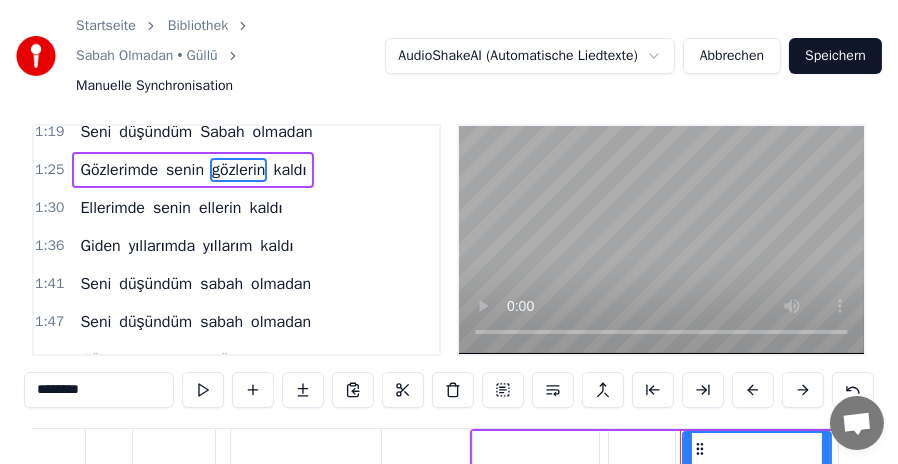 scroll, scrollTop: 27, scrollLeft: 0, axis: vertical 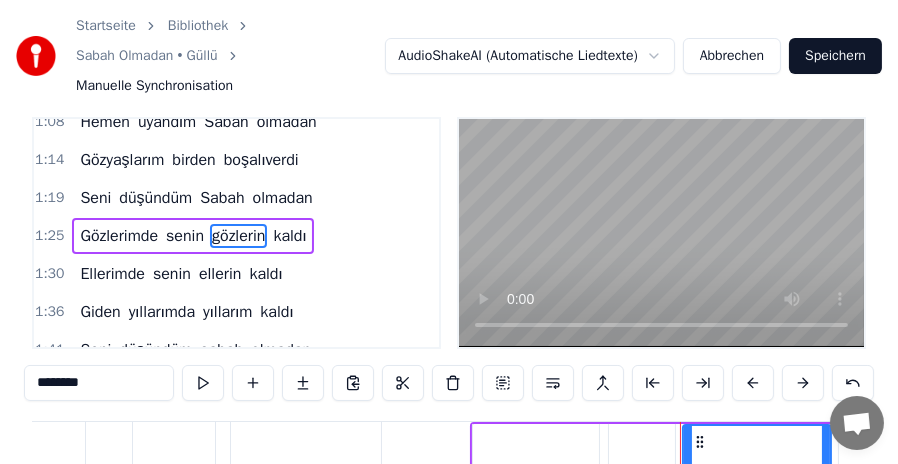 click on "********" at bounding box center [99, 383] 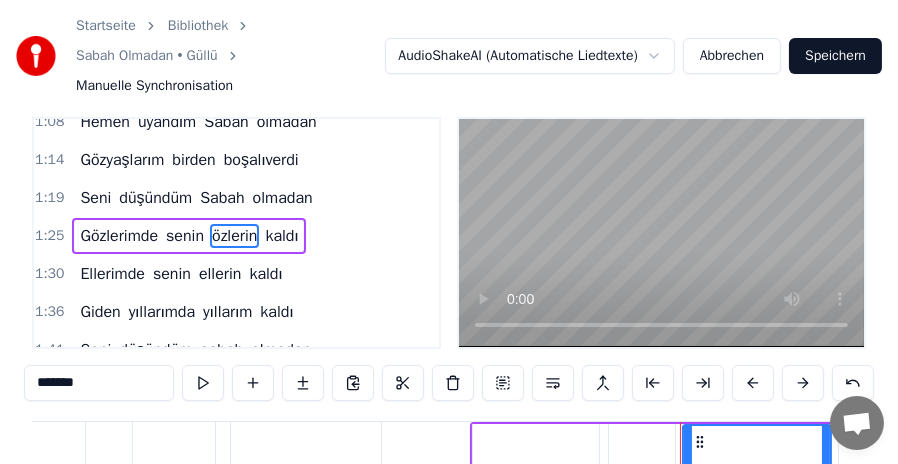 click on "*******" at bounding box center [99, 383] 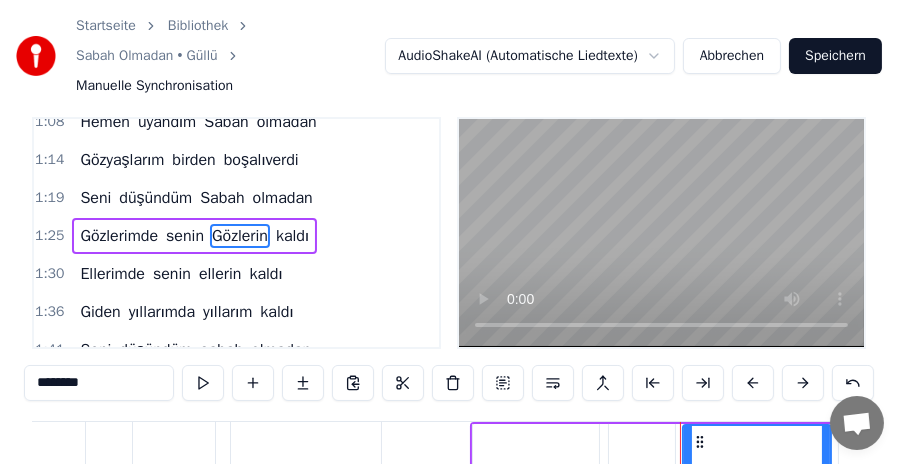 click on "ellerin" at bounding box center [220, 274] 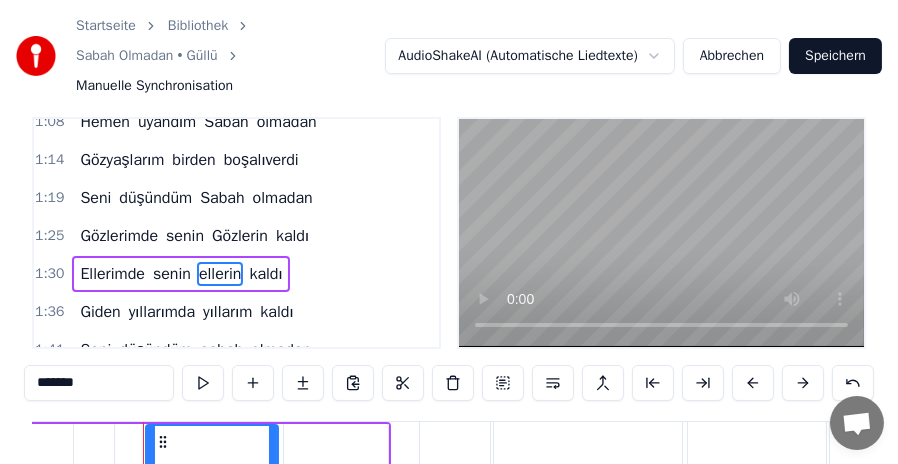 scroll, scrollTop: 0, scrollLeft: 9231, axis: horizontal 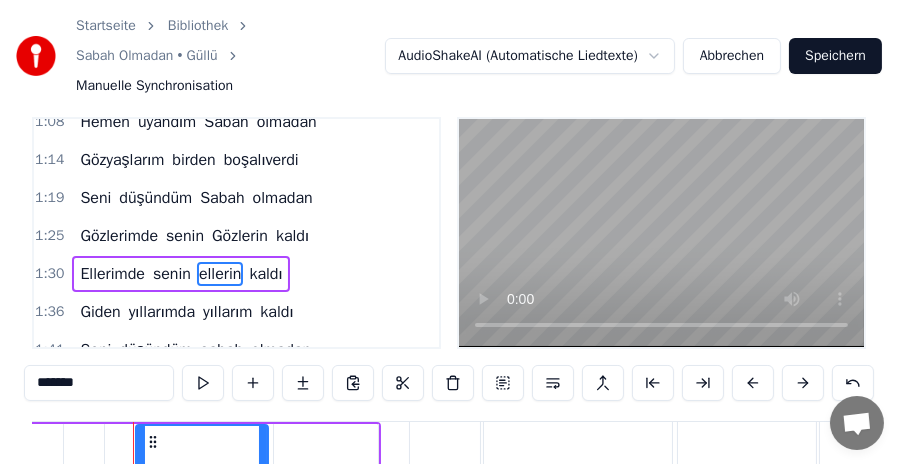 click on "*******" at bounding box center [99, 383] 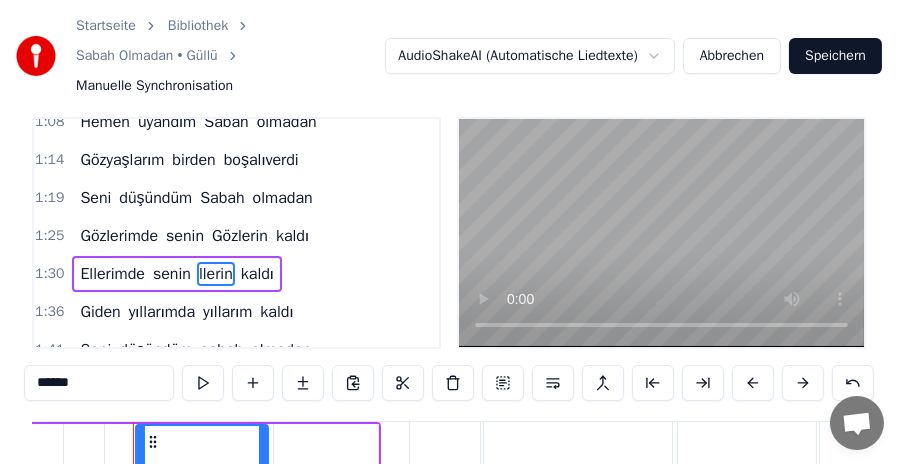 click on "******" at bounding box center (99, 383) 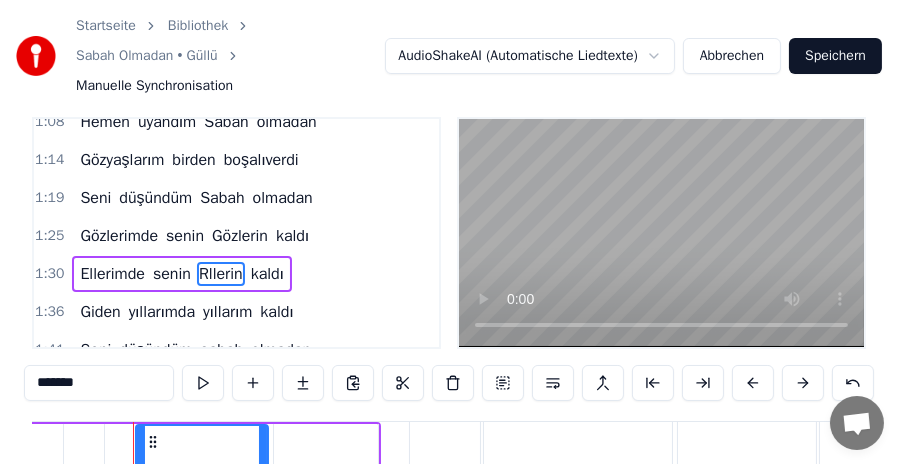 click on "*******" at bounding box center [99, 383] 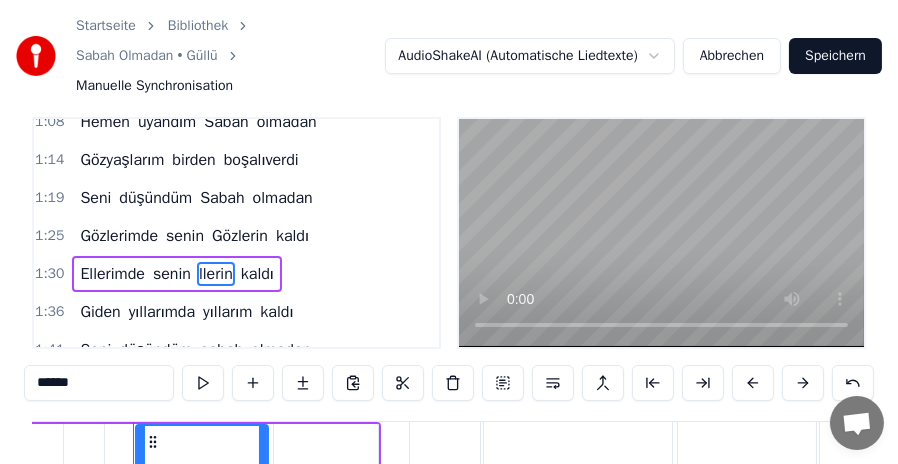 click on "******" at bounding box center (99, 383) 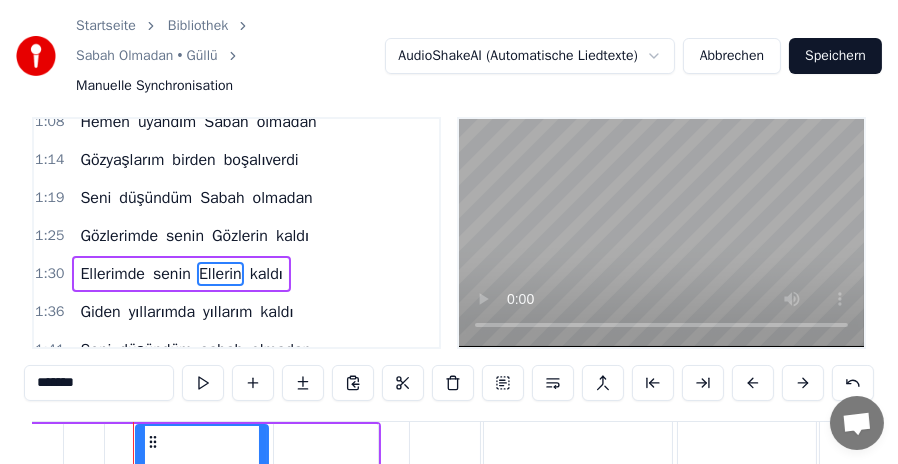 click on "yıllarım" at bounding box center [227, 312] 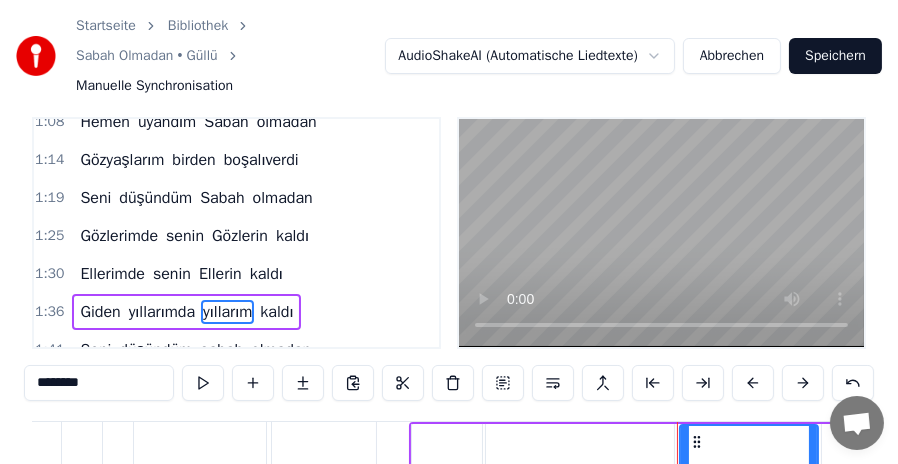 click on "********" at bounding box center [99, 383] 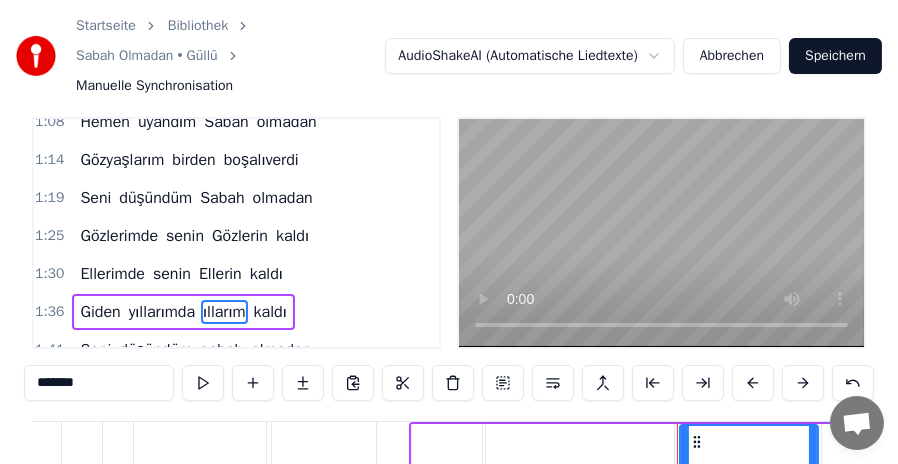 click on "*******" at bounding box center (99, 383) 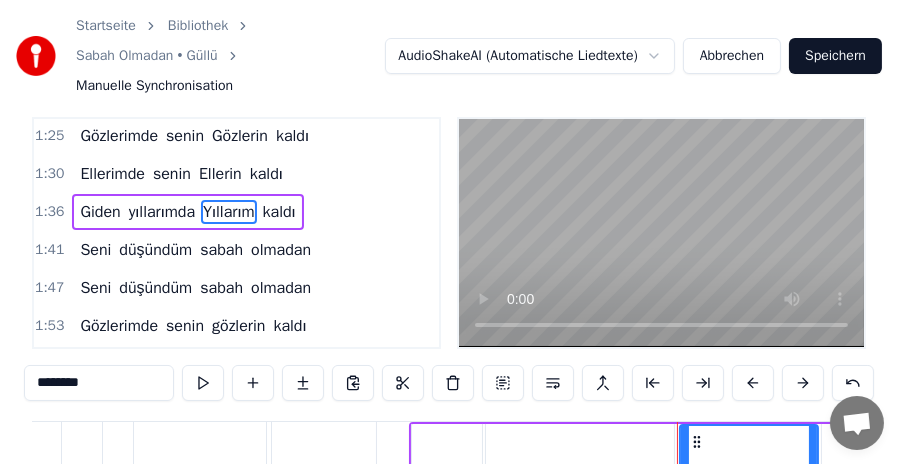 scroll, scrollTop: 406, scrollLeft: 0, axis: vertical 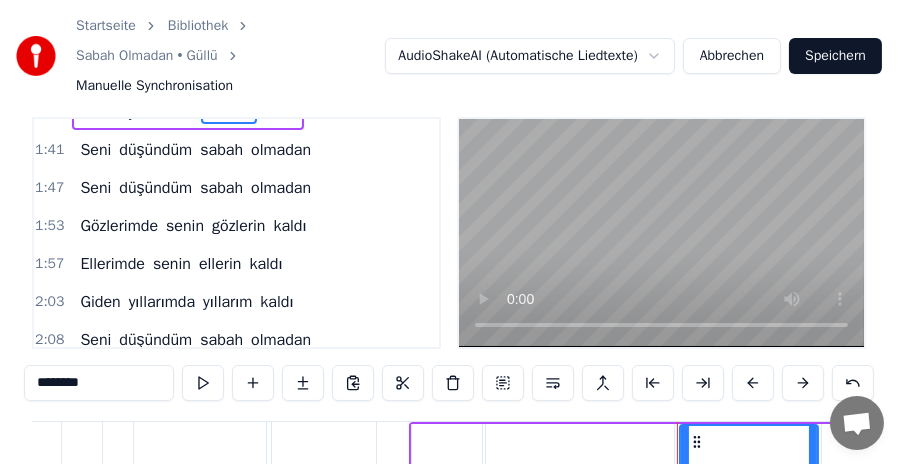 click on "sabah" at bounding box center (221, 150) 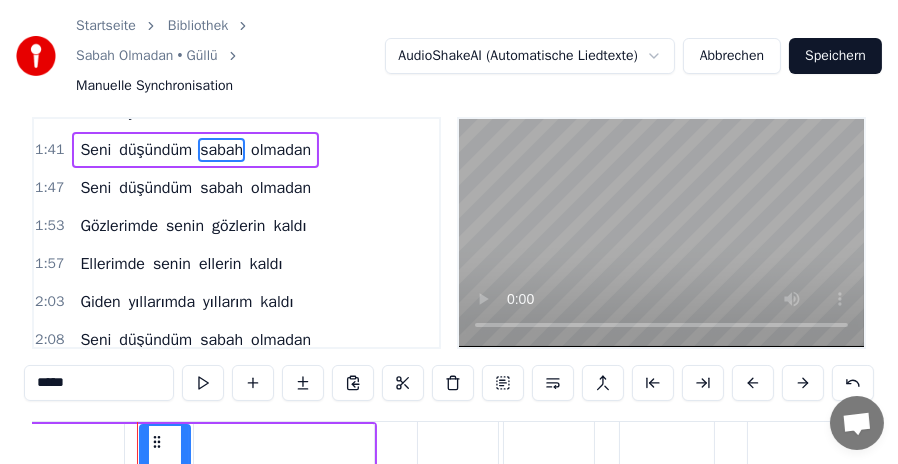 scroll, scrollTop: 0, scrollLeft: 10334, axis: horizontal 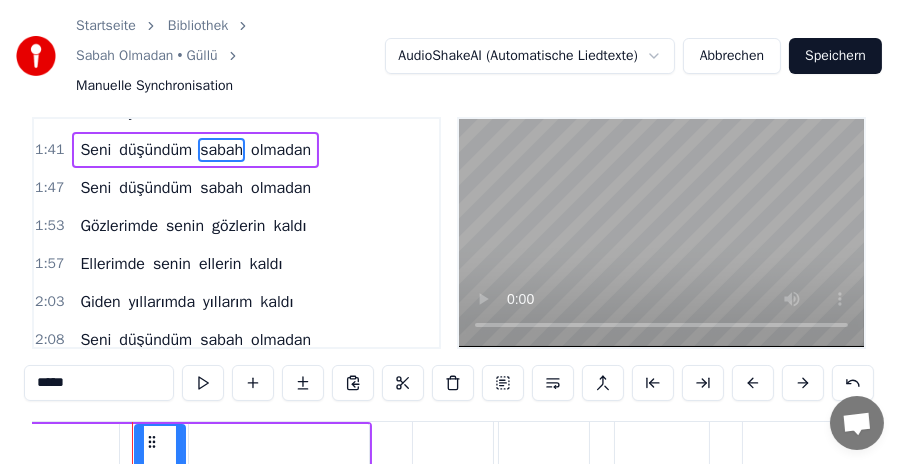 click on "*****" at bounding box center [99, 383] 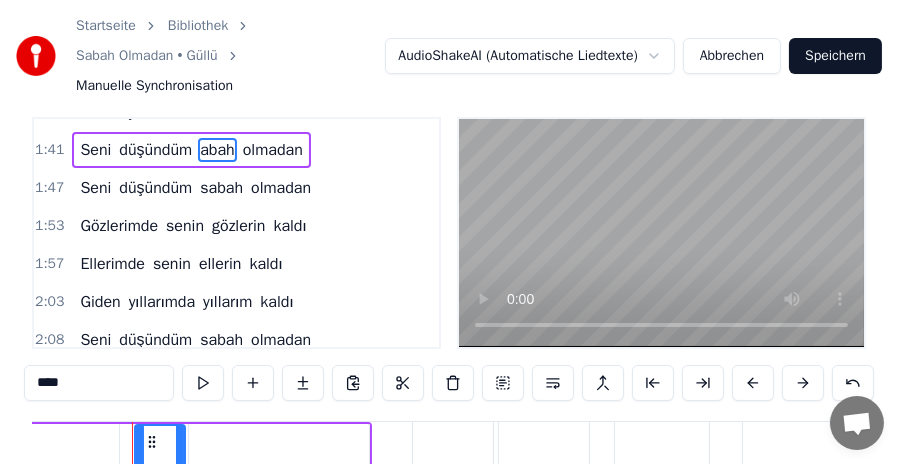 click on "****" at bounding box center [99, 383] 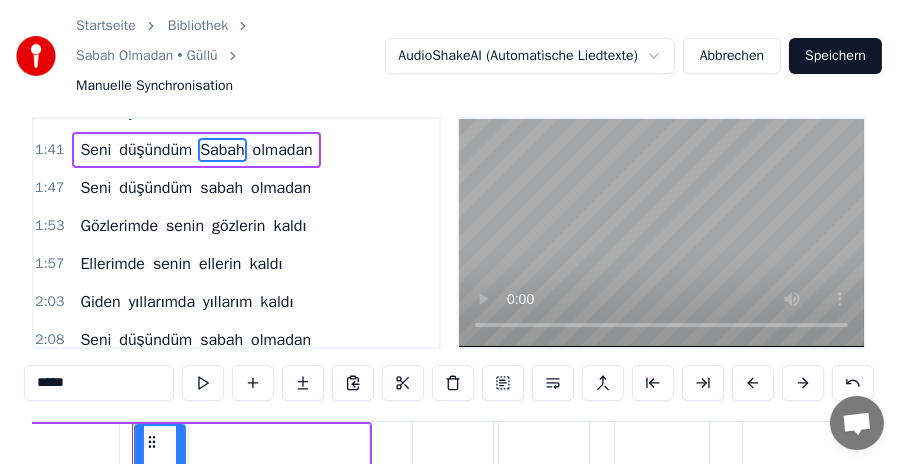 click on "sabah" at bounding box center (221, 188) 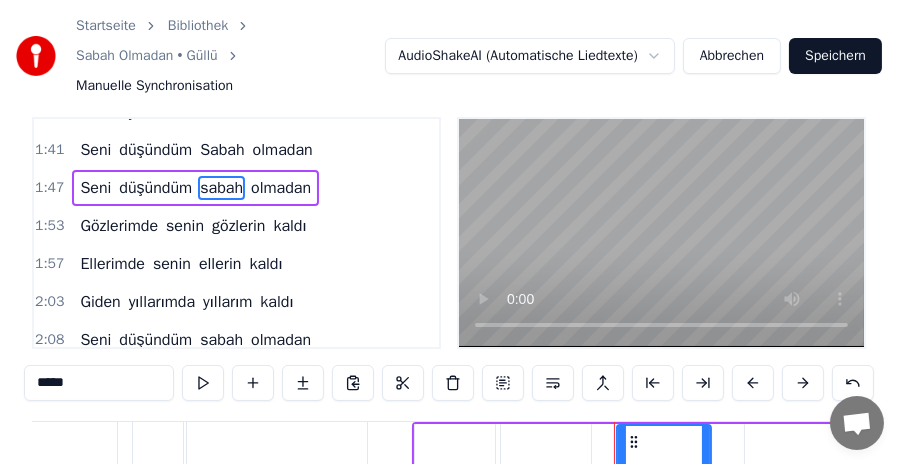 click on "*****" at bounding box center [99, 383] 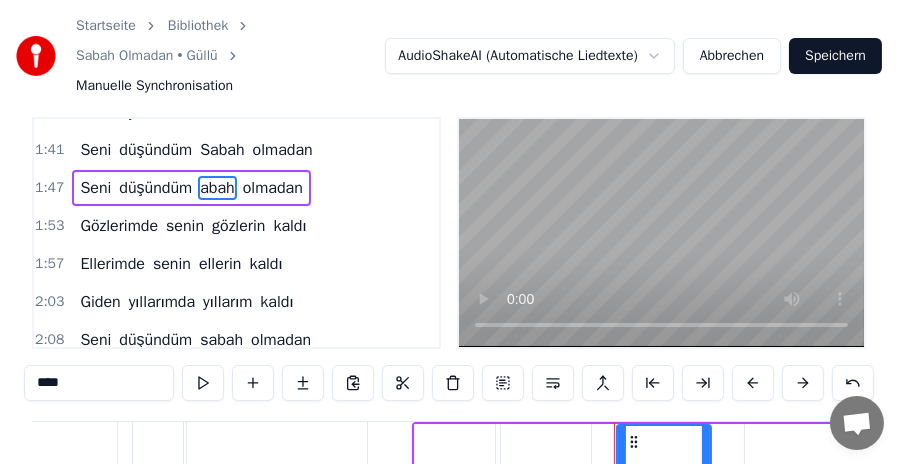 click on "****" at bounding box center [99, 383] 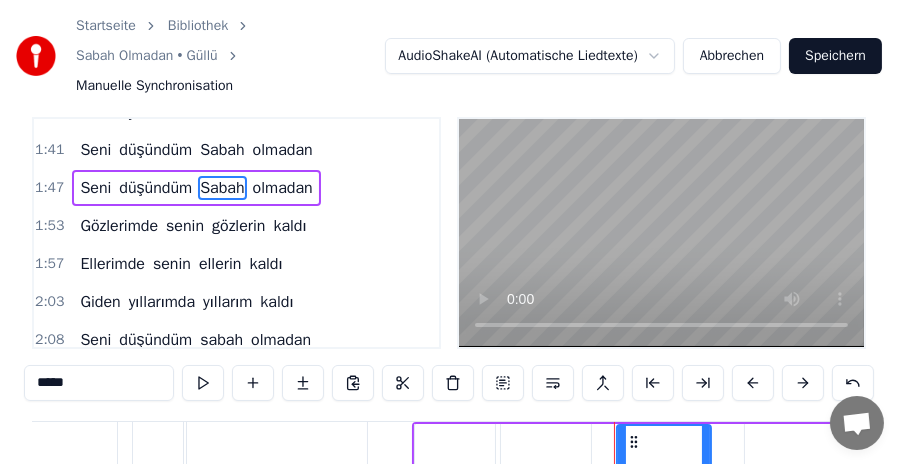 click on "gözlerin" at bounding box center (238, 226) 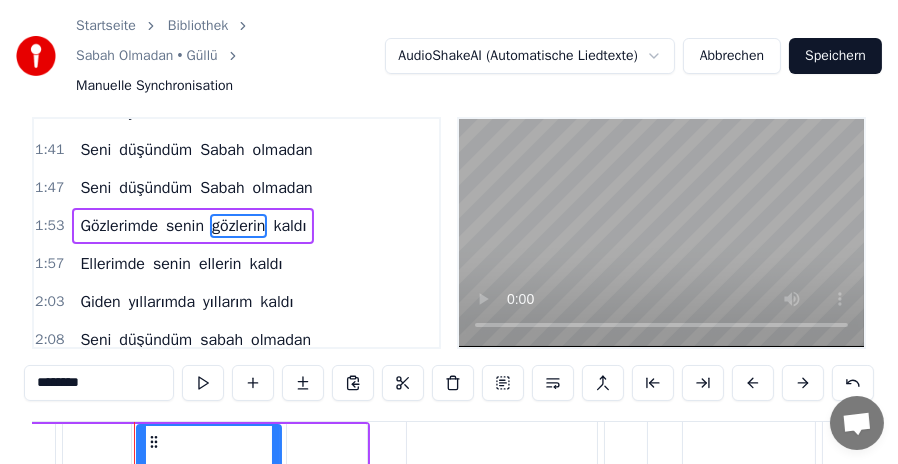 scroll, scrollTop: 0, scrollLeft: 11411, axis: horizontal 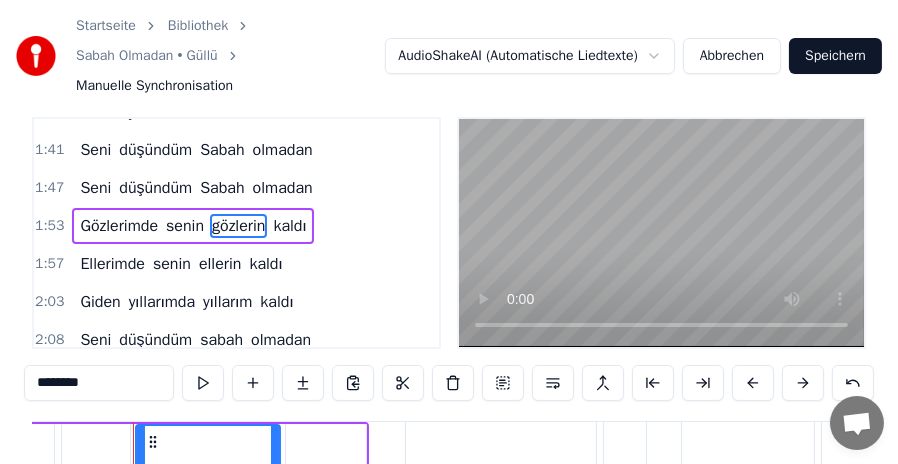 click on "********" at bounding box center [99, 383] 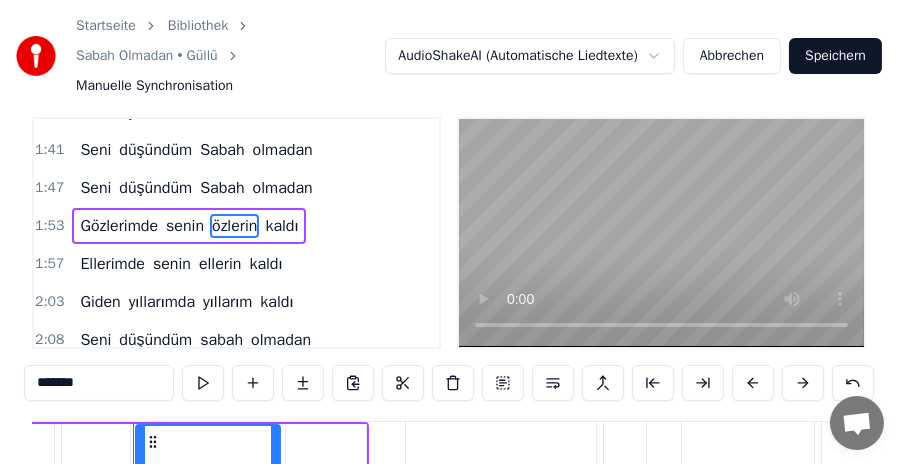 click on "*******" at bounding box center [99, 383] 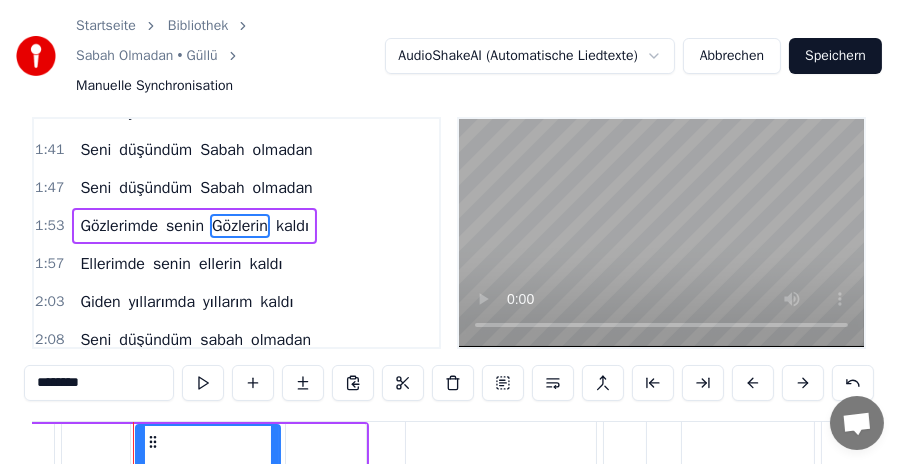 click on "ellerin" at bounding box center [220, 264] 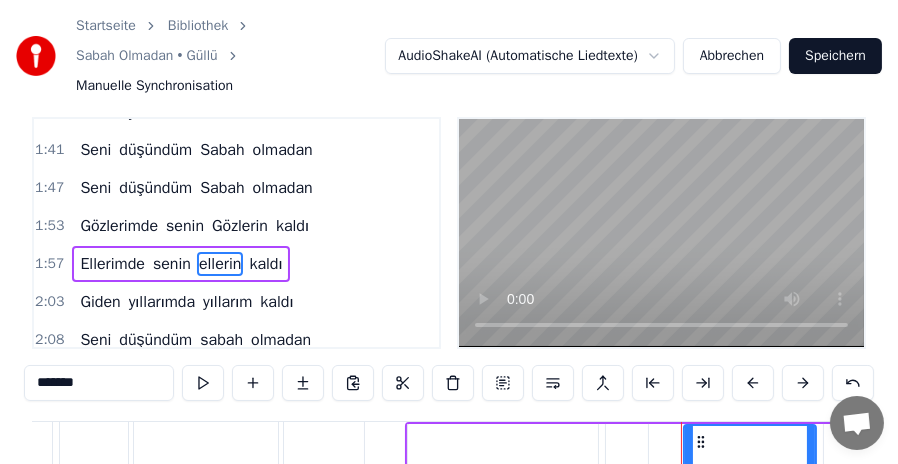 click on "*******" at bounding box center (99, 383) 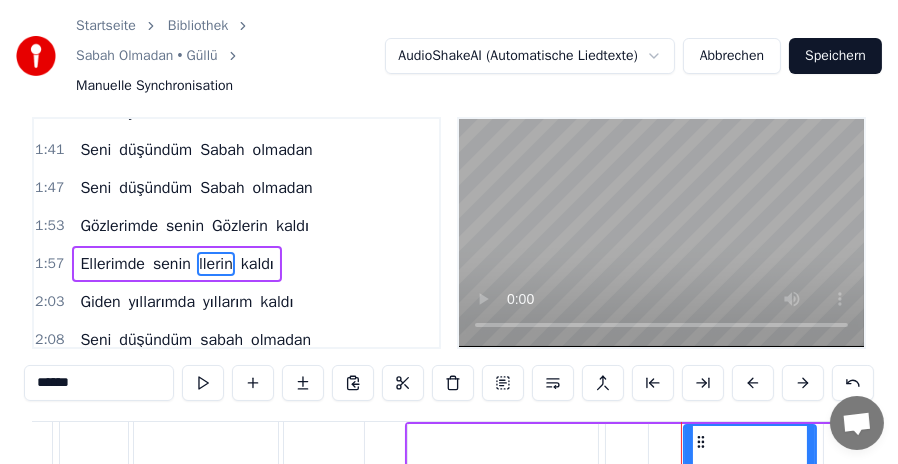 click on "******" at bounding box center (99, 383) 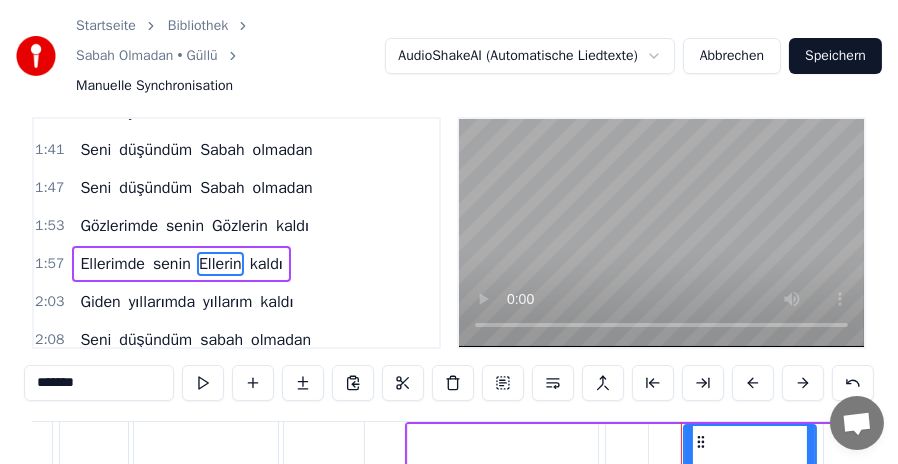 click on "yıllarım" at bounding box center (227, 302) 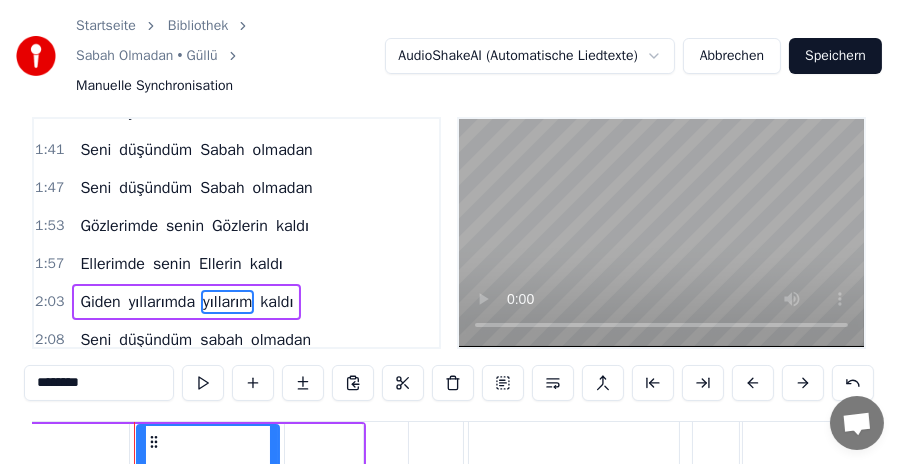 scroll, scrollTop: 0, scrollLeft: 12508, axis: horizontal 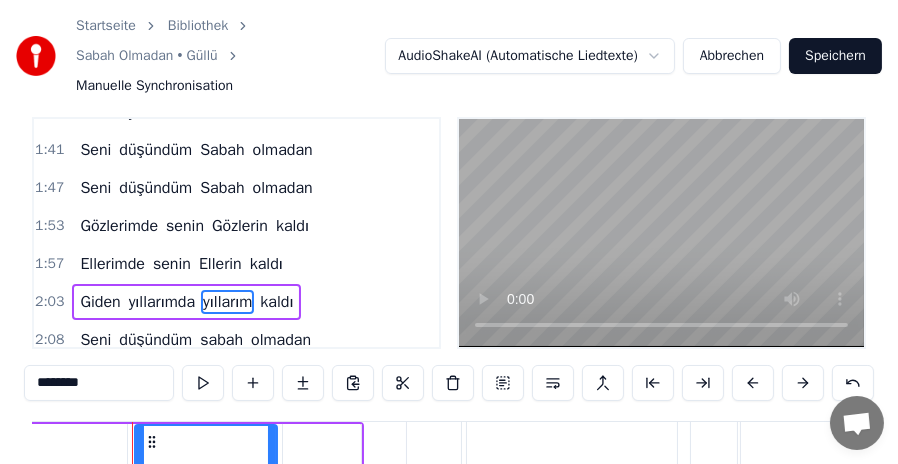 click on "********" at bounding box center (99, 383) 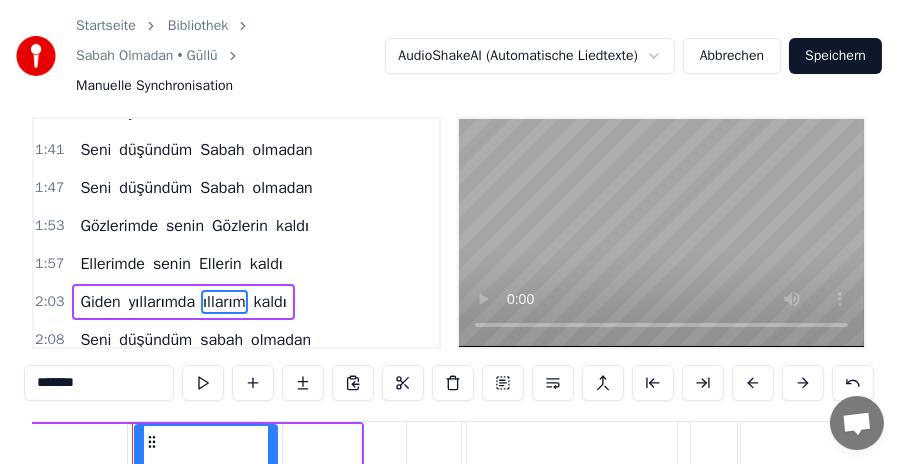 click on "*******" at bounding box center [99, 383] 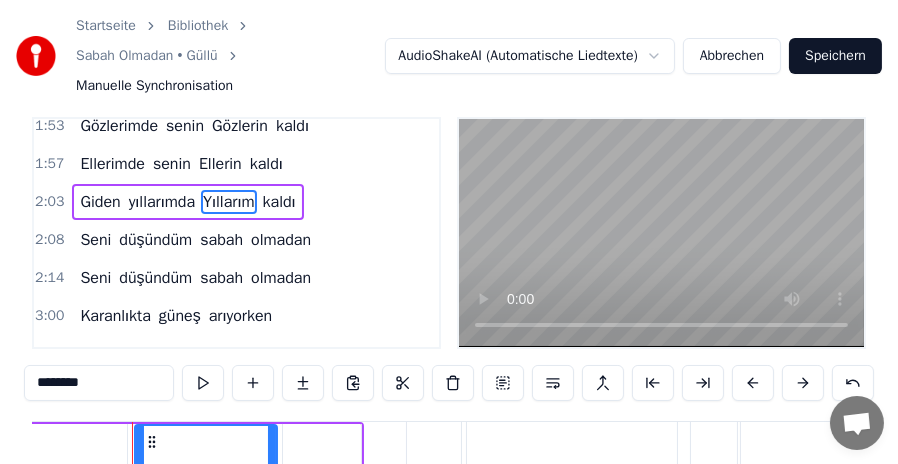scroll, scrollTop: 606, scrollLeft: 0, axis: vertical 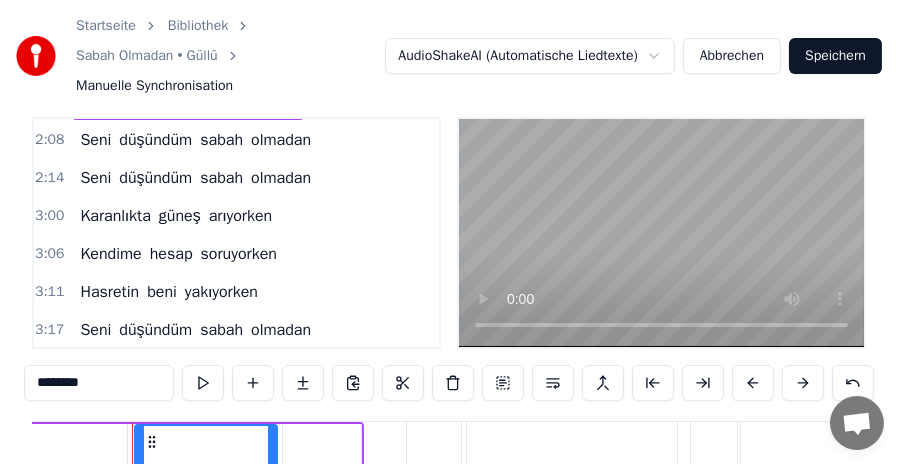 click on "sabah" at bounding box center (221, 140) 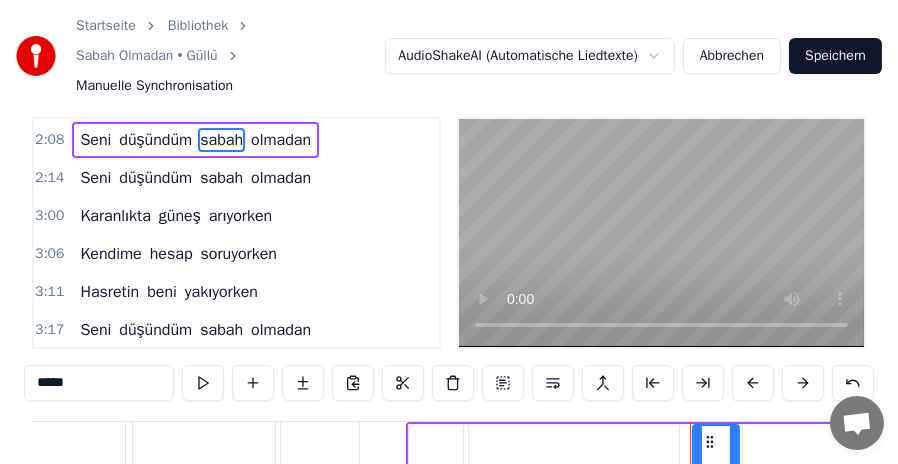 click on "*****" at bounding box center (99, 383) 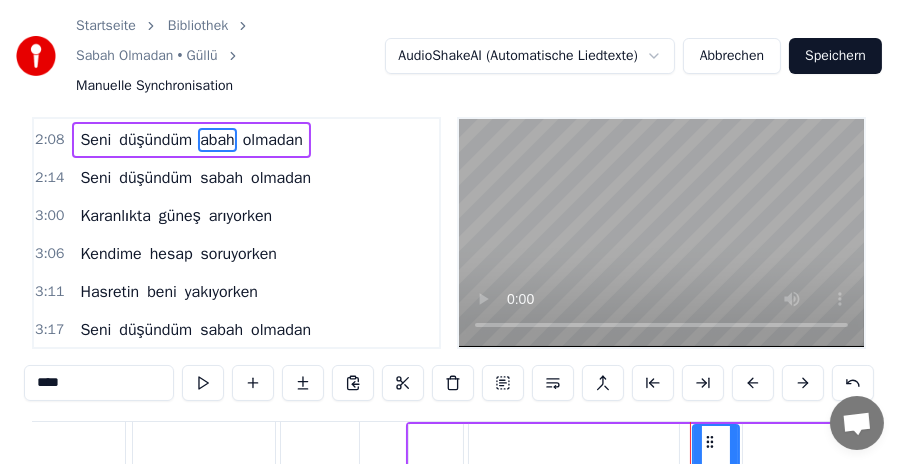 click on "****" at bounding box center [99, 383] 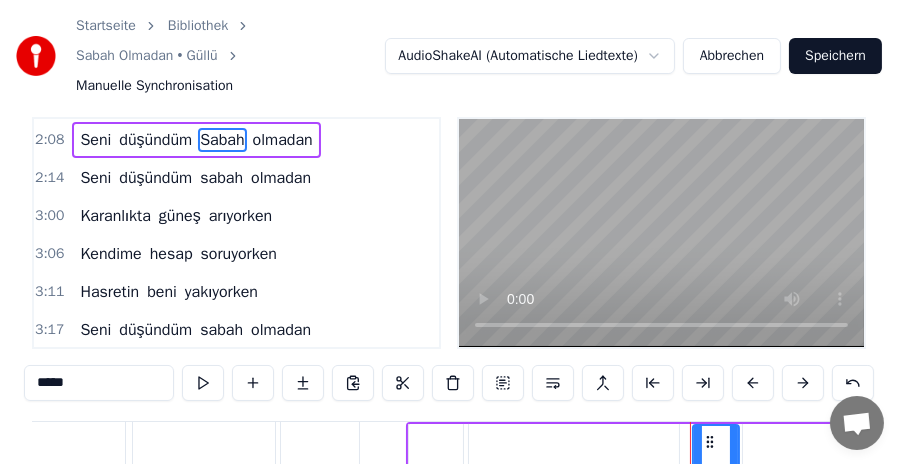 click on "sabah" at bounding box center [221, 178] 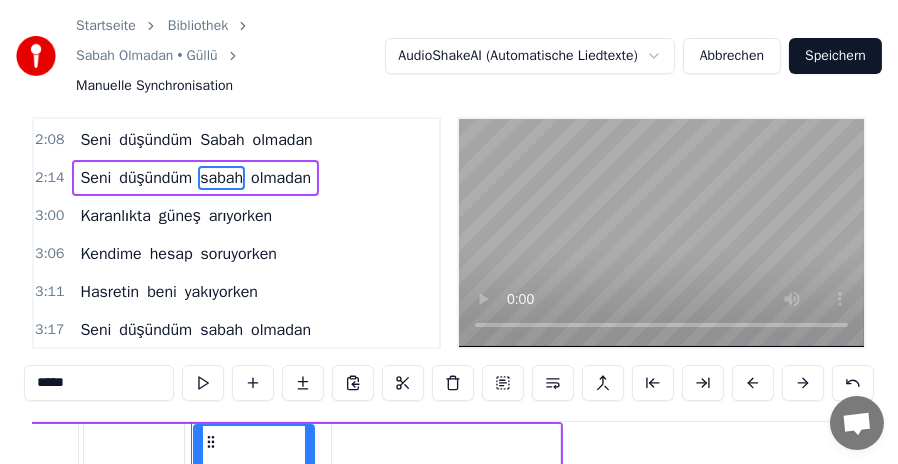 scroll, scrollTop: 0, scrollLeft: 13544, axis: horizontal 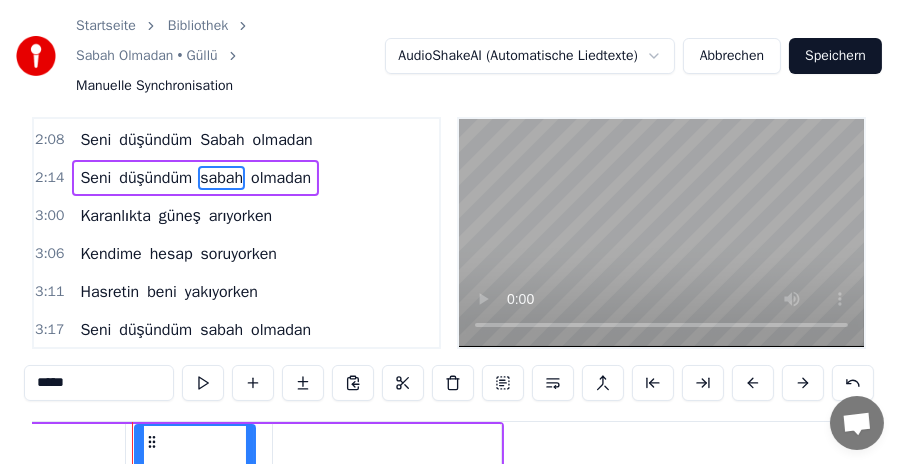 click on "*****" at bounding box center [99, 383] 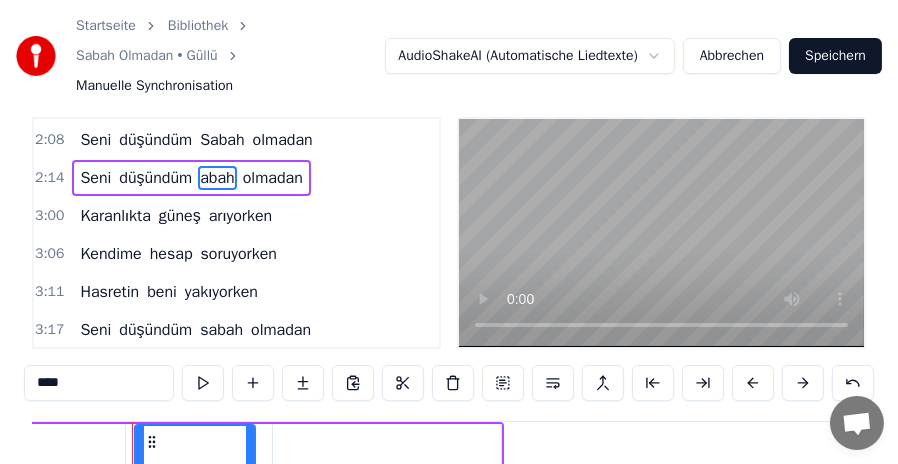 click on "****" at bounding box center (99, 383) 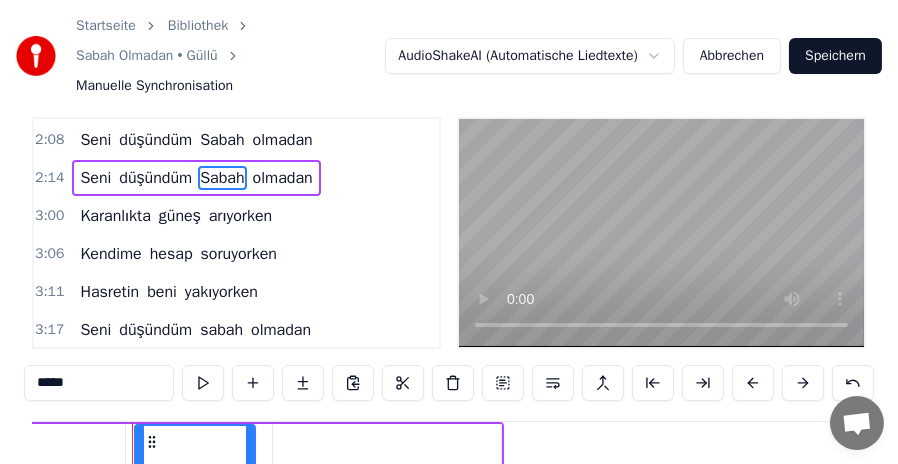 scroll, scrollTop: 706, scrollLeft: 0, axis: vertical 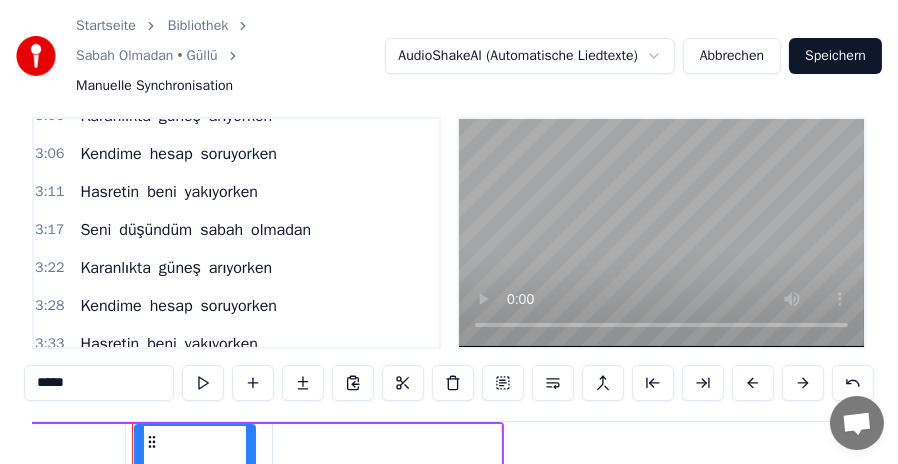 click on "sabah" at bounding box center [221, 230] 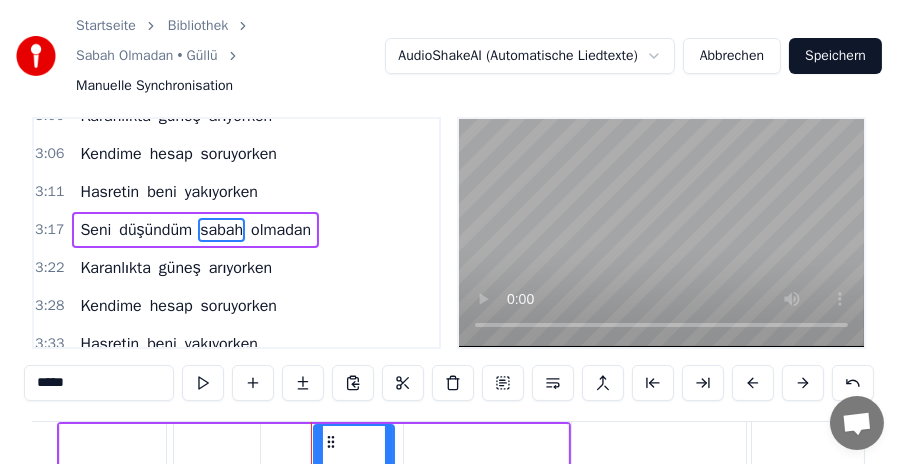 scroll, scrollTop: 0, scrollLeft: 19880, axis: horizontal 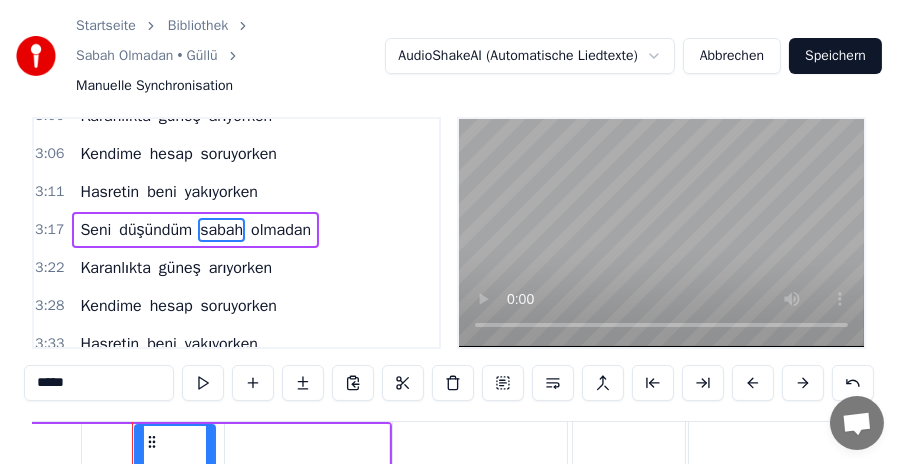 click on "*****" at bounding box center (99, 383) 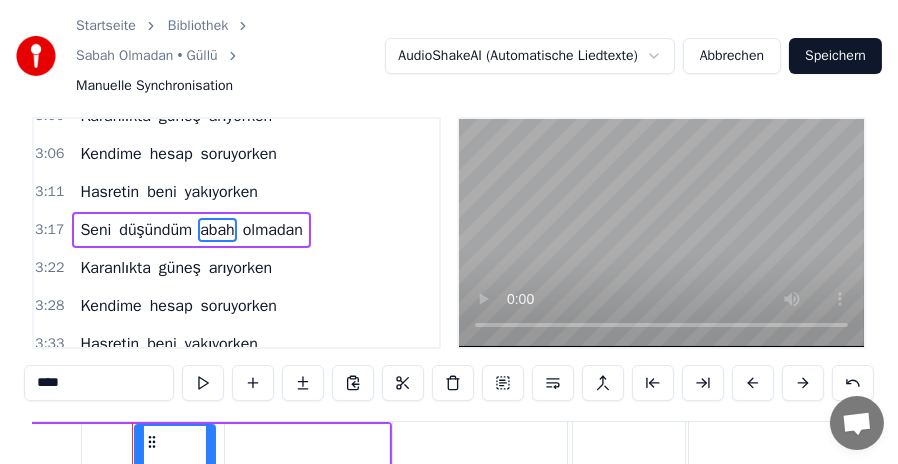 click on "****" at bounding box center (99, 383) 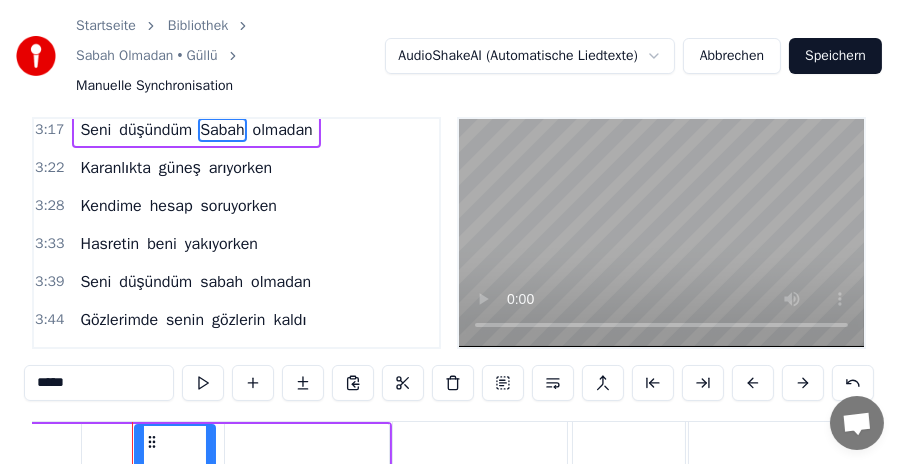 scroll, scrollTop: 906, scrollLeft: 0, axis: vertical 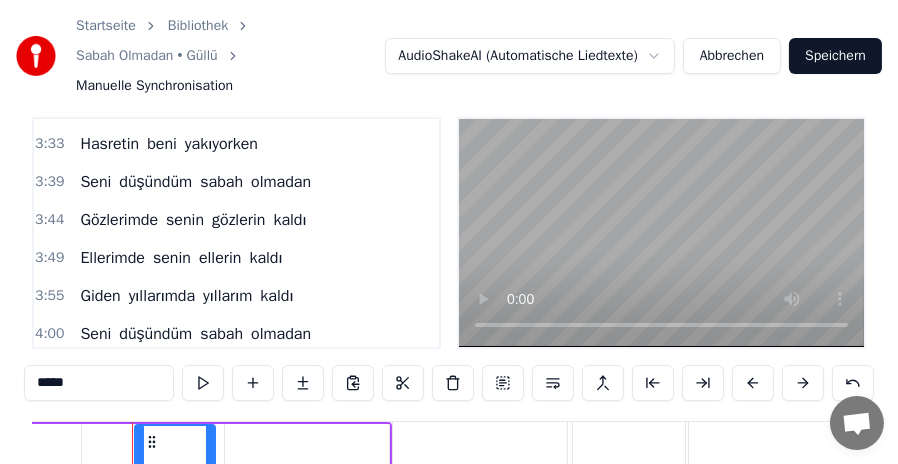 click on "sabah" at bounding box center (221, 182) 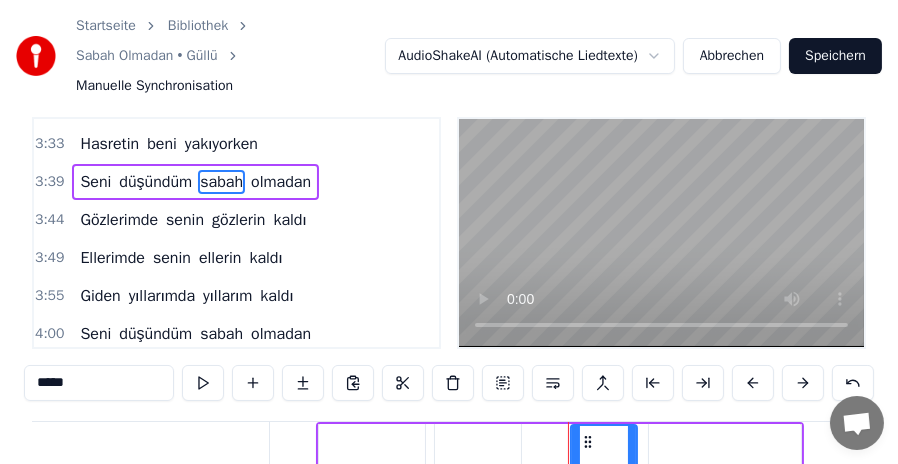 scroll, scrollTop: 0, scrollLeft: 22061, axis: horizontal 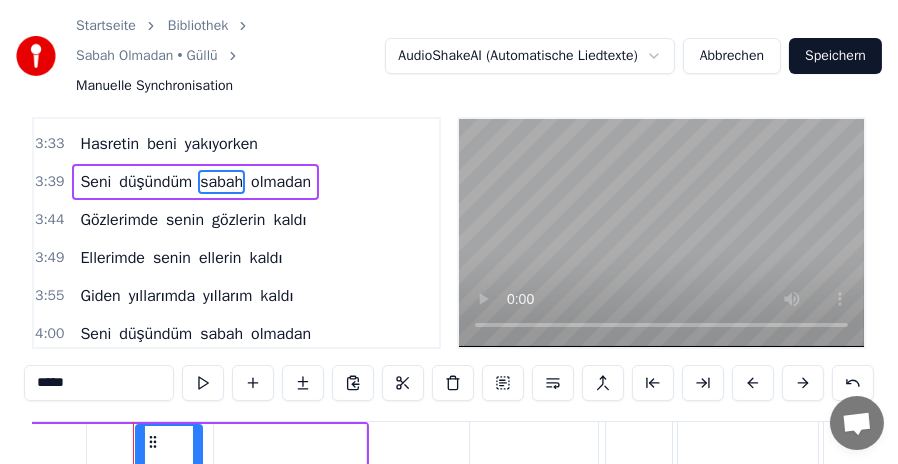 click on "*****" at bounding box center [99, 383] 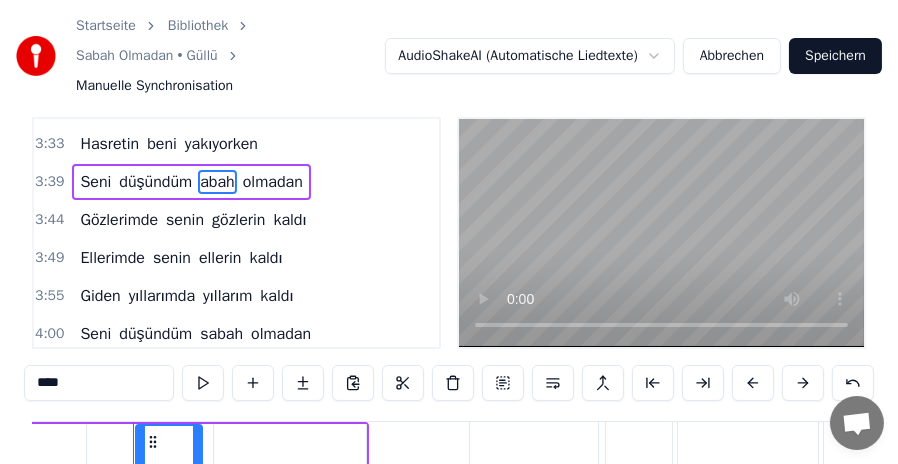 click on "****" at bounding box center [99, 383] 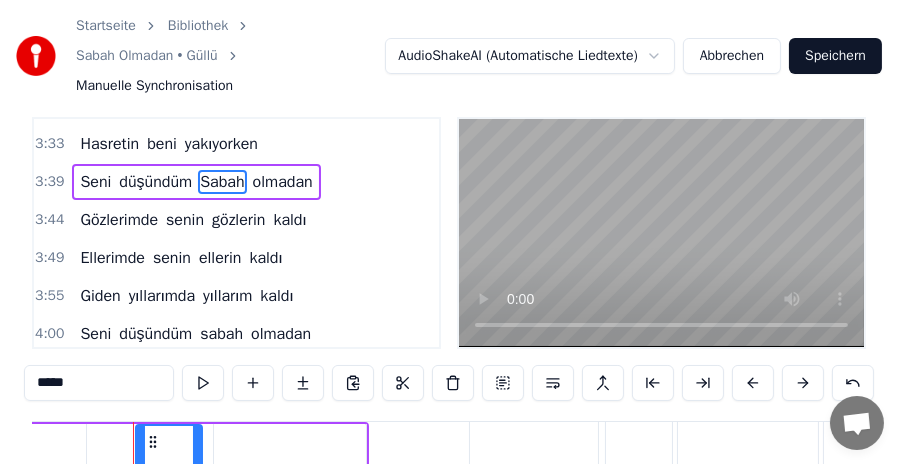 click on "gözlerin" at bounding box center (238, 220) 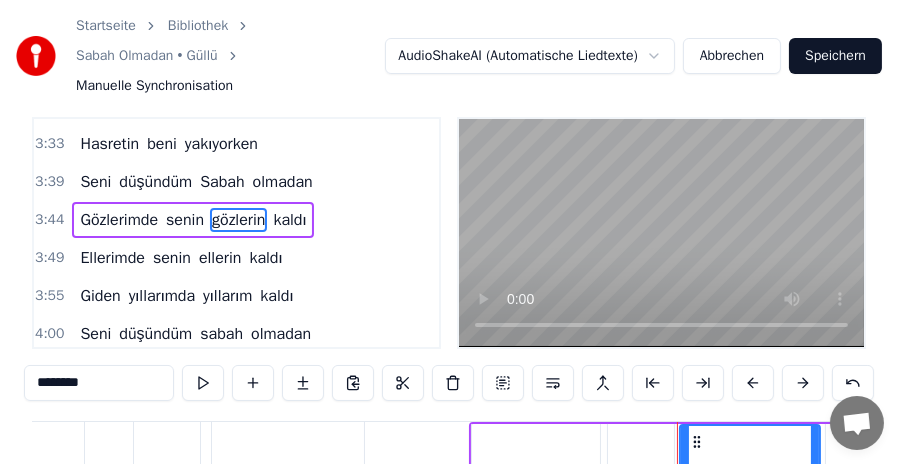 click on "********" at bounding box center [99, 383] 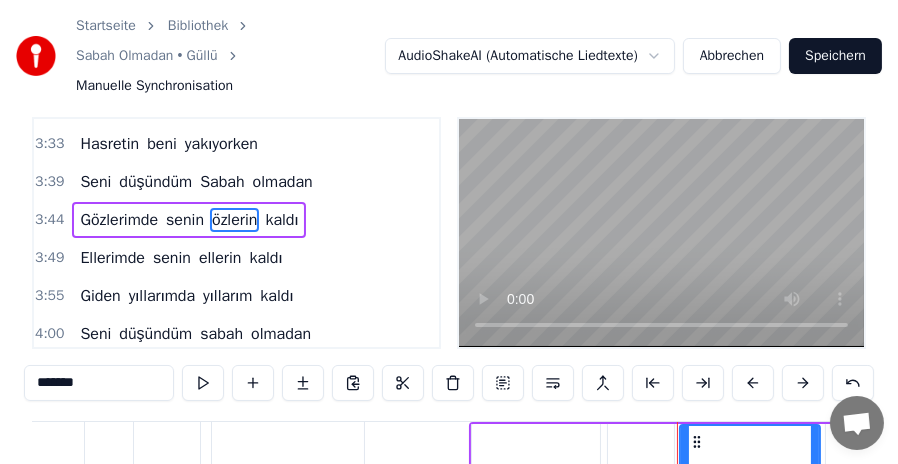 click on "*******" at bounding box center (99, 383) 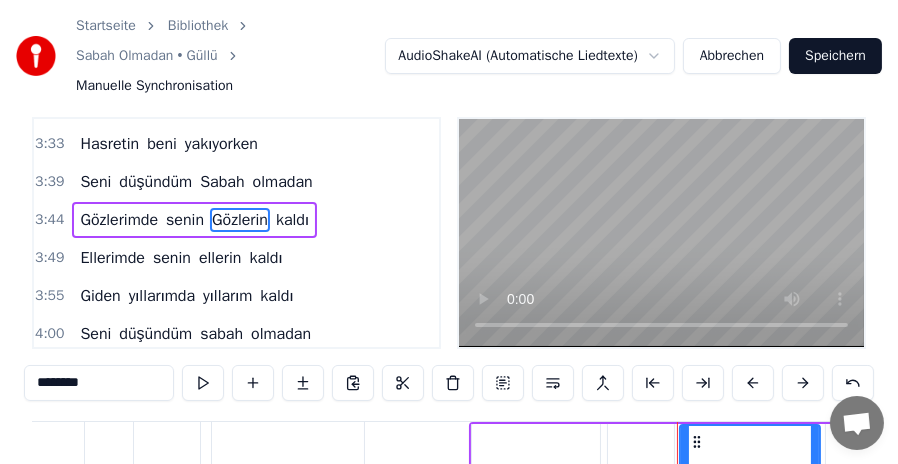 click on "ellerin" at bounding box center (220, 258) 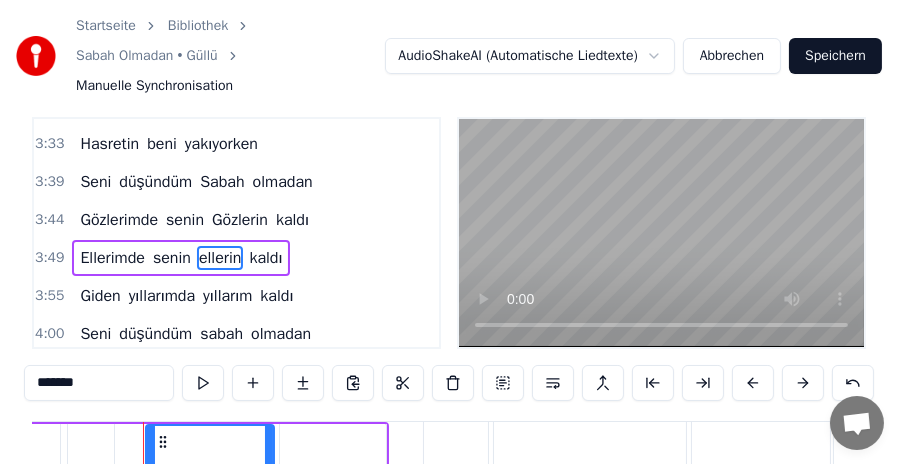 scroll, scrollTop: 0, scrollLeft: 23151, axis: horizontal 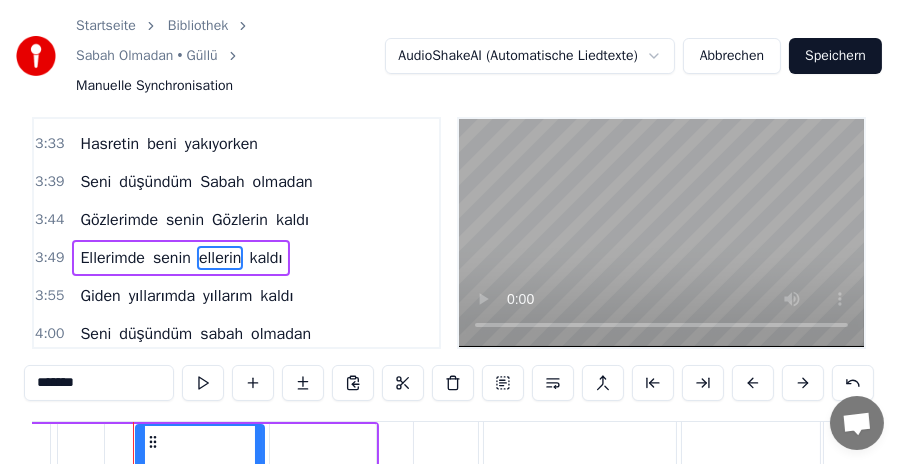 click on "*******" at bounding box center [99, 383] 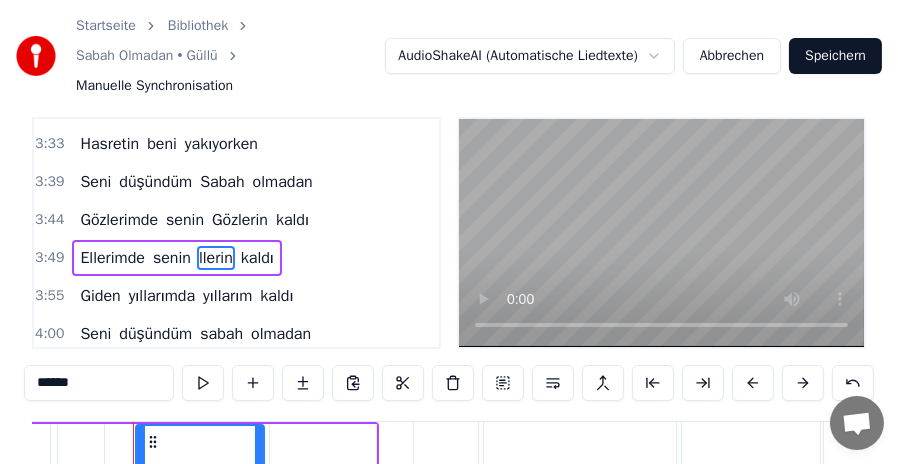 click on "******" at bounding box center [99, 383] 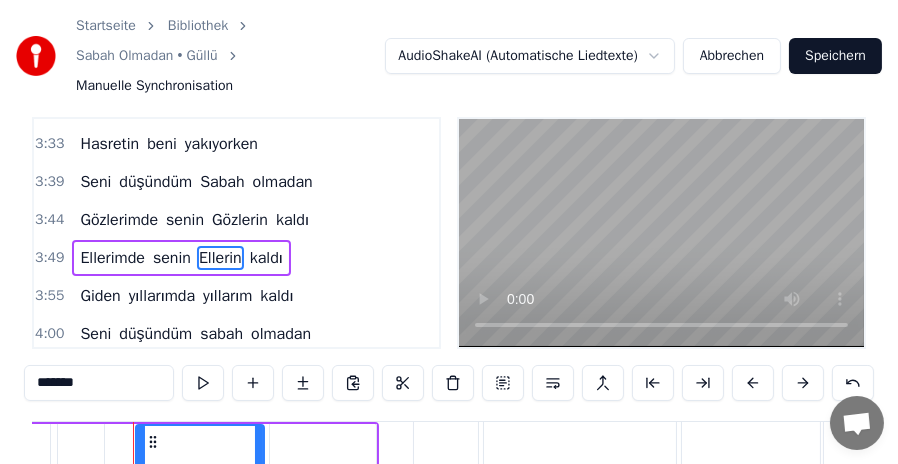 click on "yıllarım" at bounding box center (227, 296) 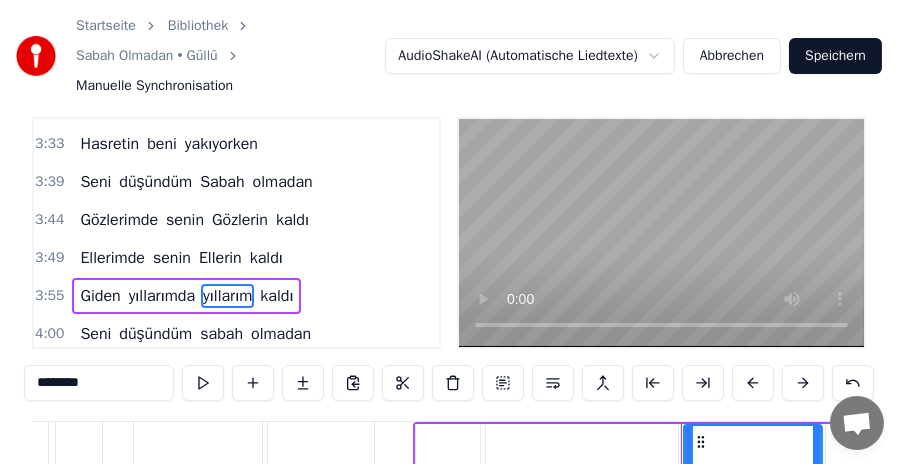 click on "********" at bounding box center [99, 383] 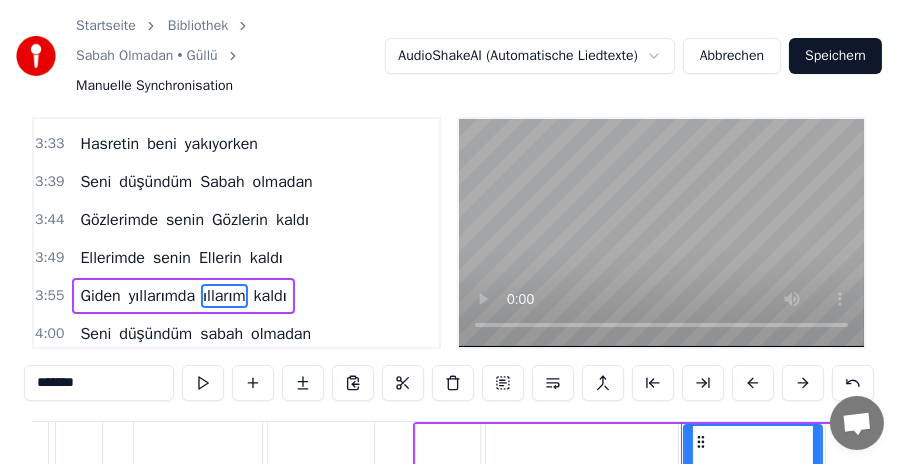 click on "*******" at bounding box center [99, 383] 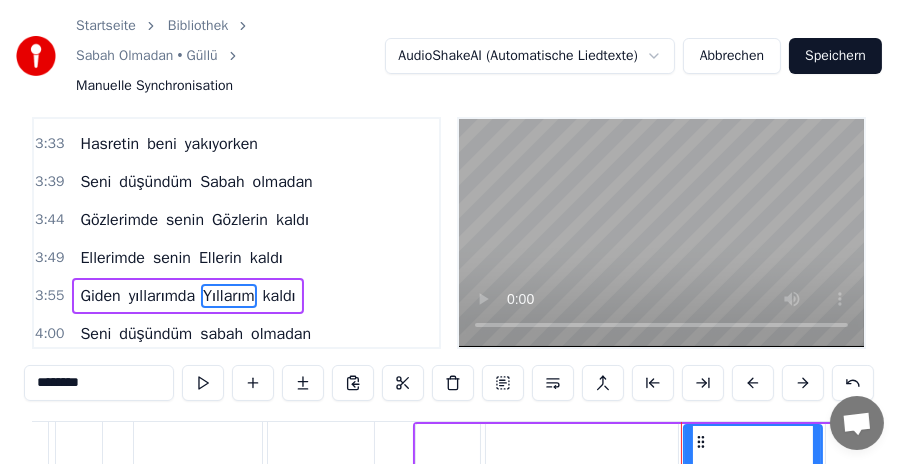 click on "sabah" at bounding box center (221, 334) 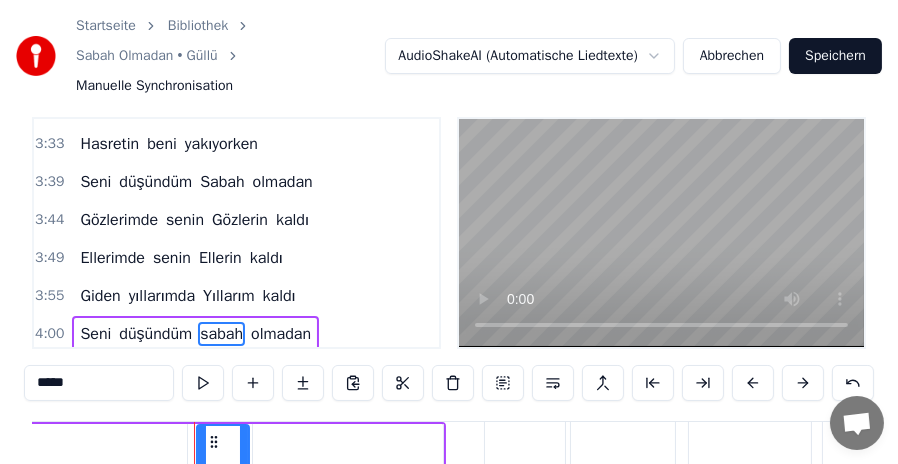 scroll, scrollTop: 0, scrollLeft: 24248, axis: horizontal 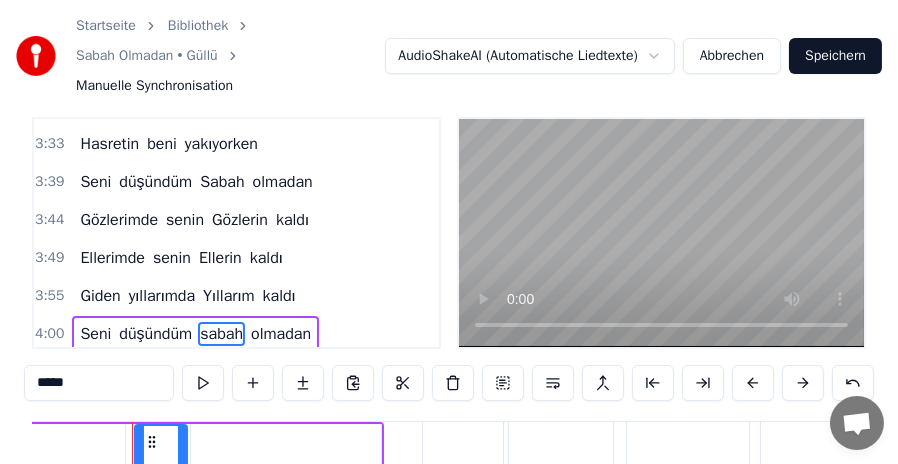 click on "*****" at bounding box center (99, 383) 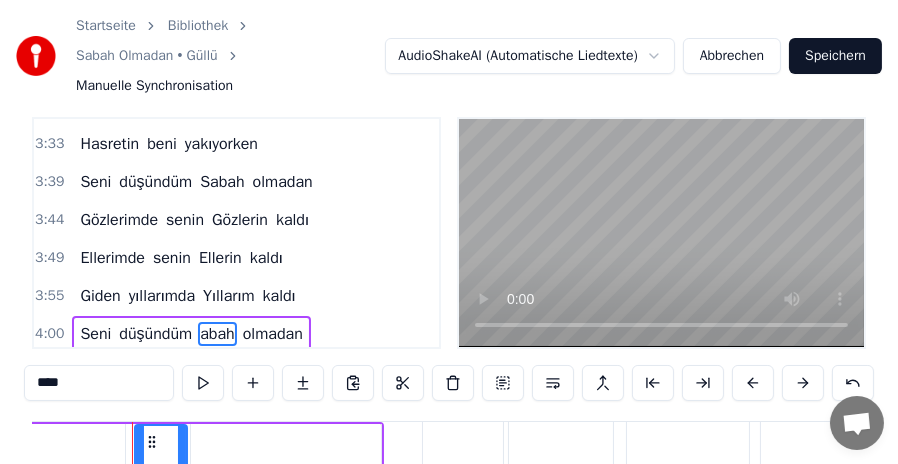 click on "****" at bounding box center [99, 383] 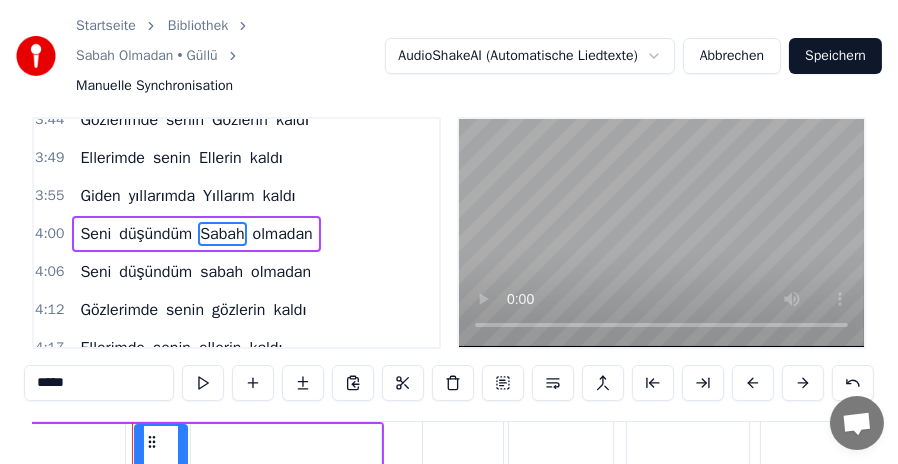 scroll, scrollTop: 1106, scrollLeft: 0, axis: vertical 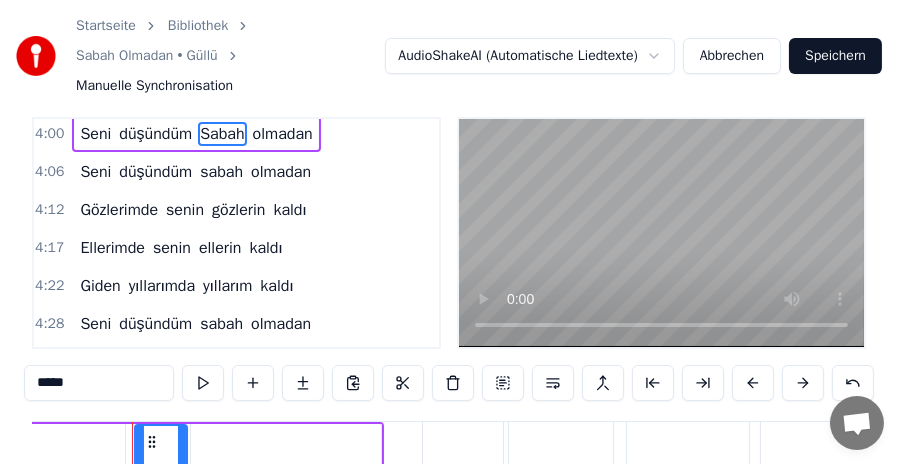 click on "sabah" at bounding box center (221, 172) 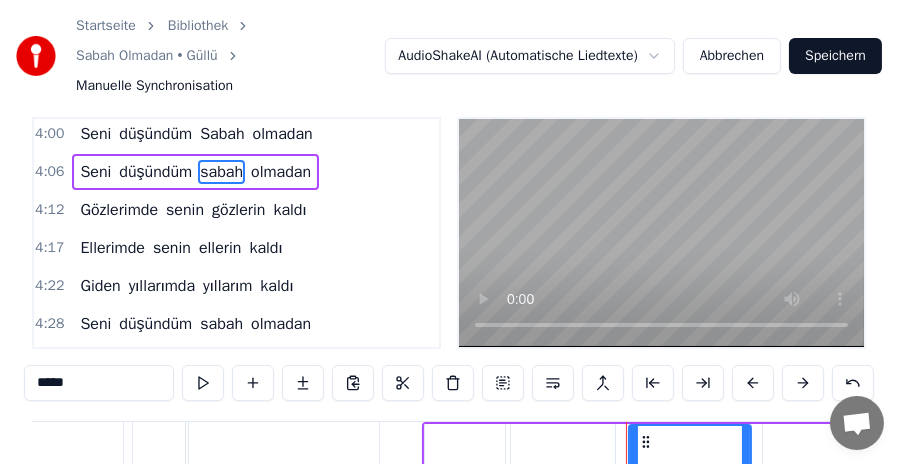 click on "*****" at bounding box center (99, 383) 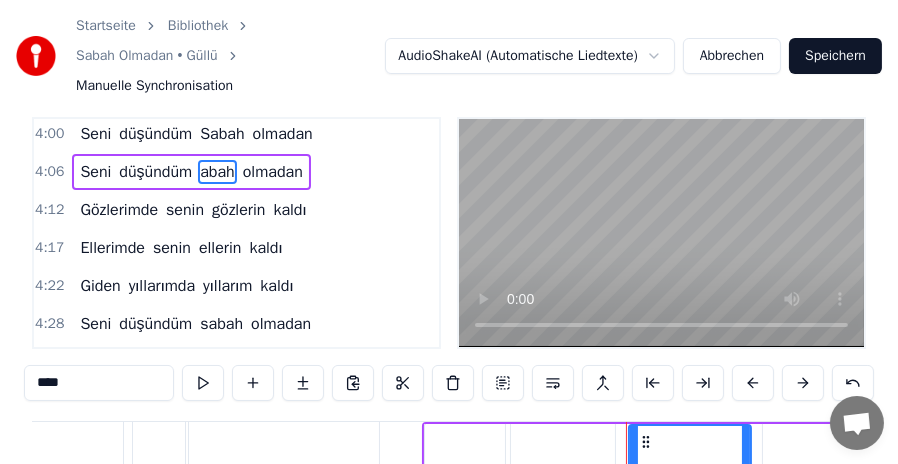 click on "****" at bounding box center (99, 383) 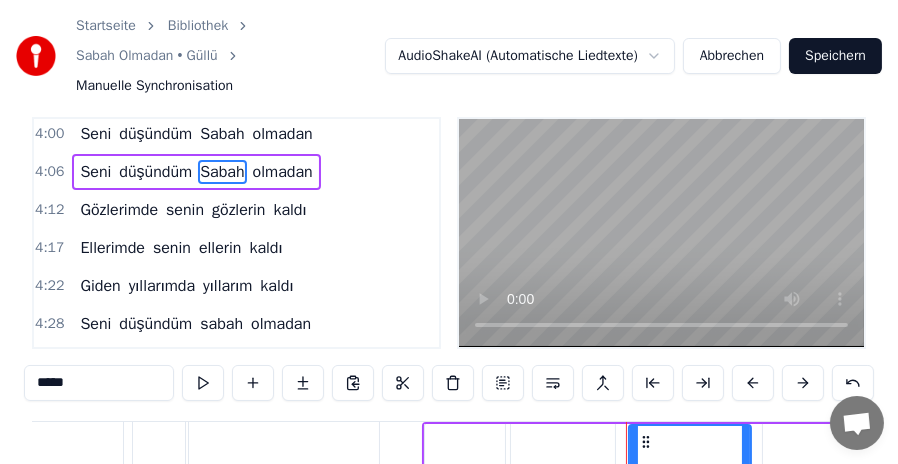 click on "gözlerin" at bounding box center (238, 210) 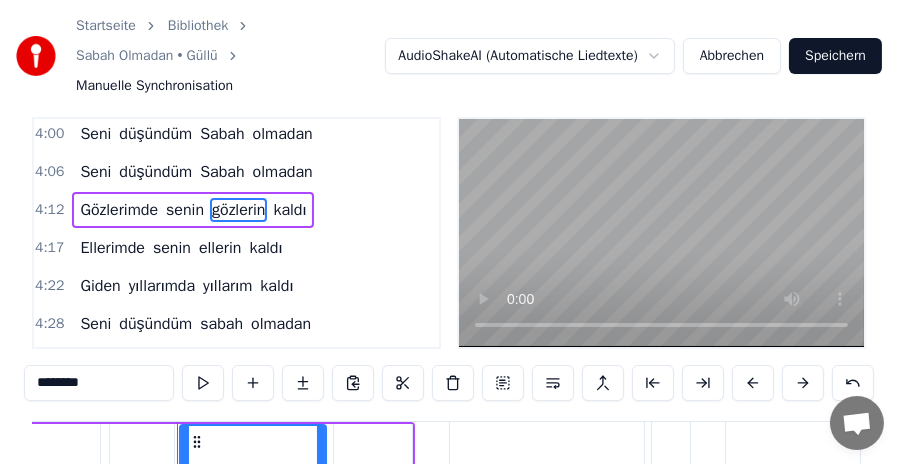 scroll, scrollTop: 0, scrollLeft: 25330, axis: horizontal 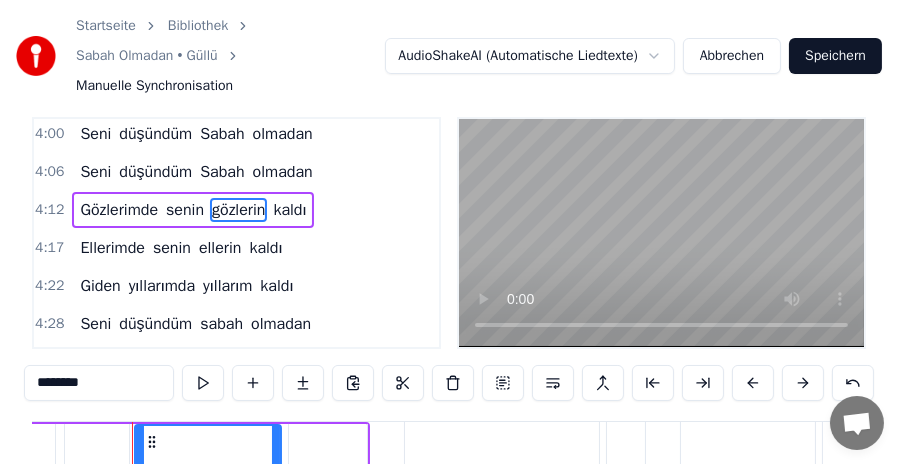 click on "********" at bounding box center [99, 383] 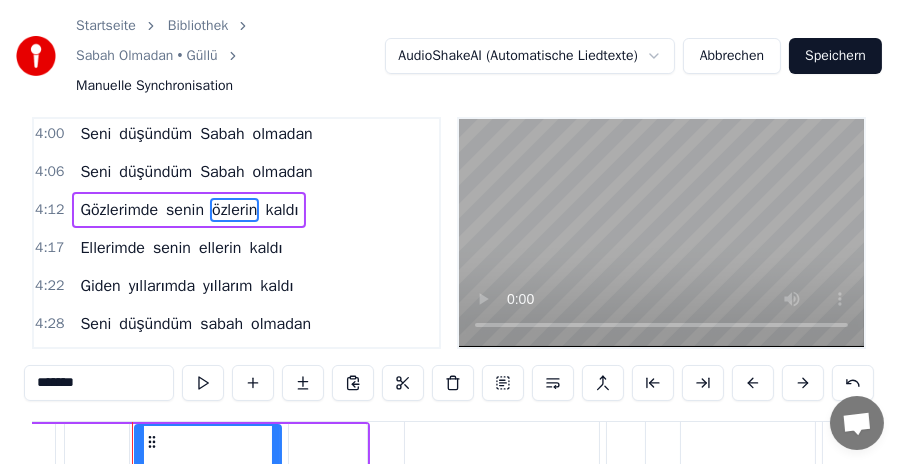 click on "*******" at bounding box center [99, 383] 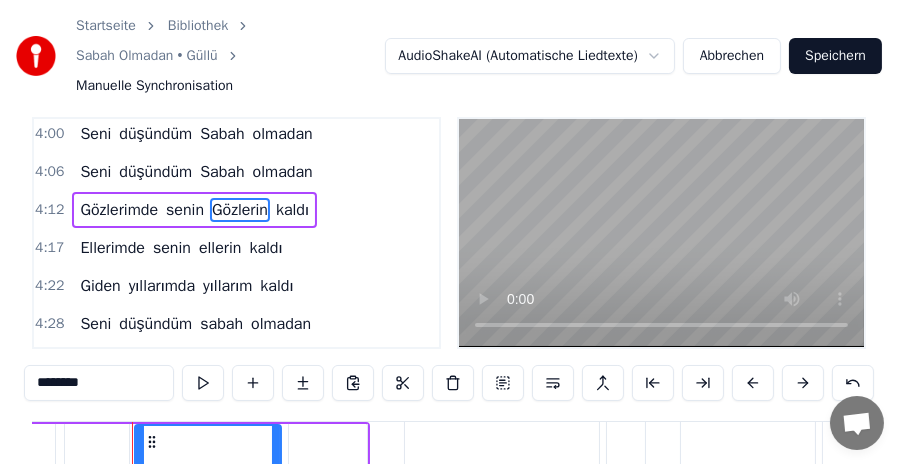 click on "ellerin" at bounding box center (220, 248) 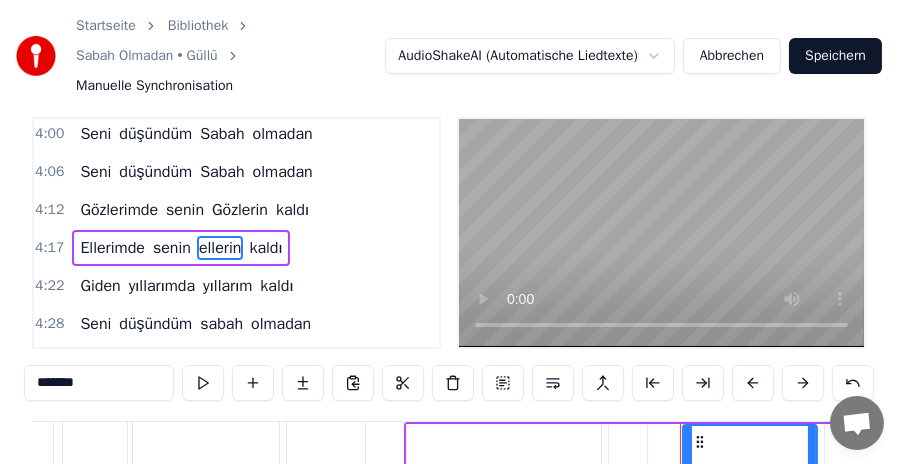 click on "*******" at bounding box center [99, 383] 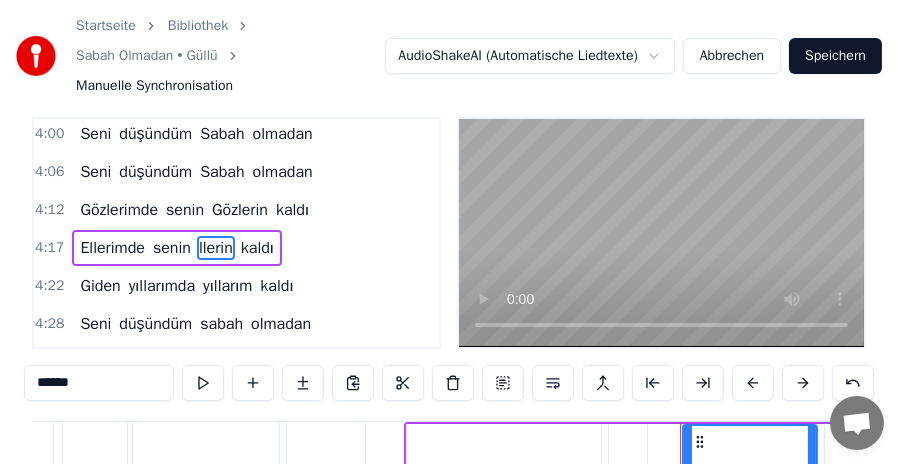 click on "******" at bounding box center (99, 383) 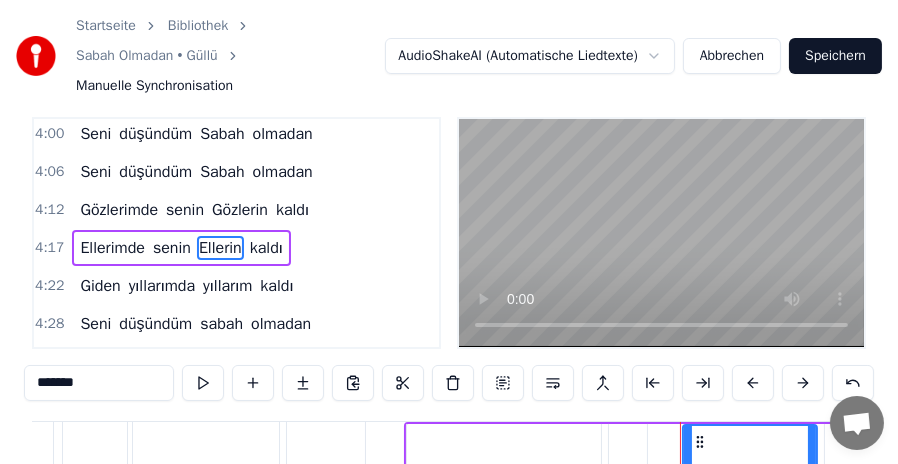 click on "yıllarım" at bounding box center [227, 286] 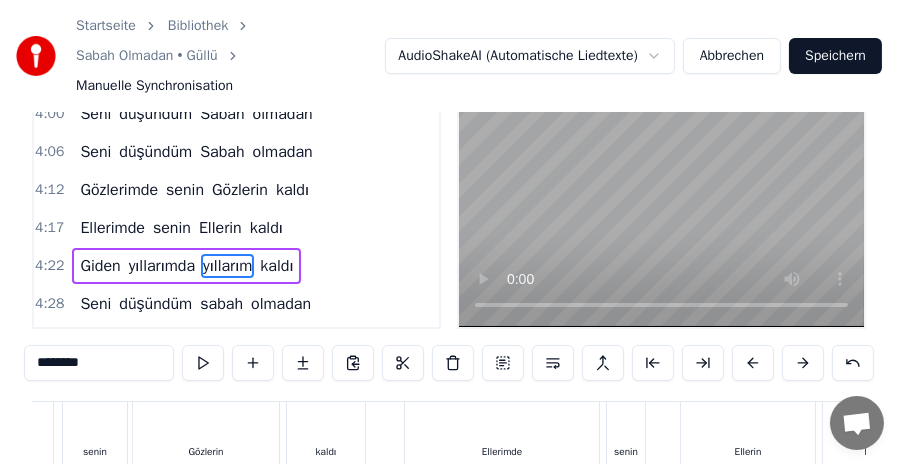scroll, scrollTop: 47, scrollLeft: 0, axis: vertical 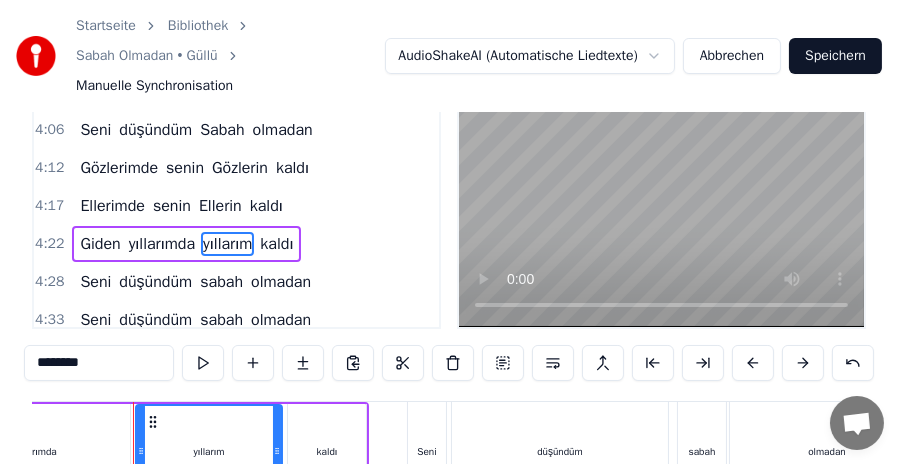click on "********" at bounding box center [99, 363] 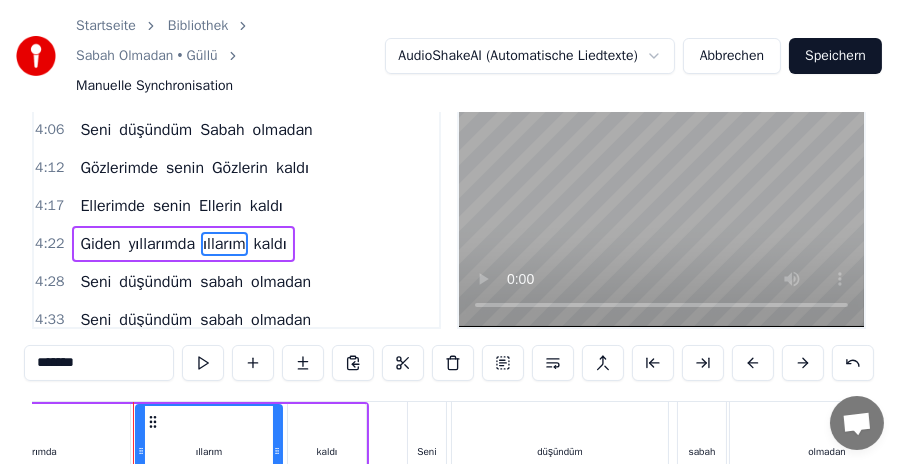 click on "*******" at bounding box center (99, 363) 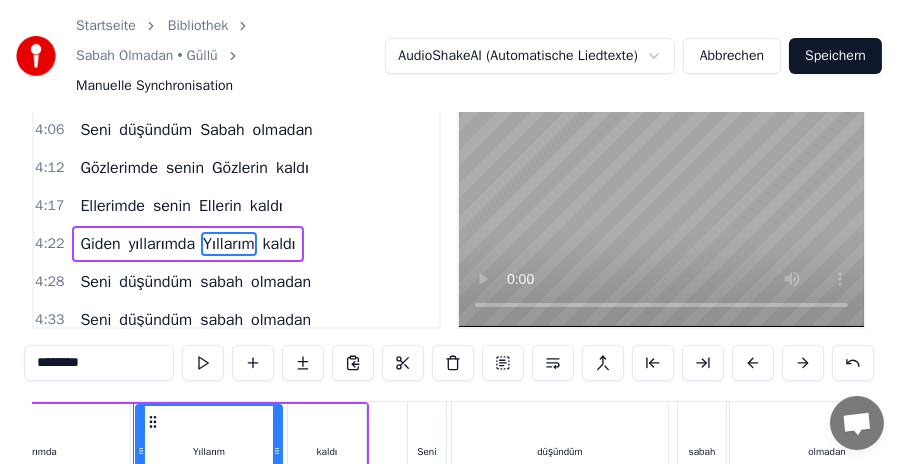 click on "sabah" at bounding box center (221, 282) 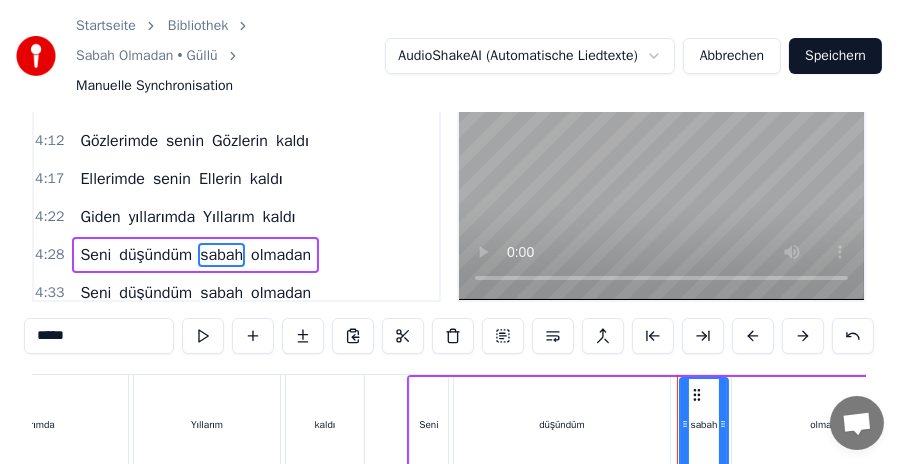 scroll, scrollTop: 85, scrollLeft: 0, axis: vertical 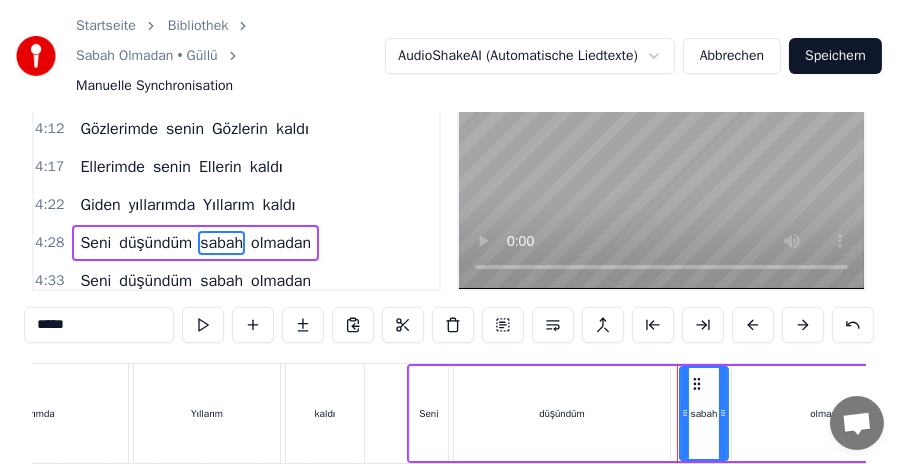 click on "*****" at bounding box center (99, 325) 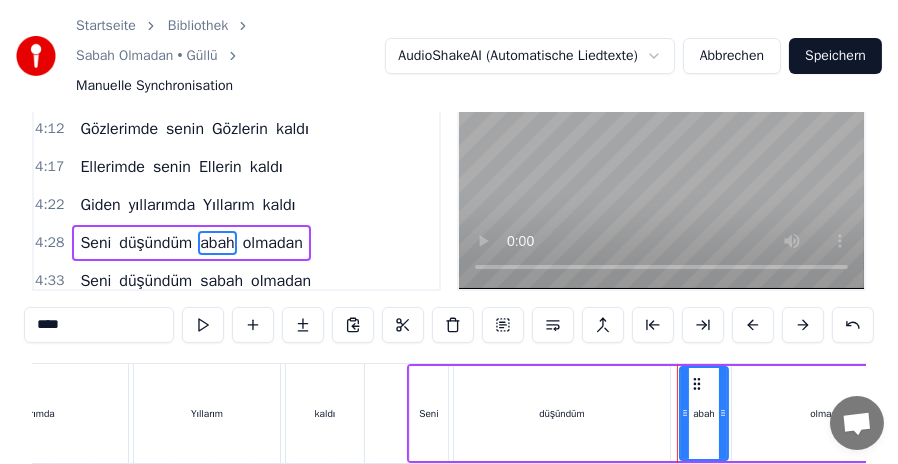 click on "****" at bounding box center (99, 325) 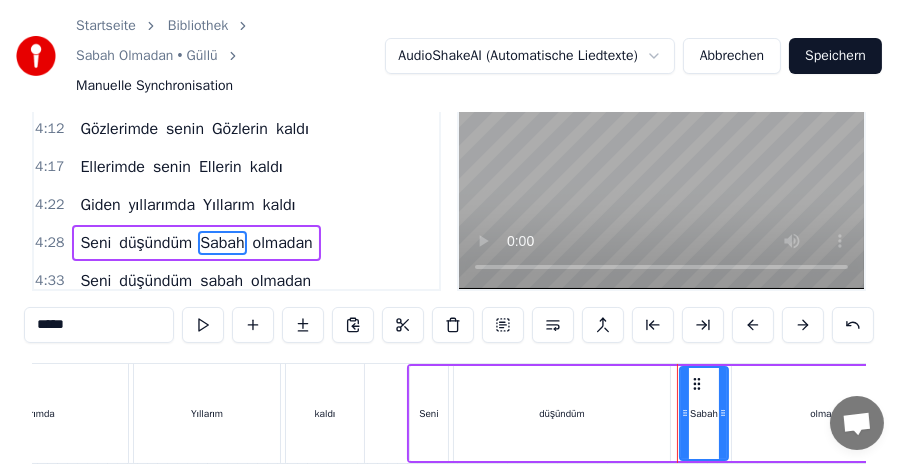 click on "sabah" at bounding box center [221, 281] 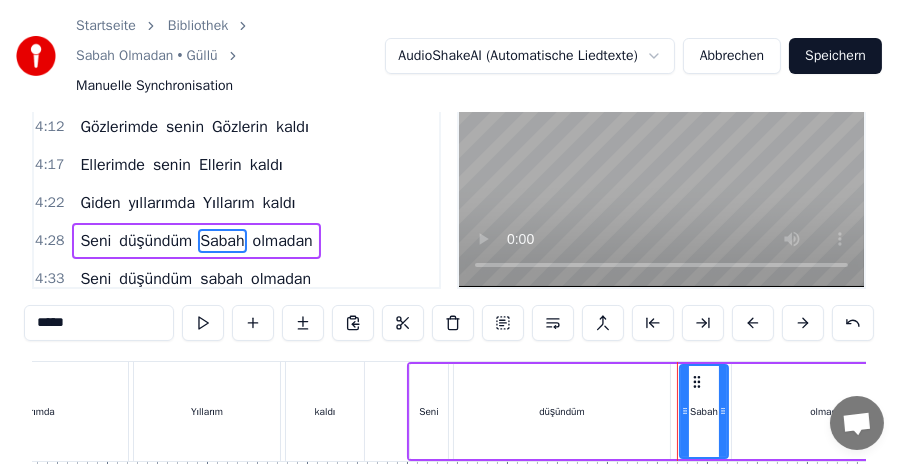 scroll, scrollTop: 107, scrollLeft: 0, axis: vertical 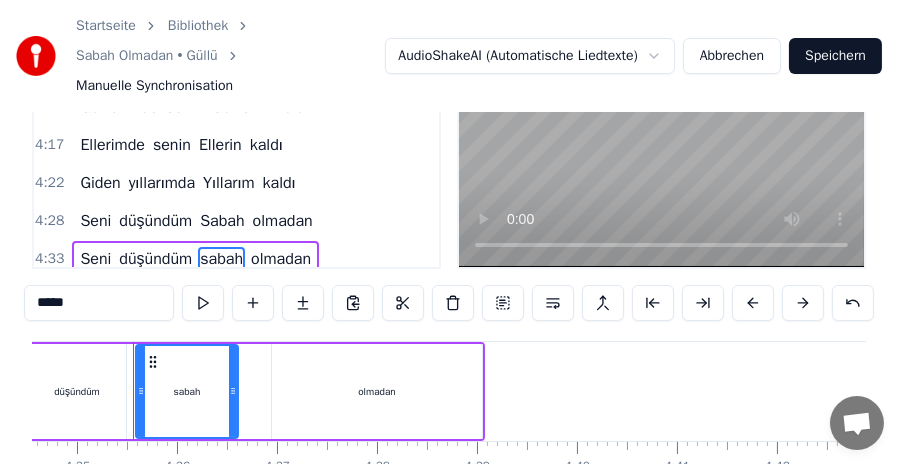 click on "*****" at bounding box center [99, 303] 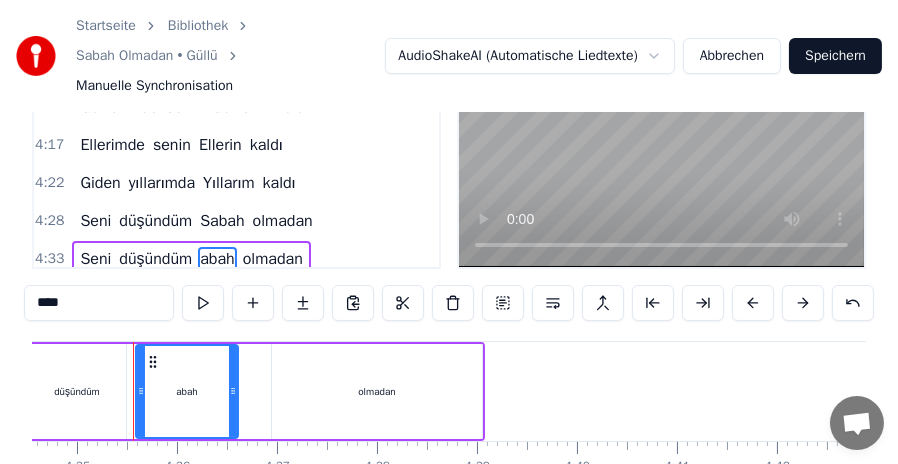 click on "****" at bounding box center [99, 303] 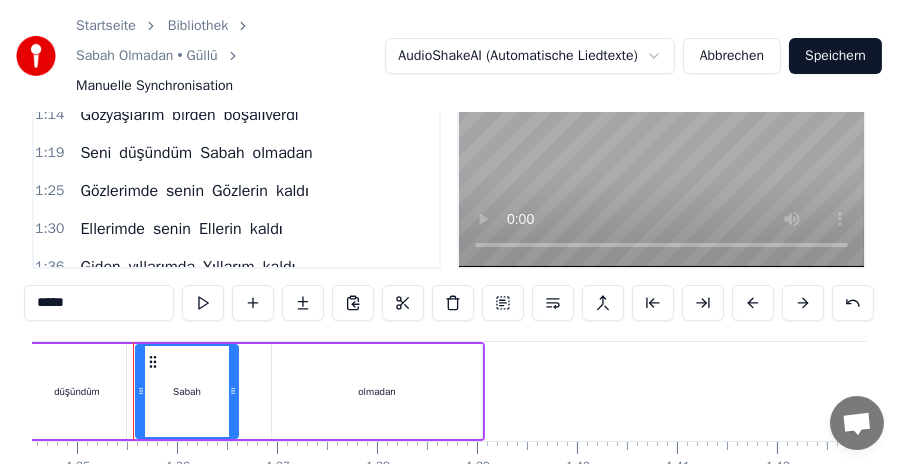 scroll, scrollTop: 168, scrollLeft: 0, axis: vertical 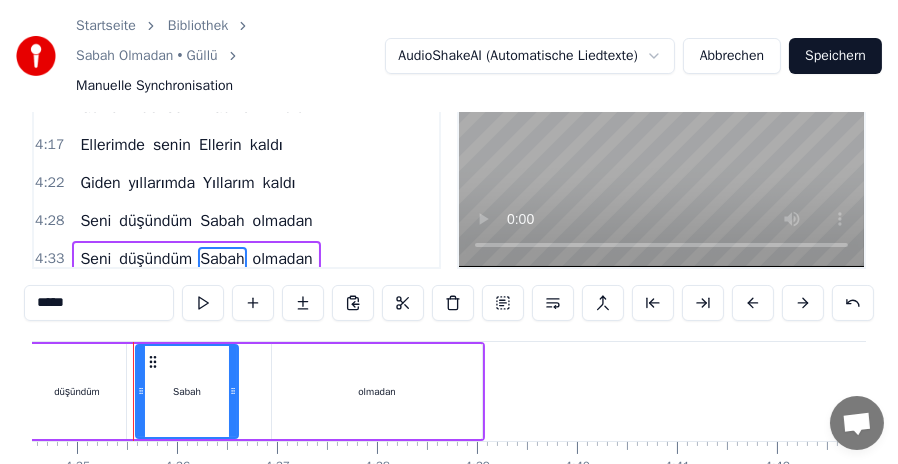 type on "*****" 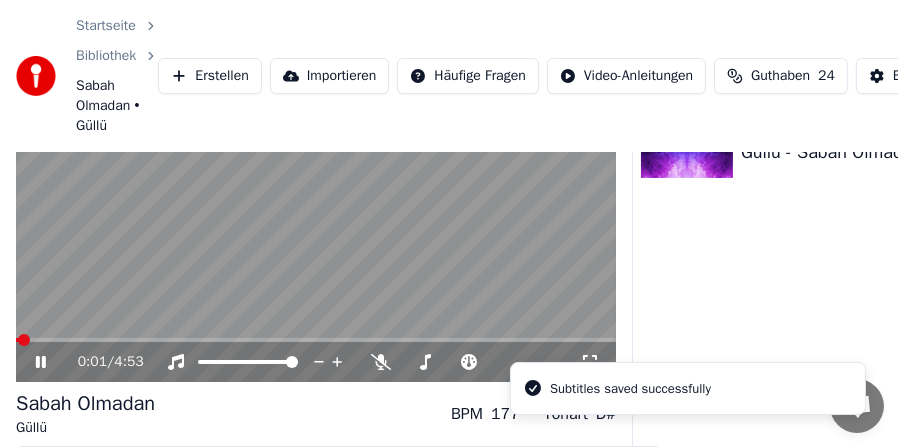 scroll, scrollTop: 7, scrollLeft: 0, axis: vertical 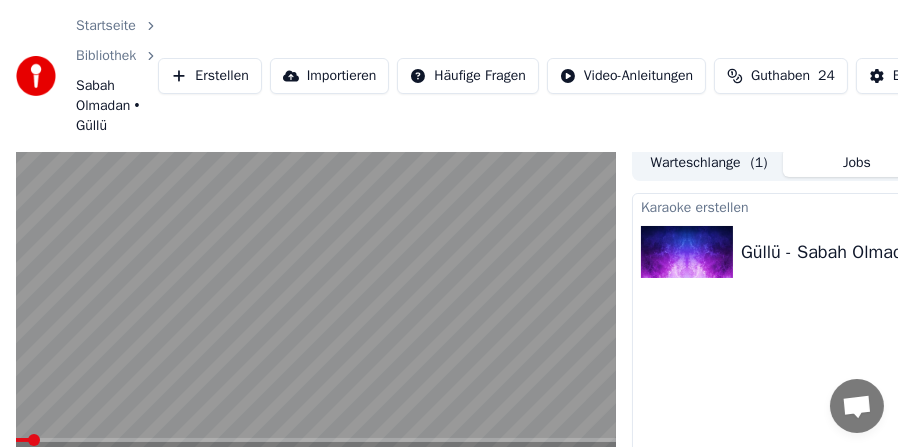 click at bounding box center [316, 440] 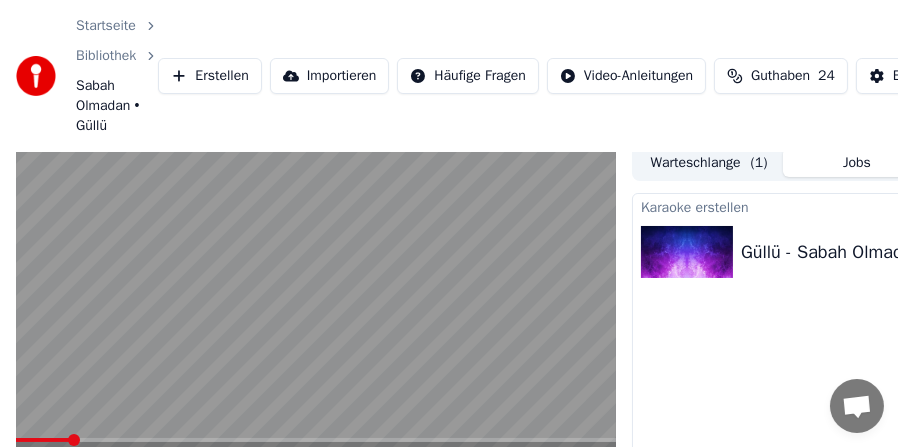 click at bounding box center [316, 440] 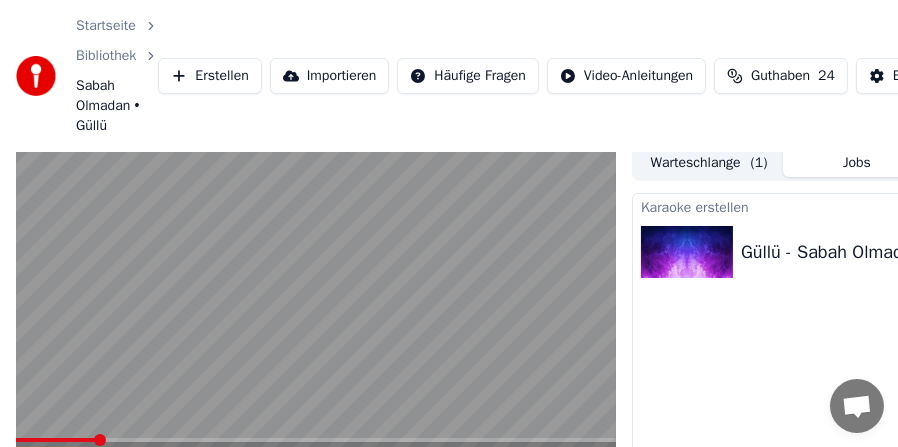 click at bounding box center [56, 440] 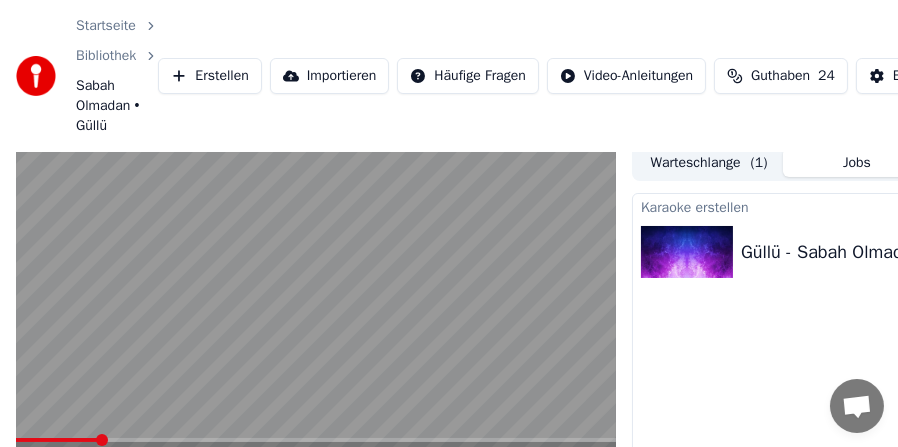 click at bounding box center [56, 440] 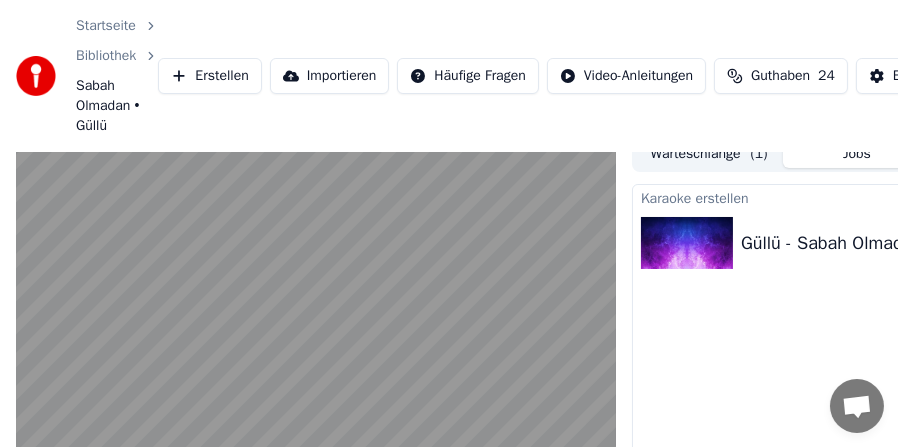 scroll, scrollTop: 17, scrollLeft: 0, axis: vertical 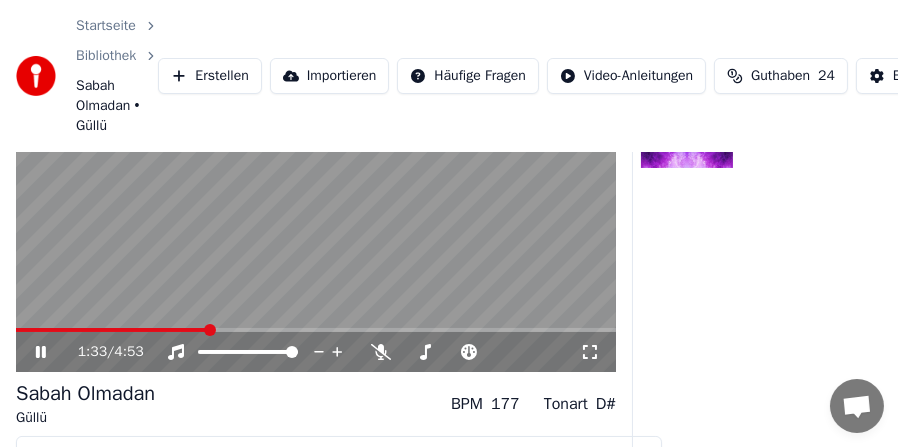 click 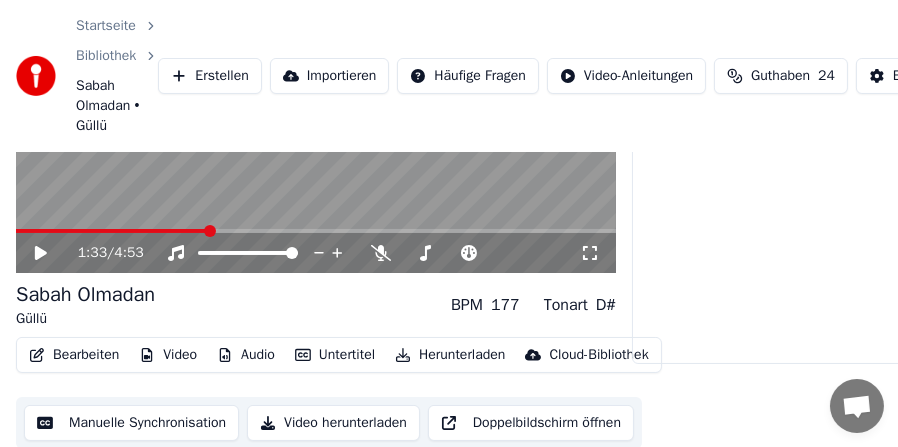 scroll, scrollTop: 218, scrollLeft: 0, axis: vertical 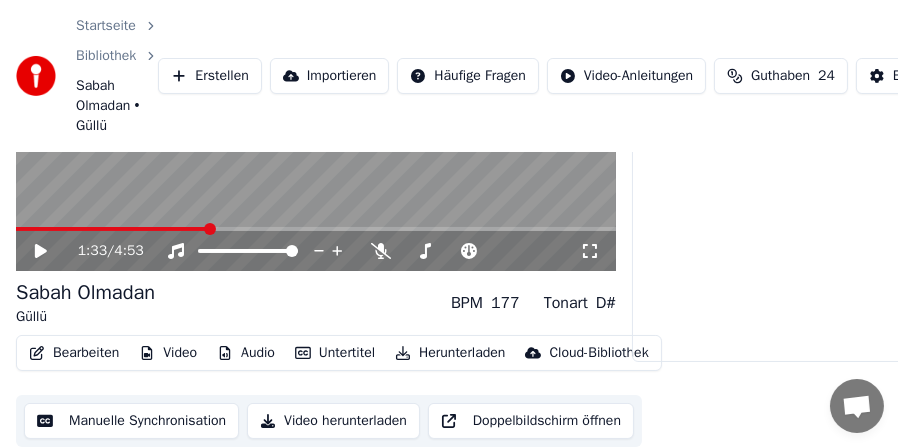 click on "Bearbeiten" at bounding box center (74, 353) 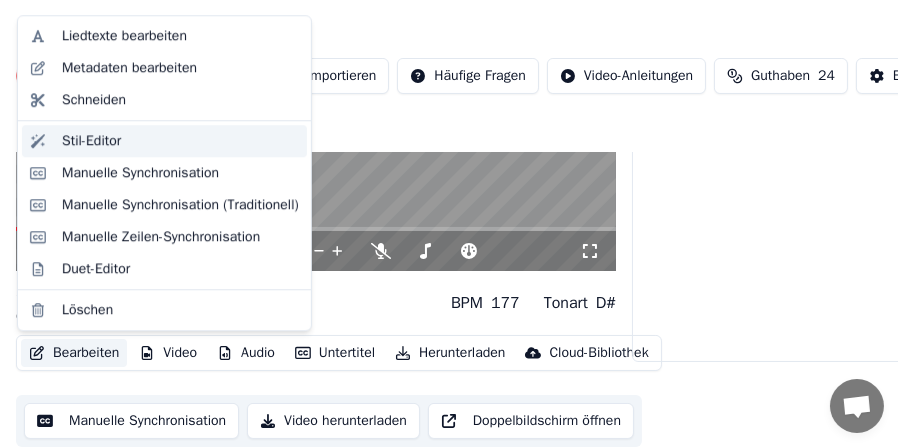 click on "Stil-Editor" at bounding box center (91, 141) 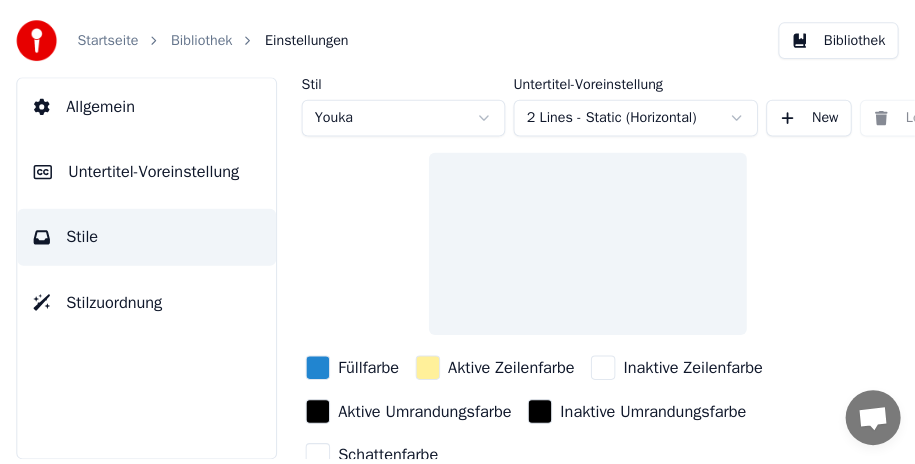 scroll, scrollTop: 0, scrollLeft: 0, axis: both 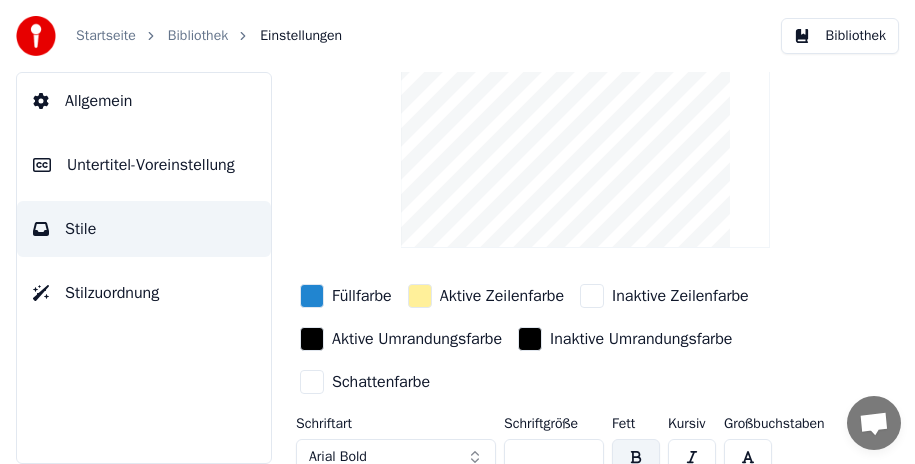 click on "Untertitel-Voreinstellung" at bounding box center [151, 165] 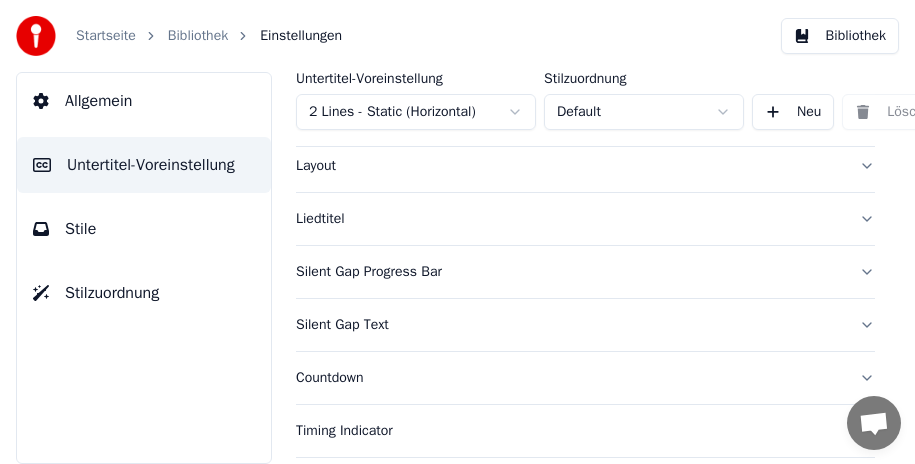 click on "Layout" at bounding box center (585, 166) 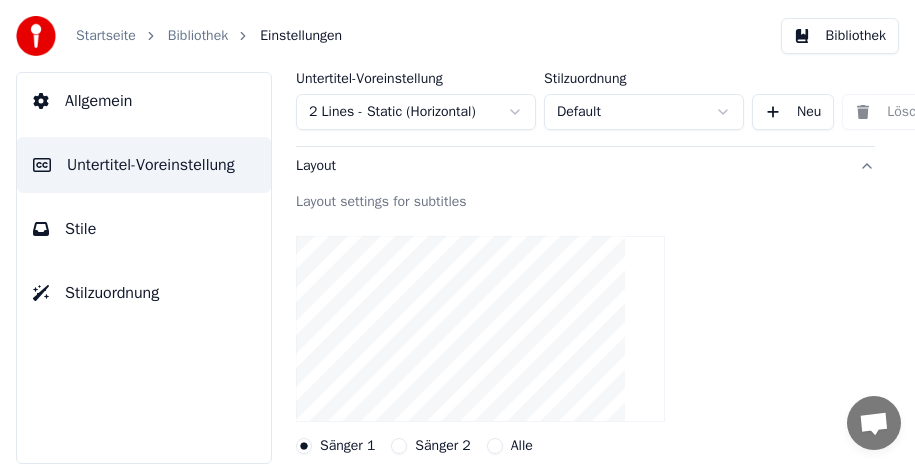 click on "Layout" at bounding box center (585, 166) 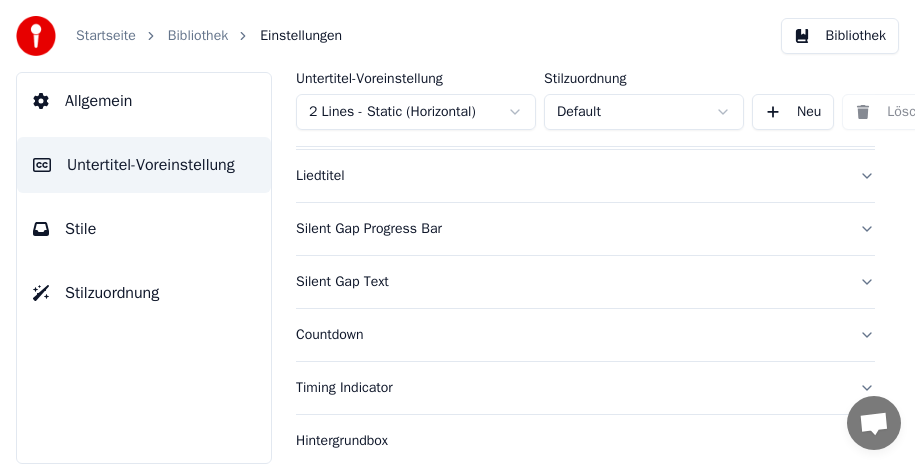 scroll, scrollTop: 43, scrollLeft: 0, axis: vertical 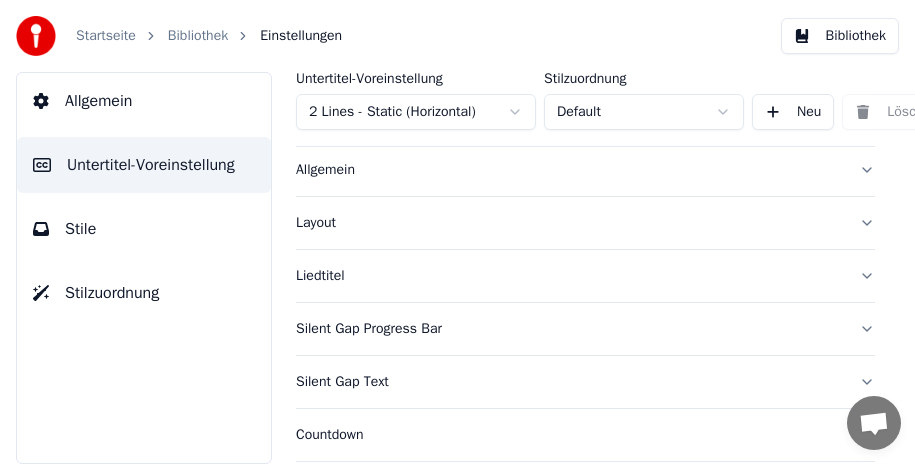 click on "Allgemein" at bounding box center [585, 170] 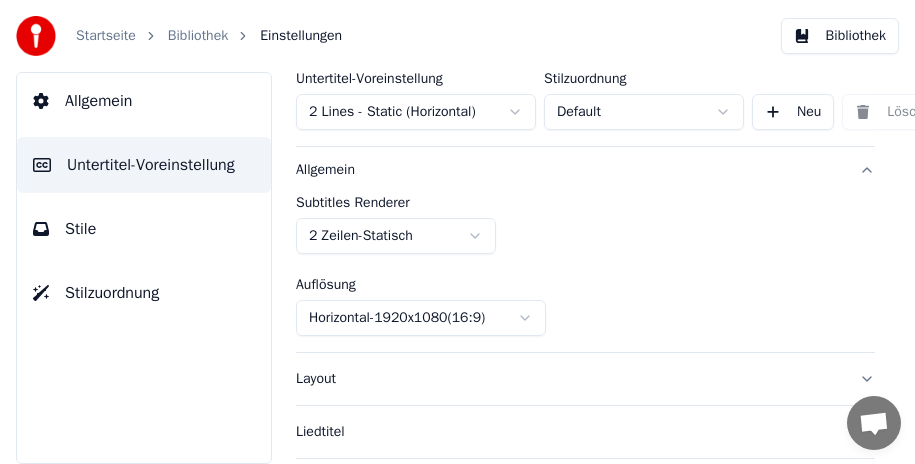 click on "Allgemein" at bounding box center [585, 170] 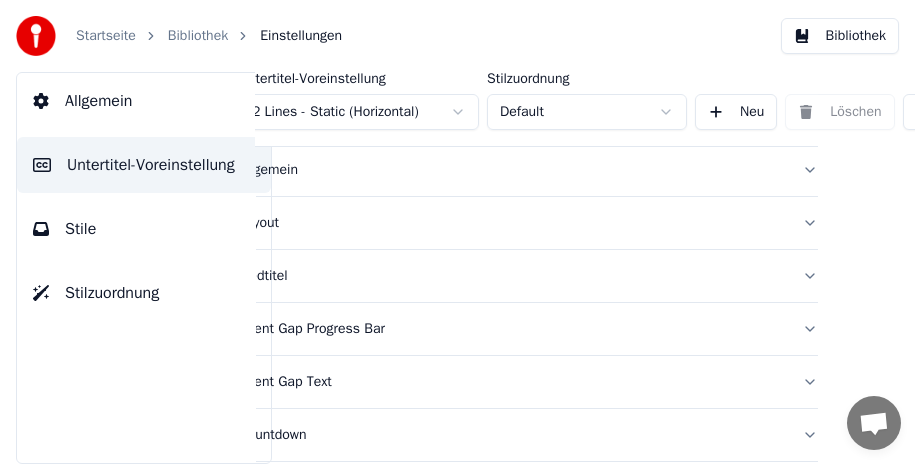 scroll, scrollTop: 43, scrollLeft: 0, axis: vertical 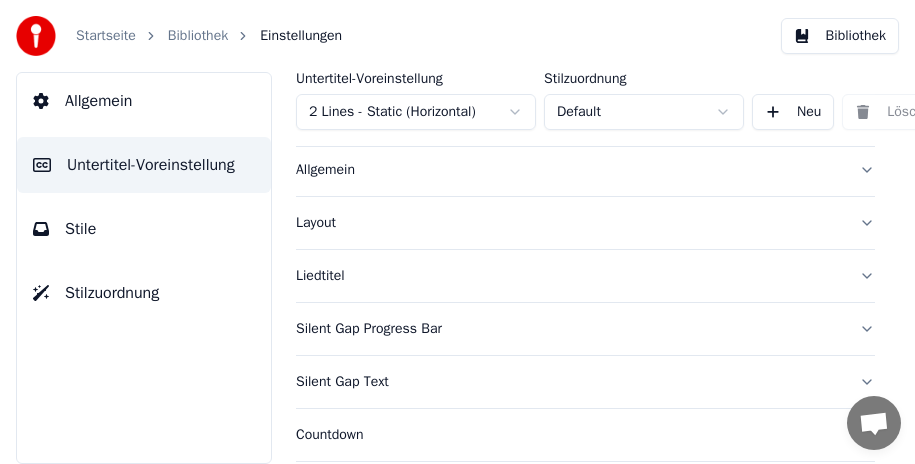click on "Allgemein" at bounding box center [98, 101] 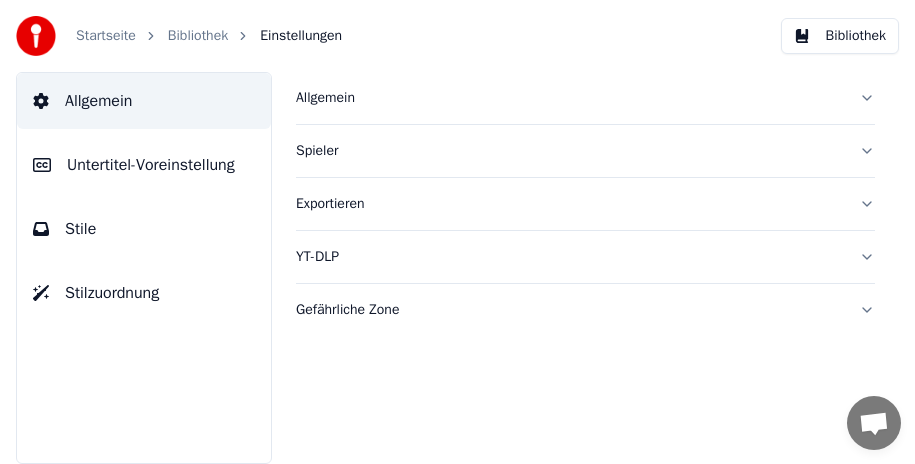 click on "Untertitel-Voreinstellung" at bounding box center (151, 165) 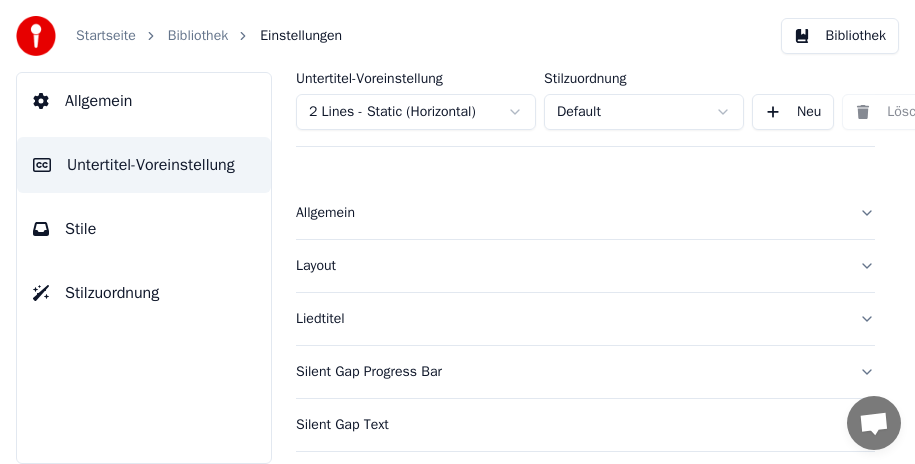 click on "Liedtitel" at bounding box center [585, 319] 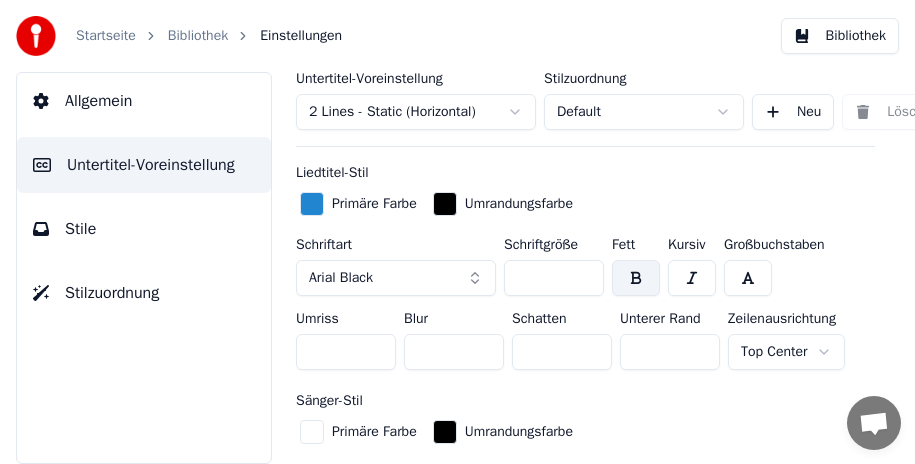 scroll, scrollTop: 400, scrollLeft: 0, axis: vertical 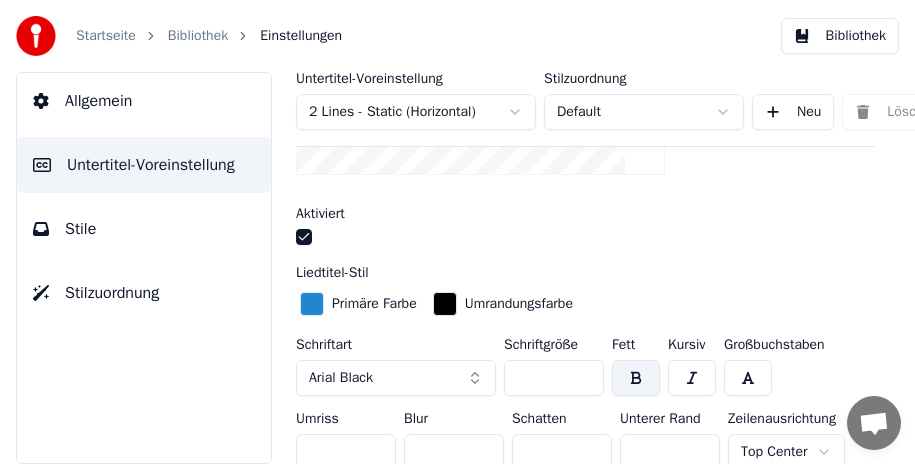 click on "Arial Black" at bounding box center [396, 378] 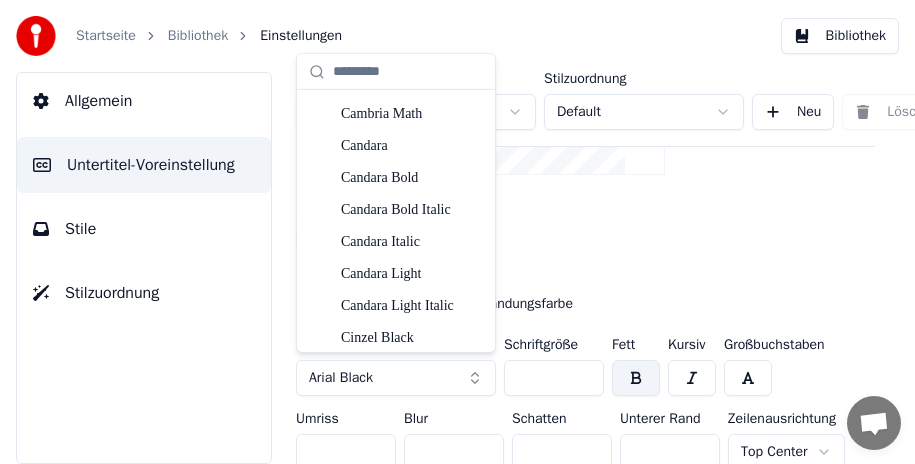 scroll, scrollTop: 800, scrollLeft: 0, axis: vertical 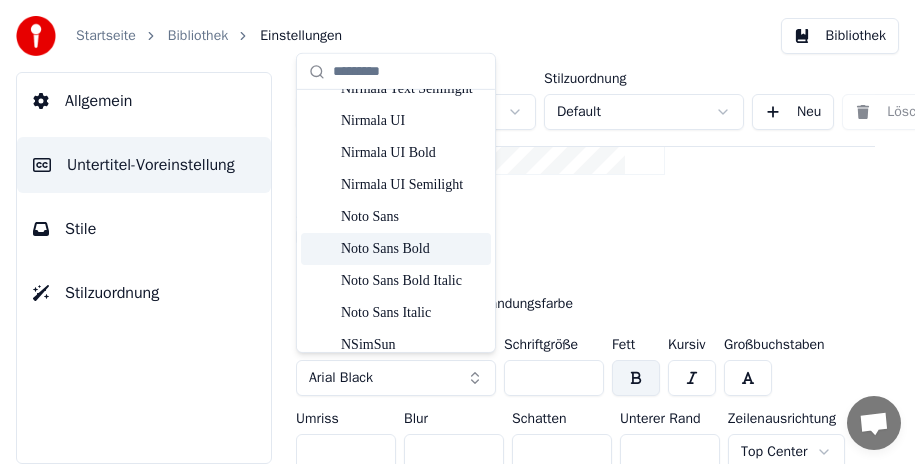 click on "Noto Sans Bold" at bounding box center (412, 249) 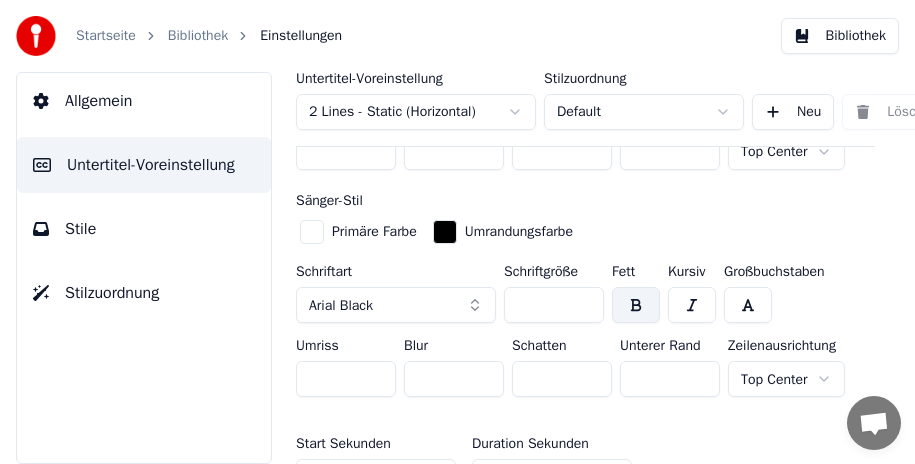 scroll, scrollTop: 800, scrollLeft: 0, axis: vertical 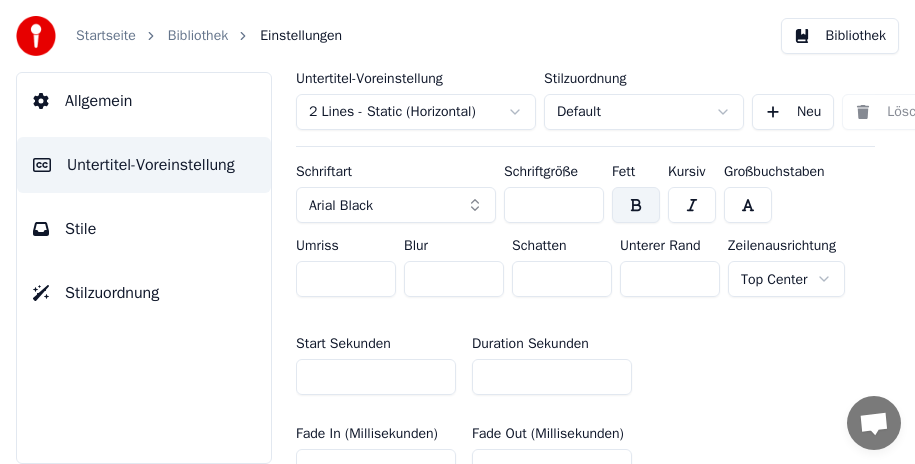 click on "Arial Black" at bounding box center [396, 205] 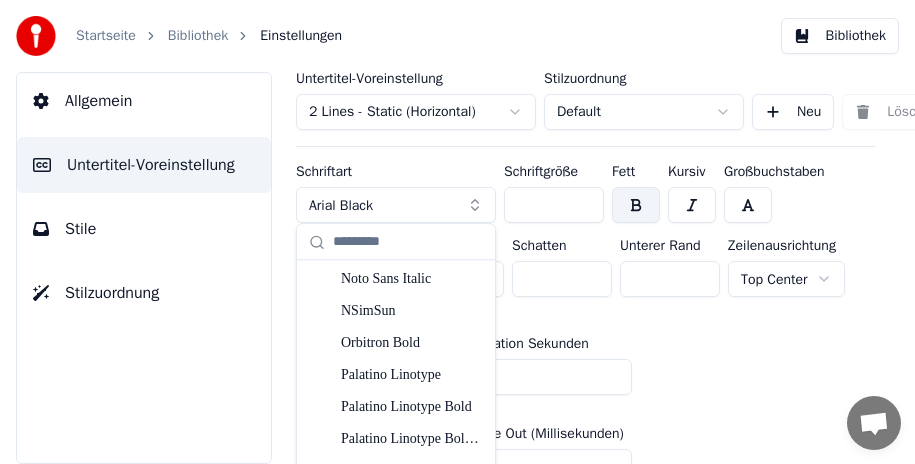 scroll, scrollTop: 4055, scrollLeft: 0, axis: vertical 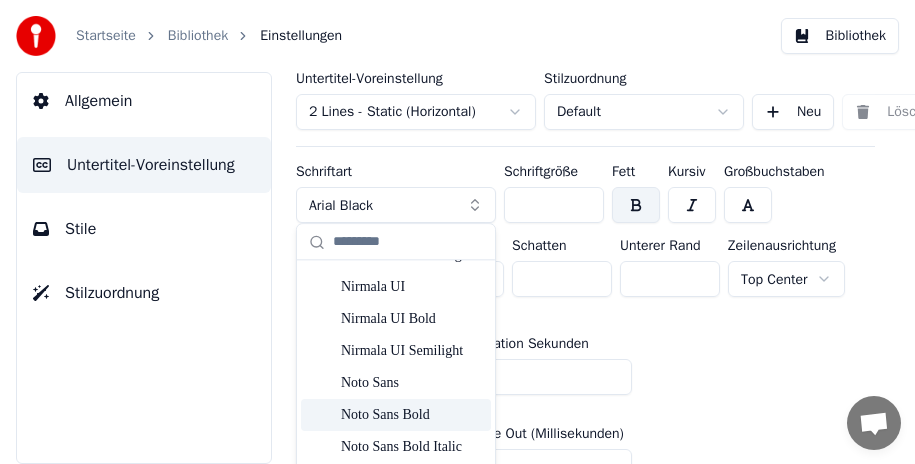 click on "Noto Sans Bold" at bounding box center (412, 415) 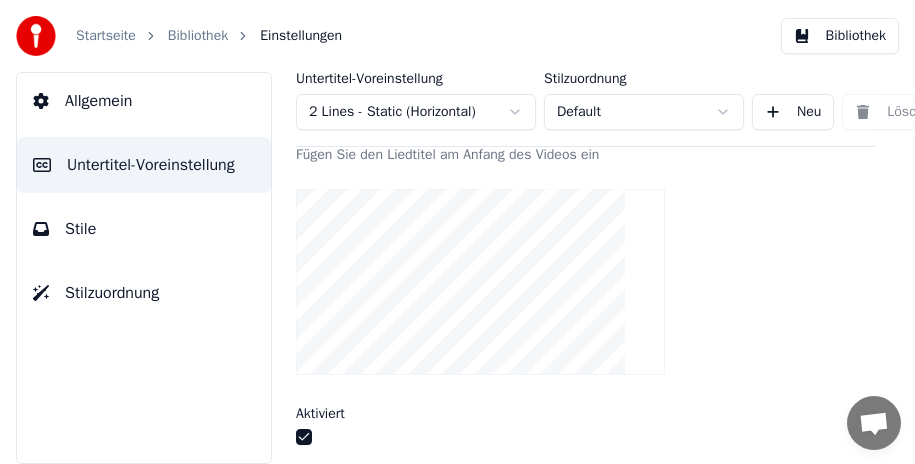 scroll, scrollTop: 0, scrollLeft: 0, axis: both 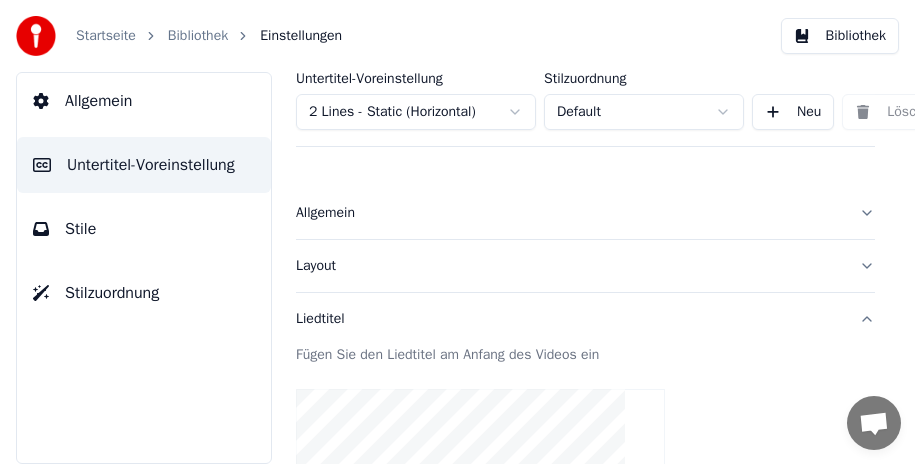 click on "Liedtitel" at bounding box center [585, 319] 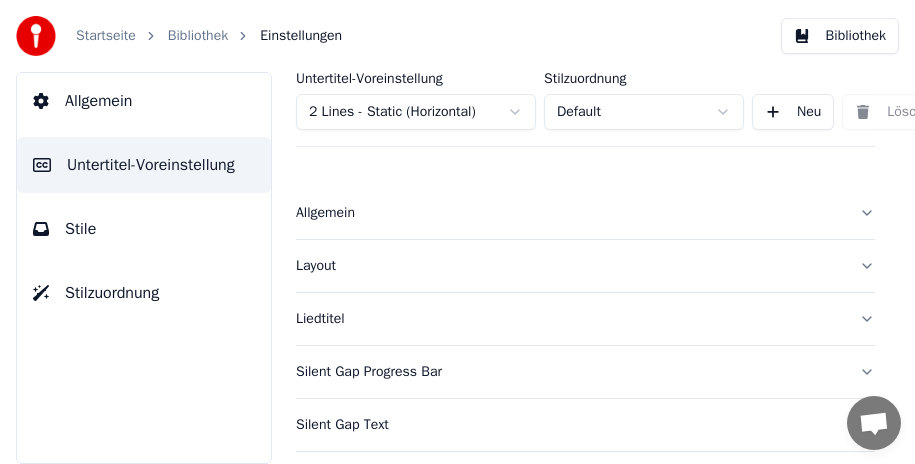 click on "Layout" at bounding box center [585, 266] 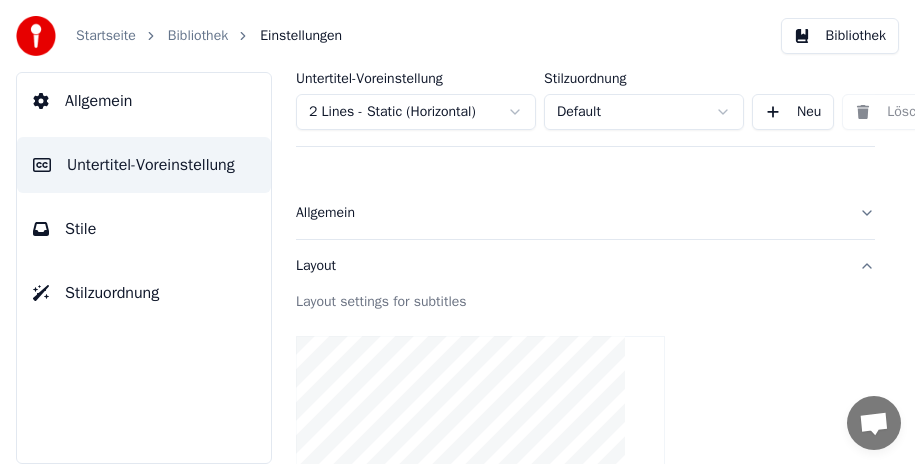 scroll, scrollTop: 100, scrollLeft: 0, axis: vertical 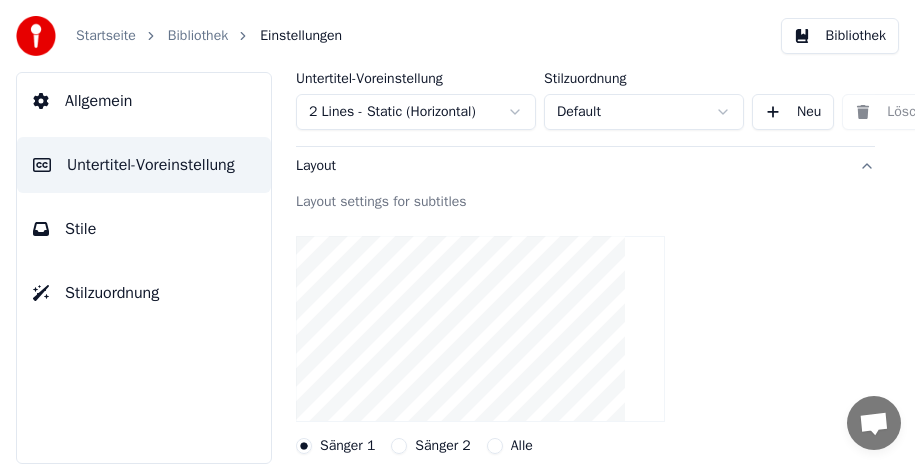click on "Layout" at bounding box center [585, 166] 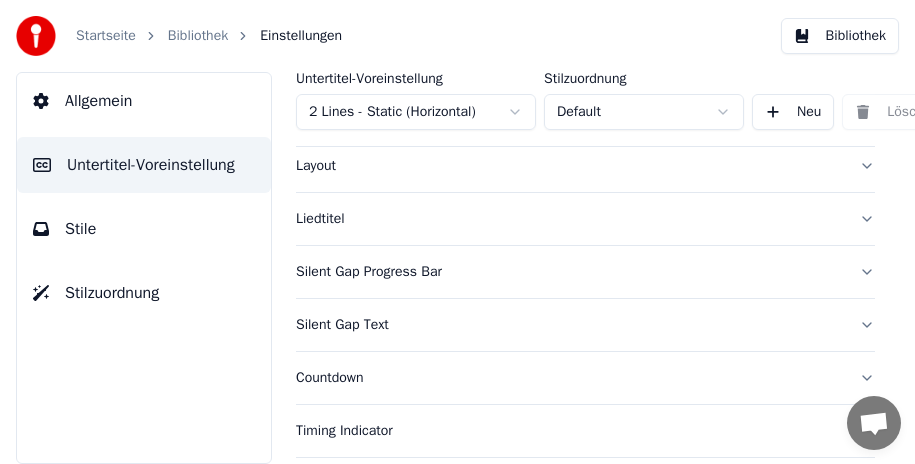 scroll, scrollTop: 0, scrollLeft: 0, axis: both 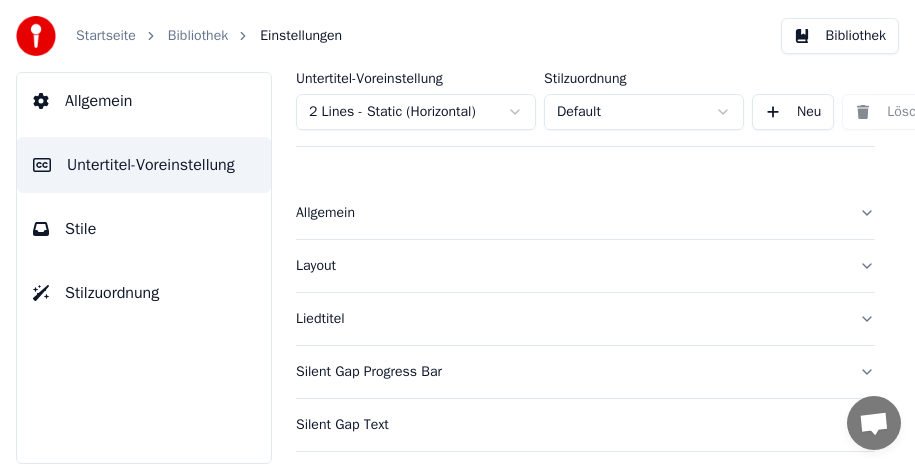 click on "Allgemein" at bounding box center [585, 213] 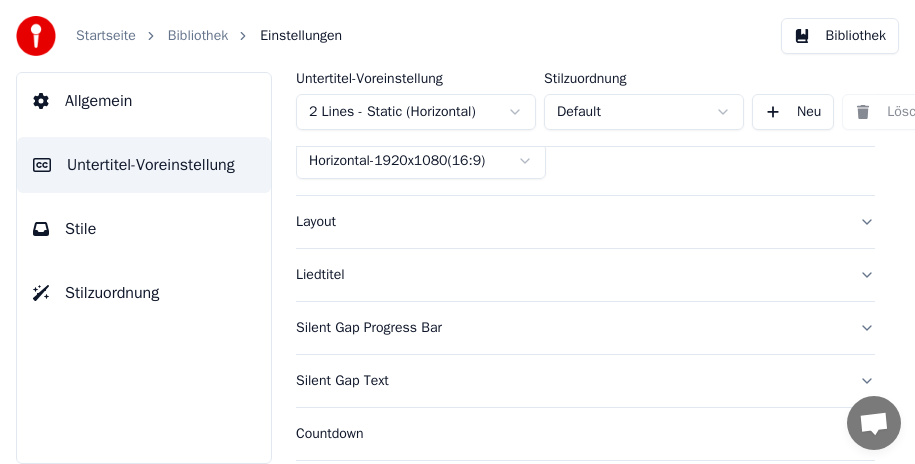scroll, scrollTop: 0, scrollLeft: 0, axis: both 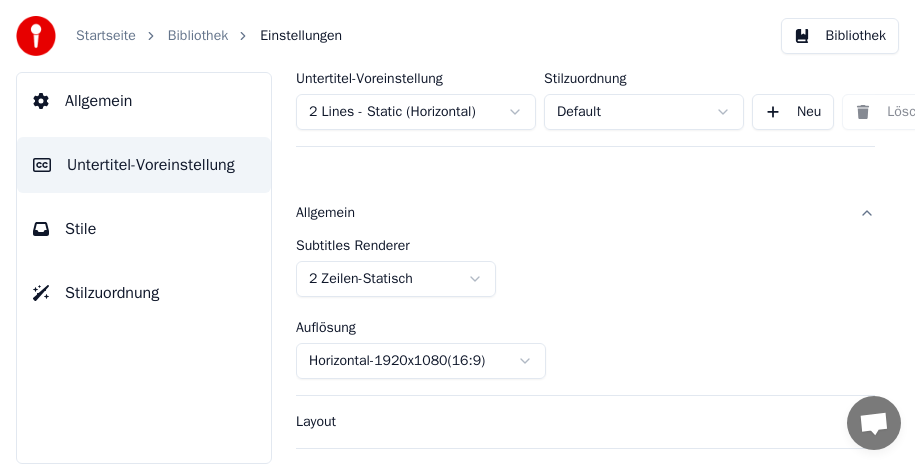 click on "Allgemein" at bounding box center [585, 213] 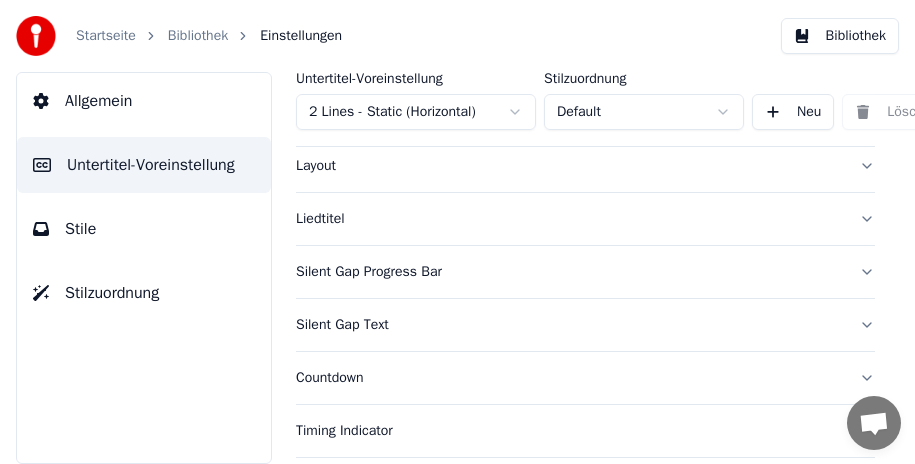 scroll, scrollTop: 200, scrollLeft: 0, axis: vertical 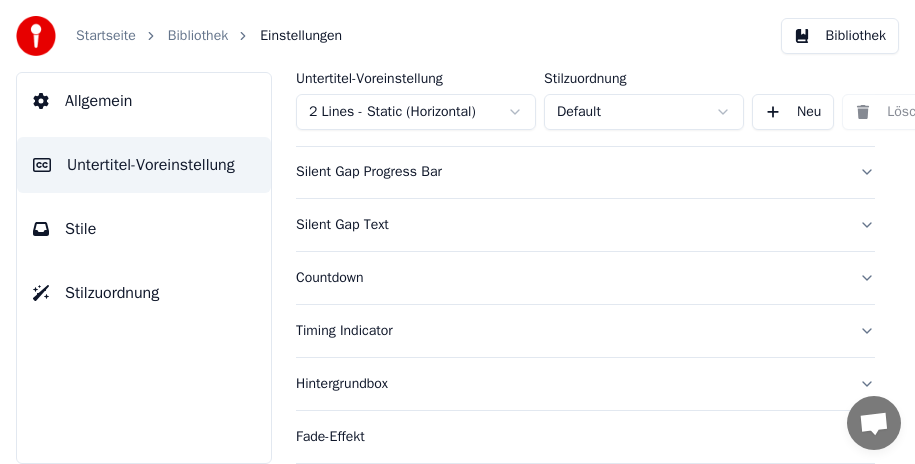 click on "Silent Gap Progress Bar" at bounding box center [585, 172] 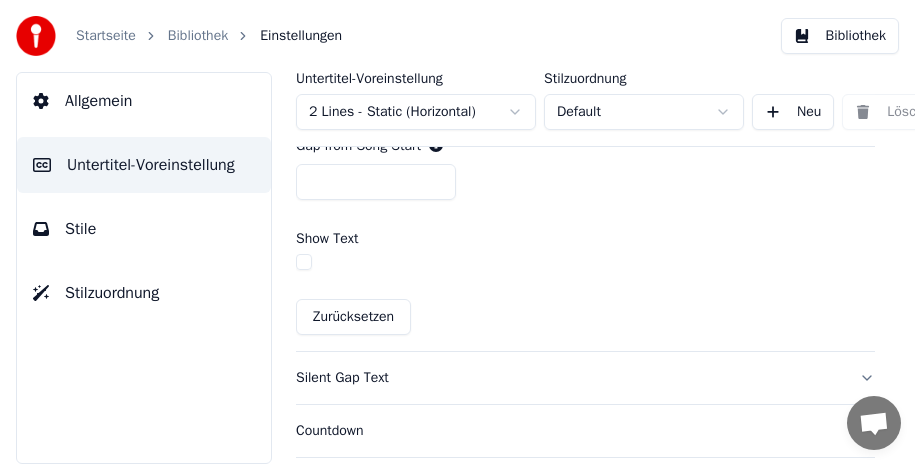 scroll, scrollTop: 1200, scrollLeft: 0, axis: vertical 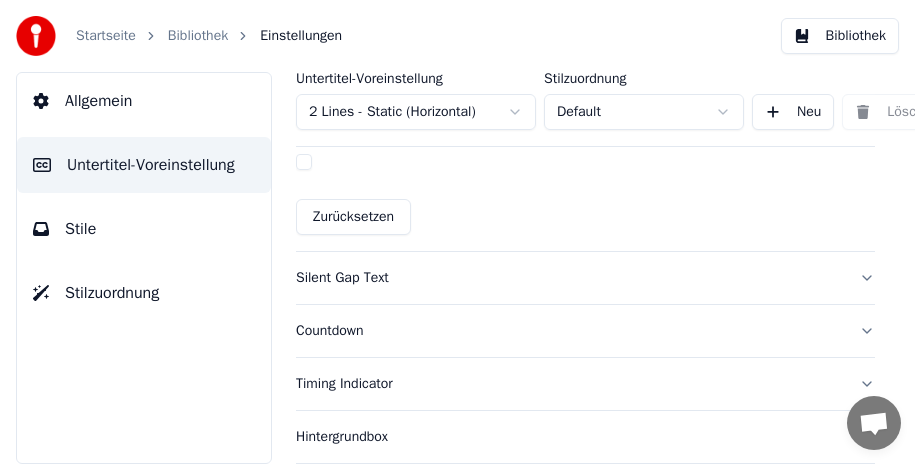 click on "Silent Gap Text" at bounding box center (585, 278) 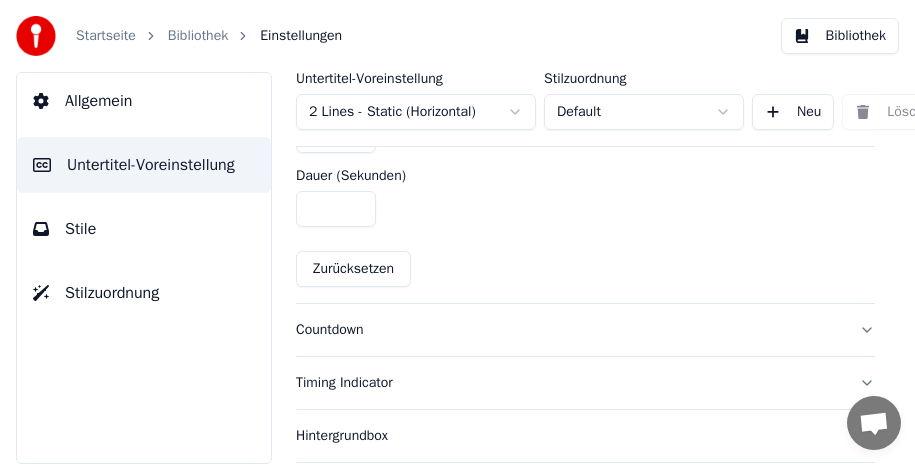 scroll, scrollTop: 1100, scrollLeft: 0, axis: vertical 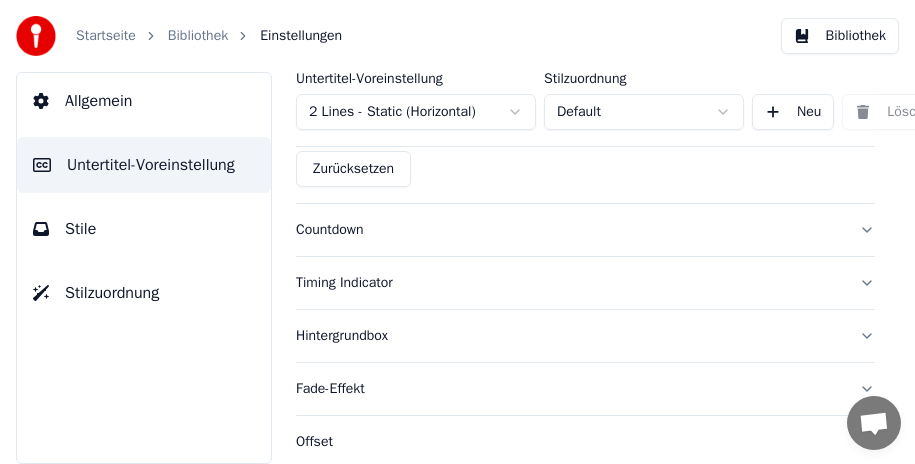 click on "Timing Indicator" at bounding box center [585, 283] 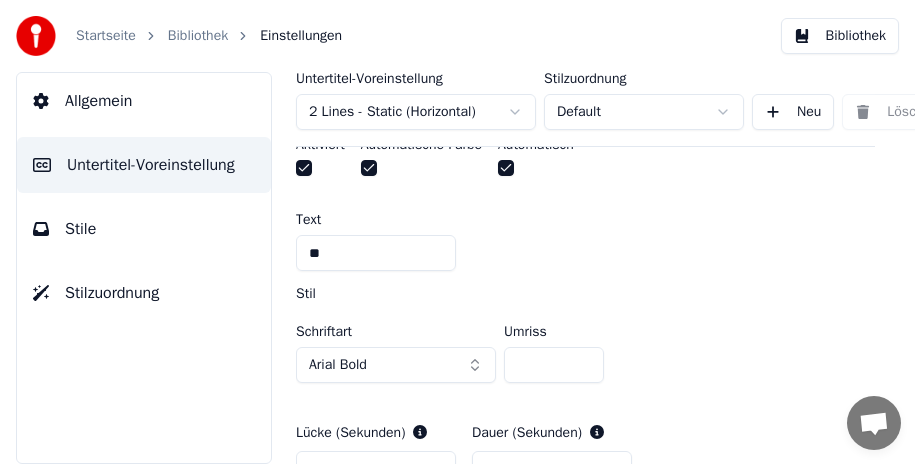 scroll, scrollTop: 800, scrollLeft: 0, axis: vertical 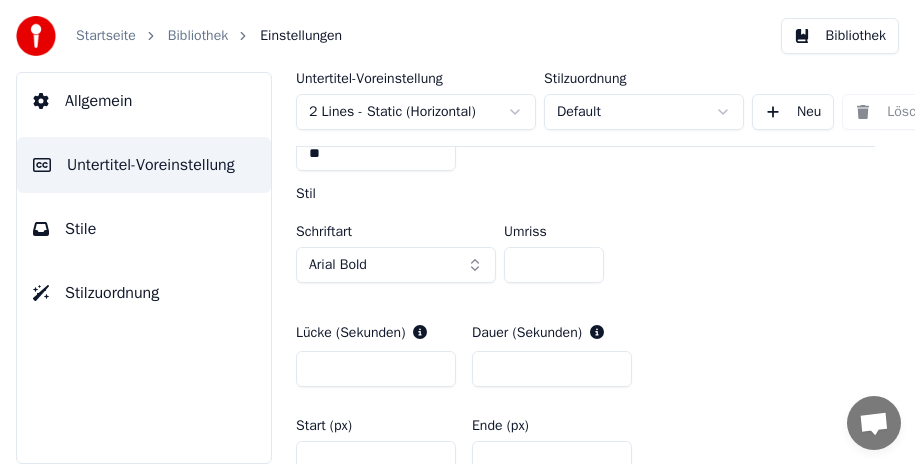click on "Arial Bold" at bounding box center (396, 265) 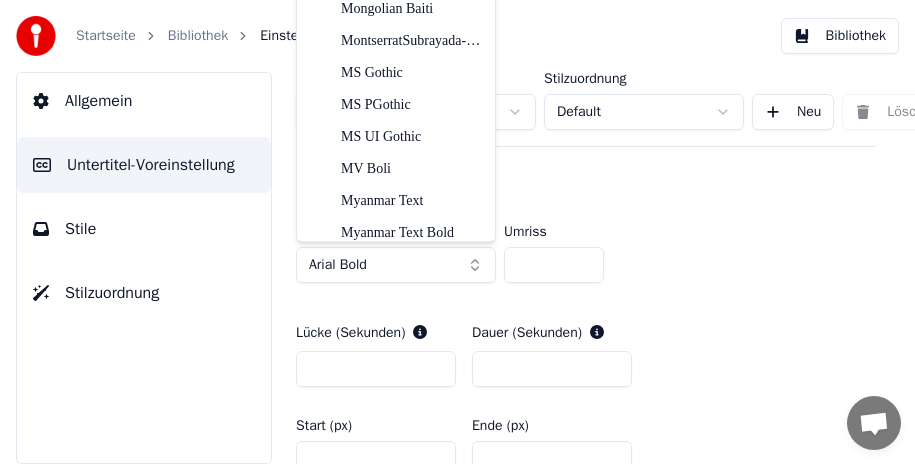 scroll, scrollTop: 4100, scrollLeft: 0, axis: vertical 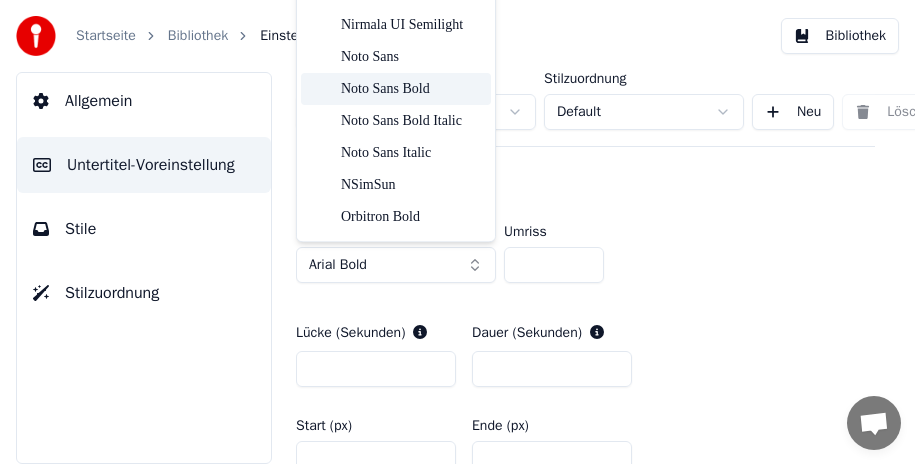 click on "Noto Sans Bold" at bounding box center [412, 89] 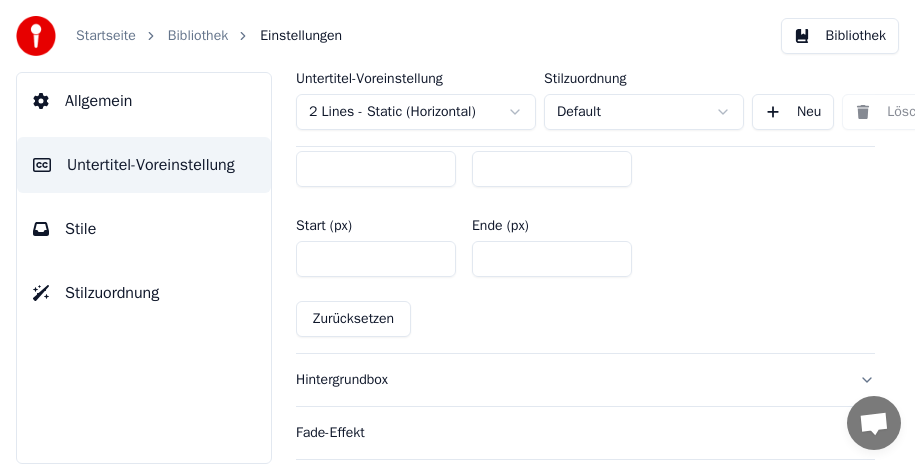 scroll, scrollTop: 1100, scrollLeft: 0, axis: vertical 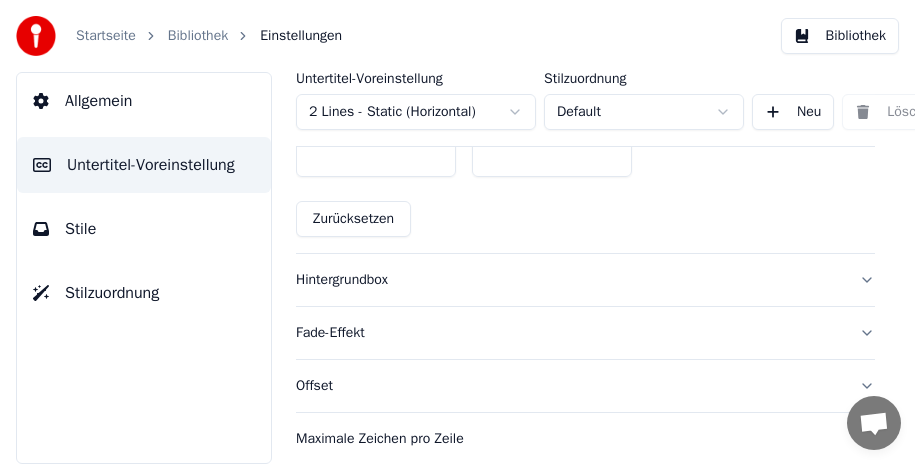 click on "Hintergrundbox" at bounding box center [585, 280] 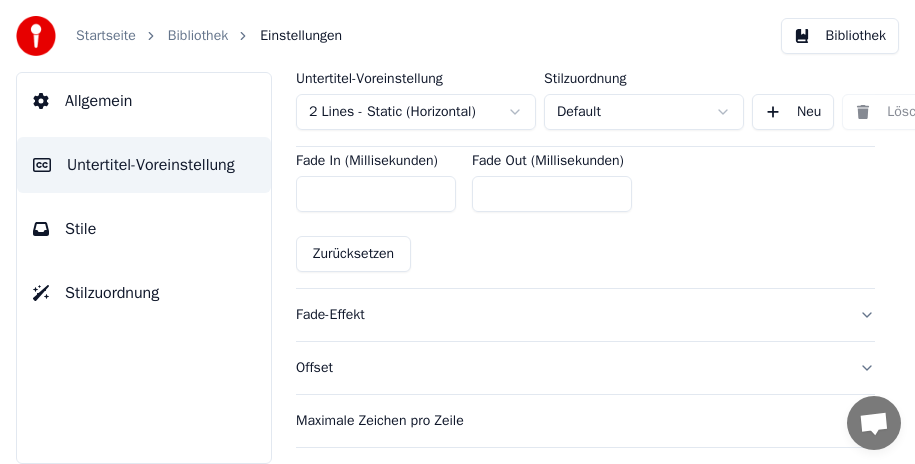 scroll, scrollTop: 1400, scrollLeft: 0, axis: vertical 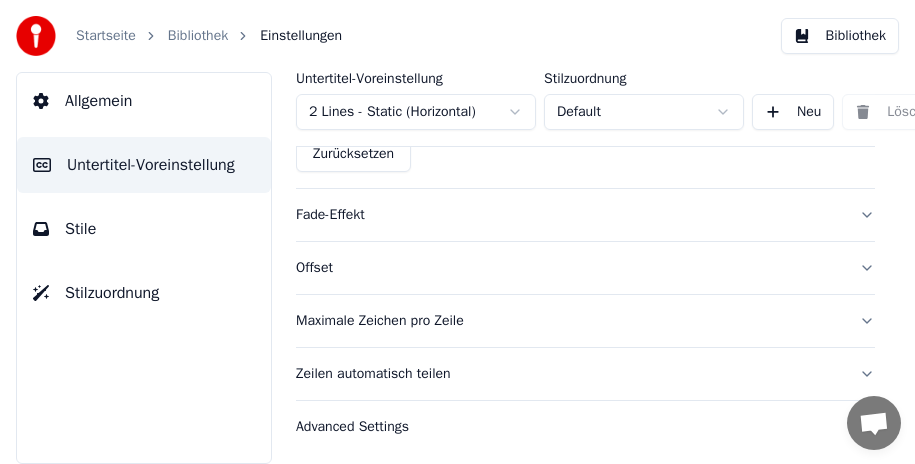 click on "Maximale Zeichen pro Zeile" at bounding box center (585, 321) 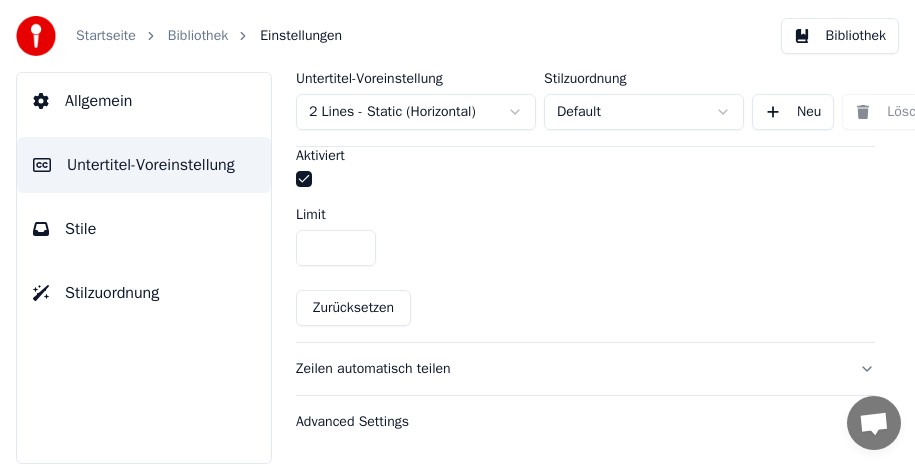 scroll, scrollTop: 896, scrollLeft: 0, axis: vertical 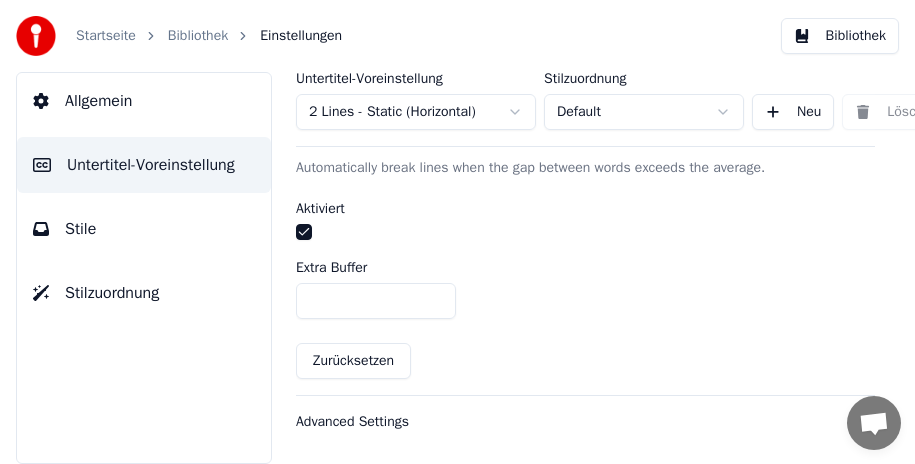 click on "Advanced Settings" at bounding box center (585, 422) 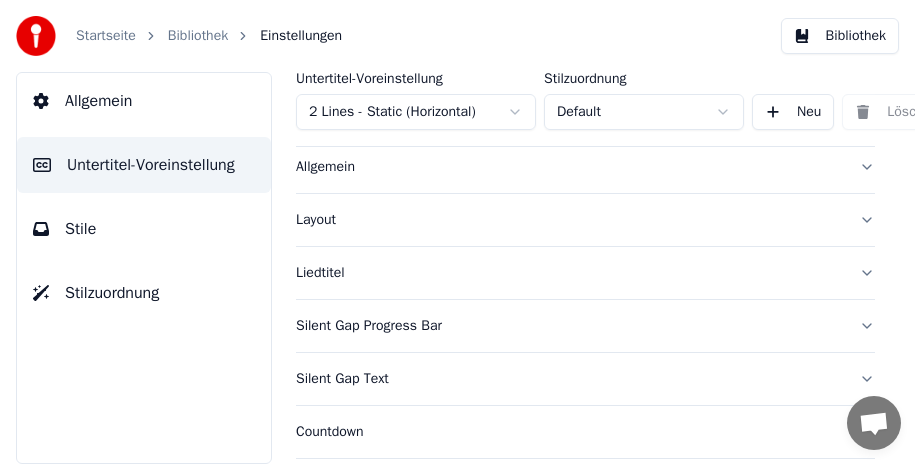 scroll, scrollTop: 0, scrollLeft: 0, axis: both 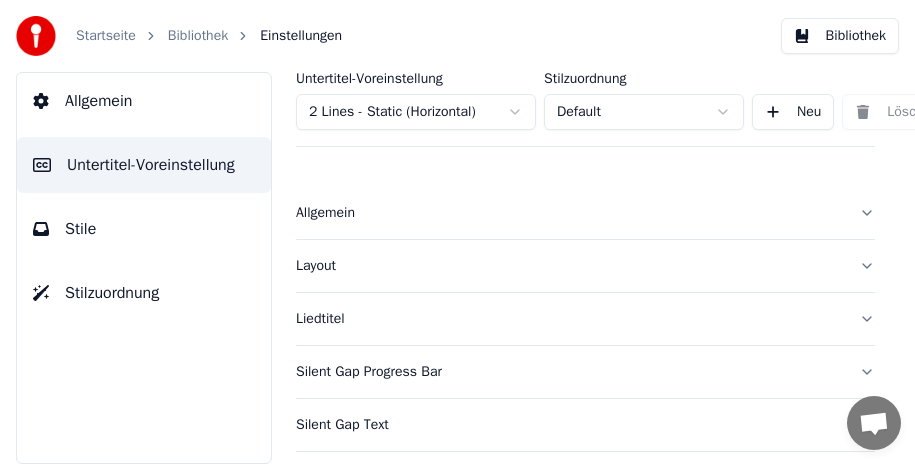 click on "Stile" at bounding box center (144, 229) 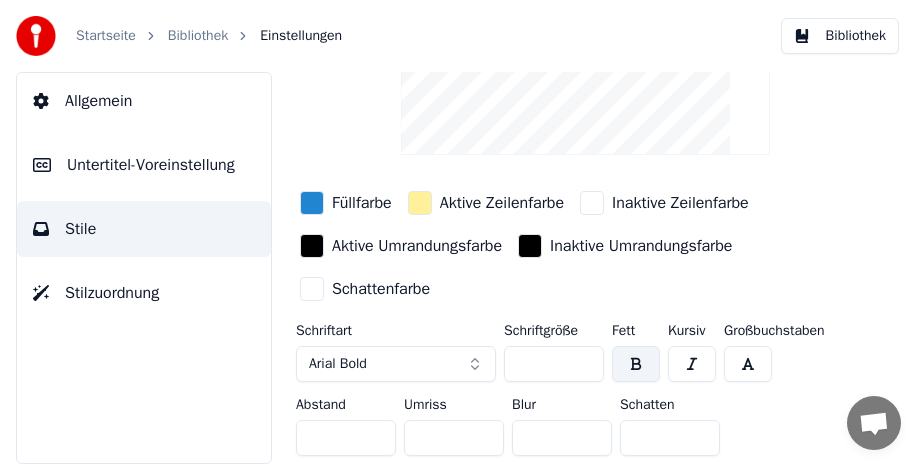 scroll, scrollTop: 204, scrollLeft: 0, axis: vertical 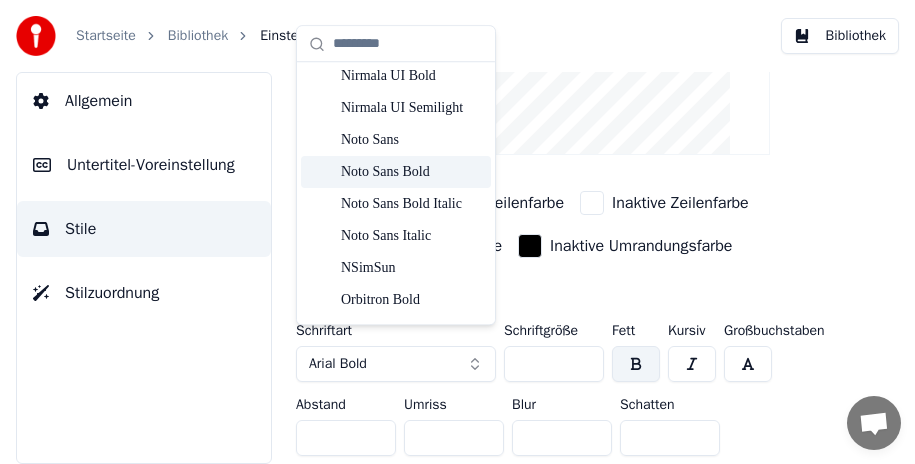 click on "Noto Sans Bold" at bounding box center (412, 172) 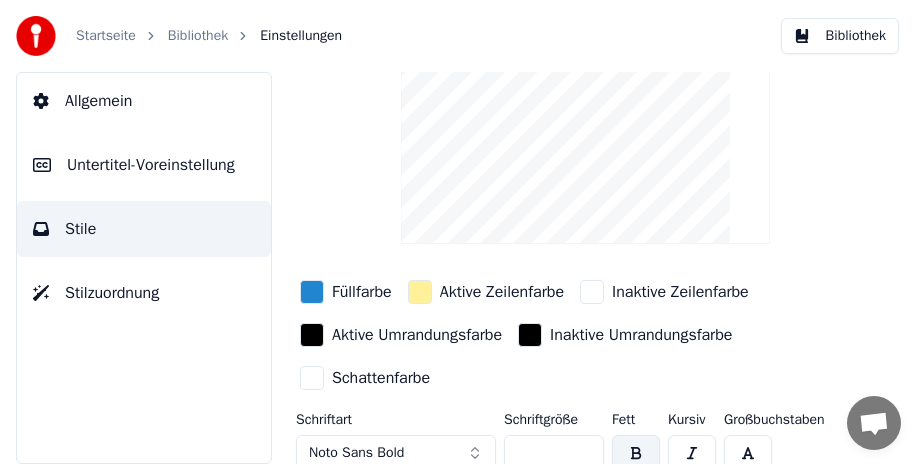 scroll, scrollTop: 204, scrollLeft: 0, axis: vertical 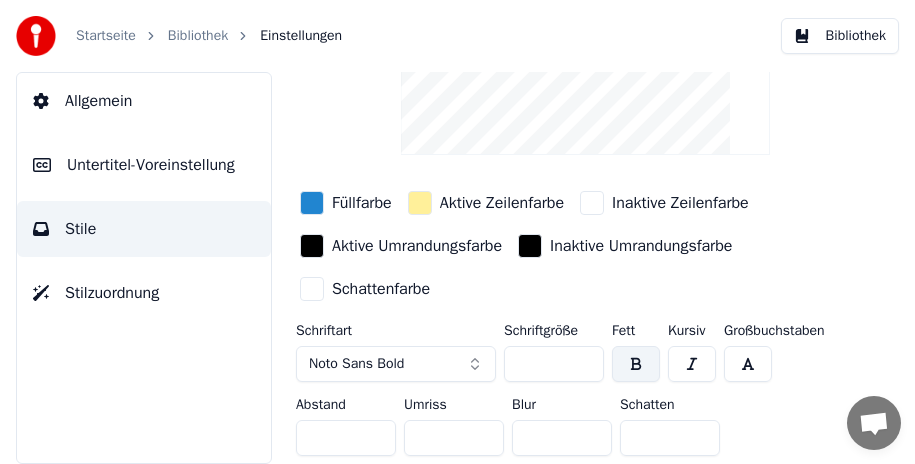click on "Noto Sans Bold" at bounding box center (396, 364) 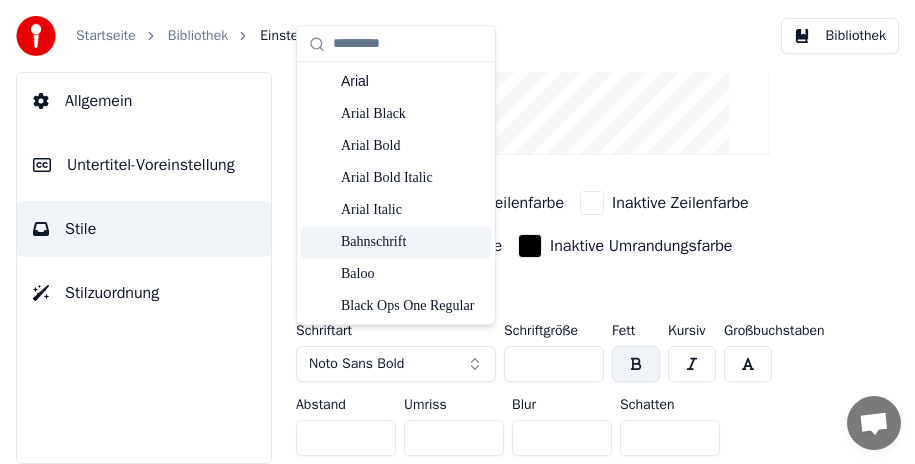 click on "Füllfarbe Aktive Zeilenfarbe Inaktive Zeilenfarbe Aktive Umrandungsfarbe Inaktive Umrandungsfarbe Schattenfarbe" at bounding box center [585, 247] 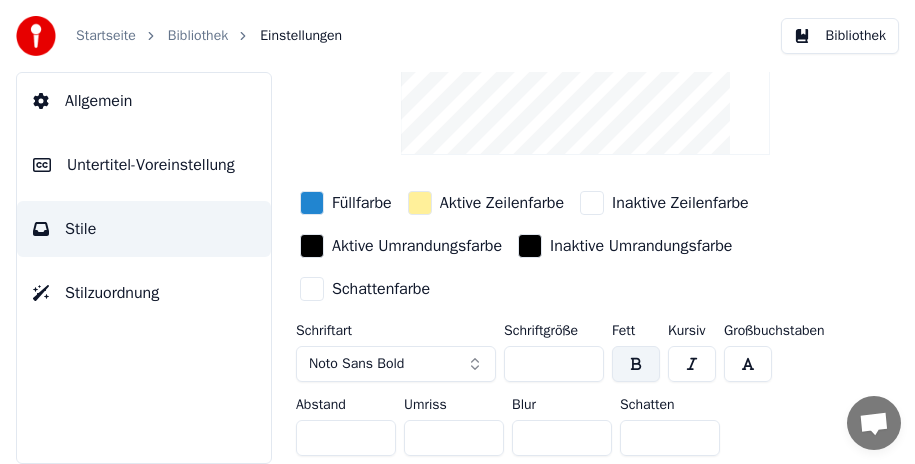 scroll, scrollTop: 204, scrollLeft: 0, axis: vertical 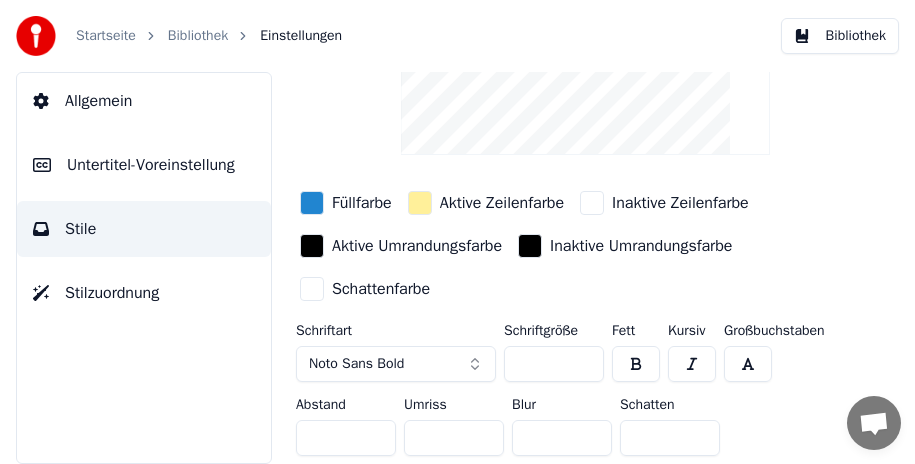 click at bounding box center [636, 364] 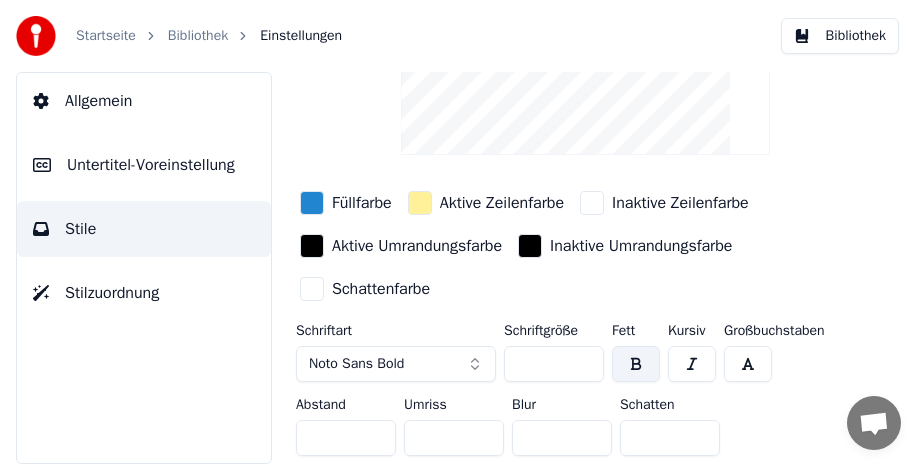 scroll, scrollTop: 104, scrollLeft: 0, axis: vertical 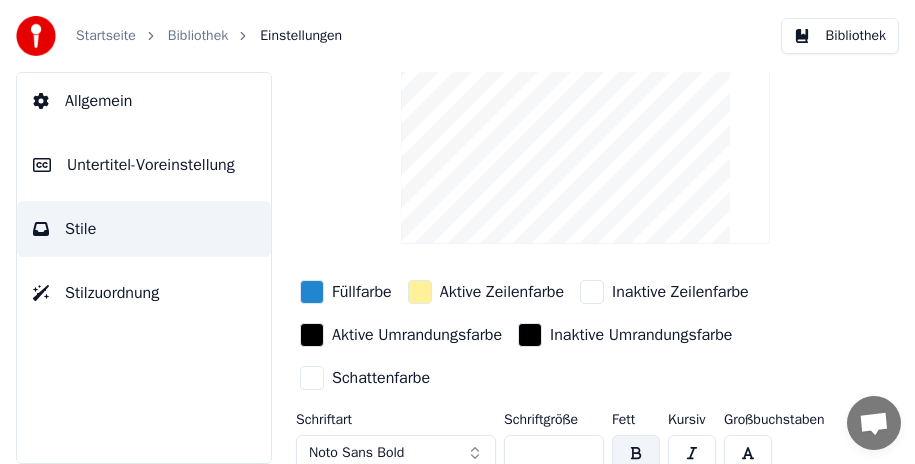 click at bounding box center [636, 453] 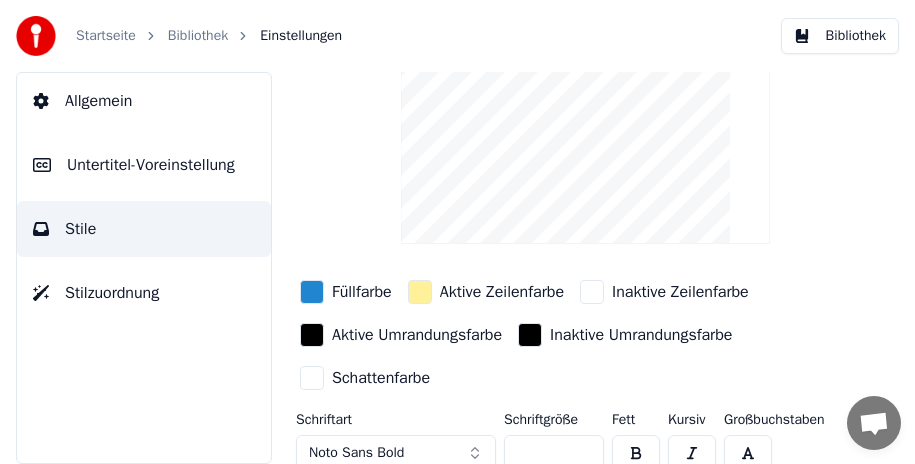 click at bounding box center [636, 453] 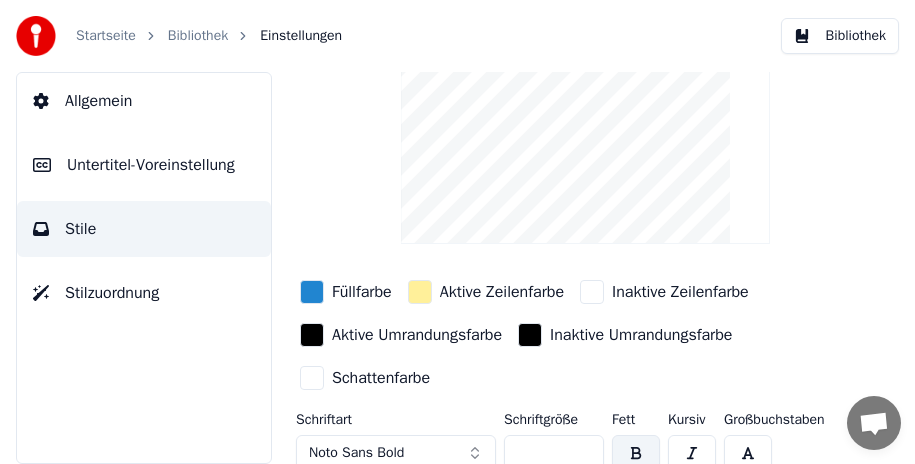 click at bounding box center (636, 453) 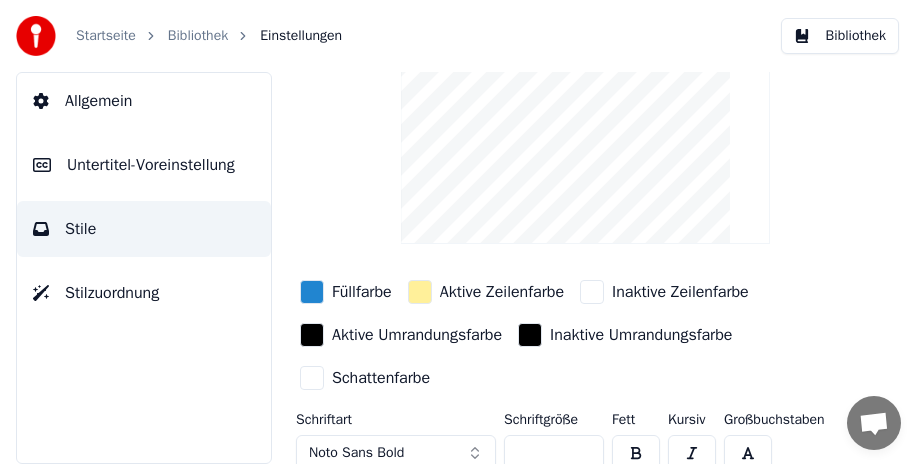 click at bounding box center [636, 453] 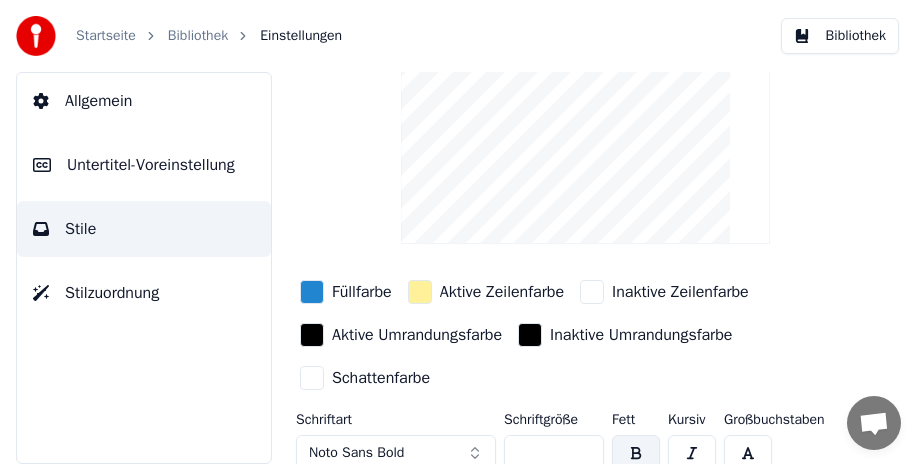 click at bounding box center [636, 453] 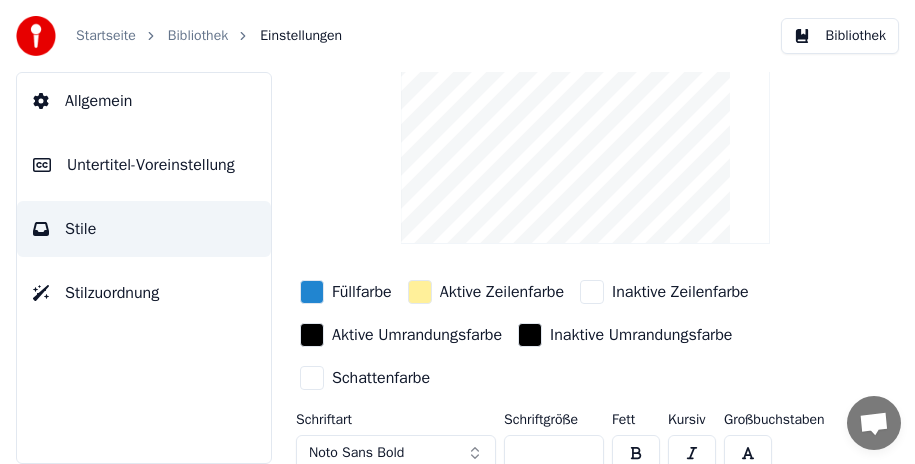 click at bounding box center [636, 453] 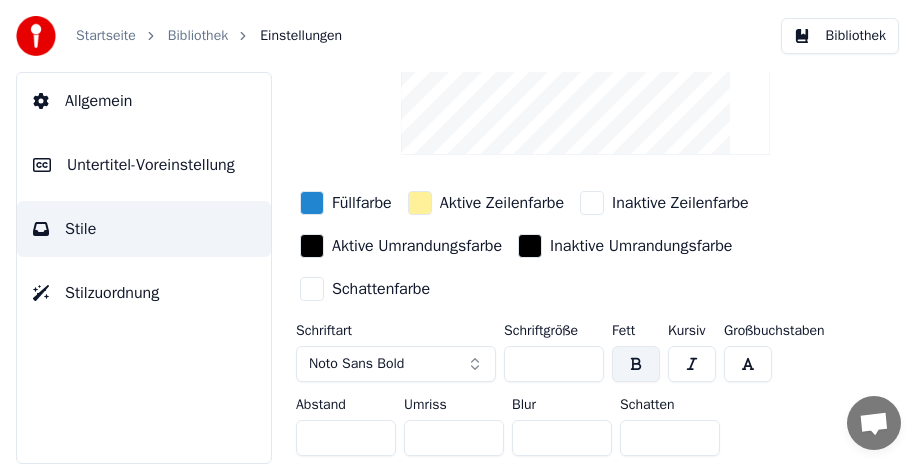 scroll, scrollTop: 104, scrollLeft: 0, axis: vertical 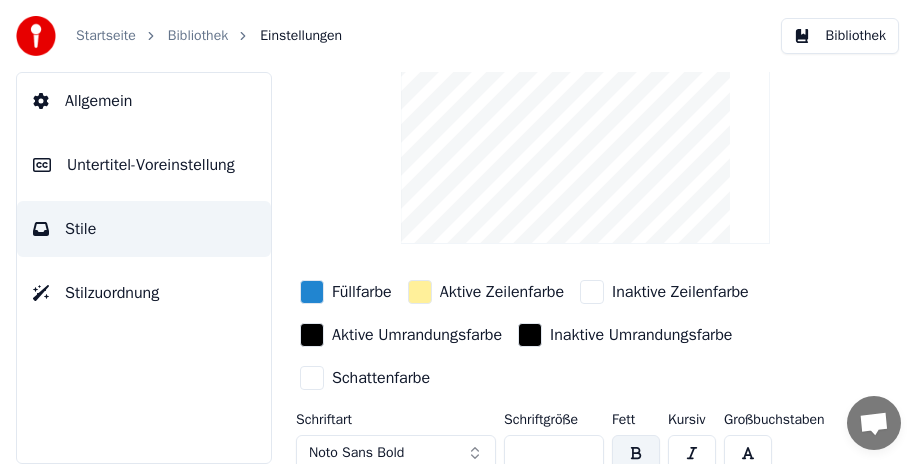 click at bounding box center (692, 453) 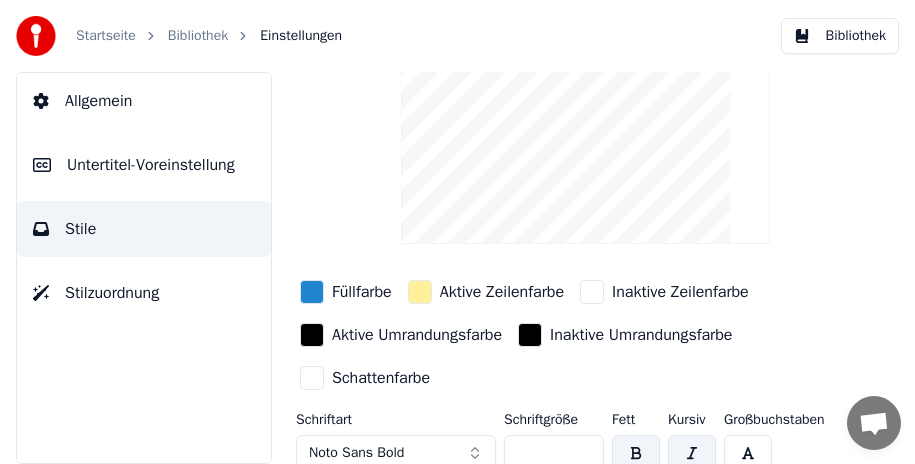 click at bounding box center (692, 453) 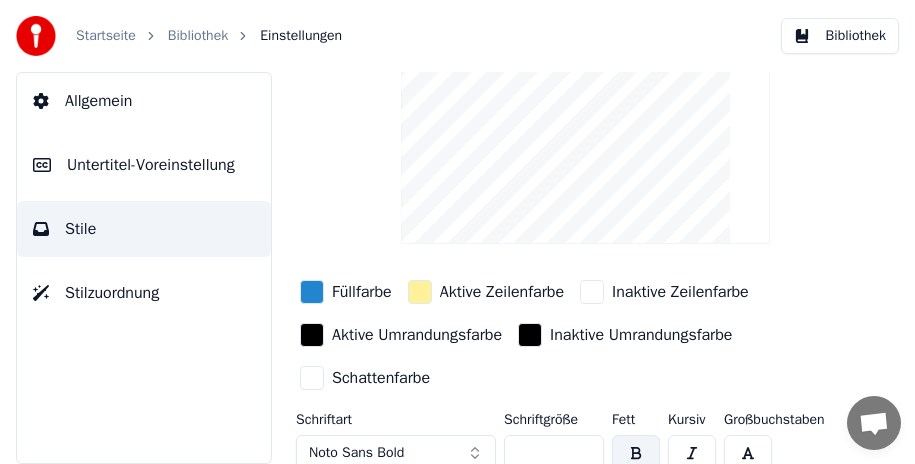 click at bounding box center (748, 453) 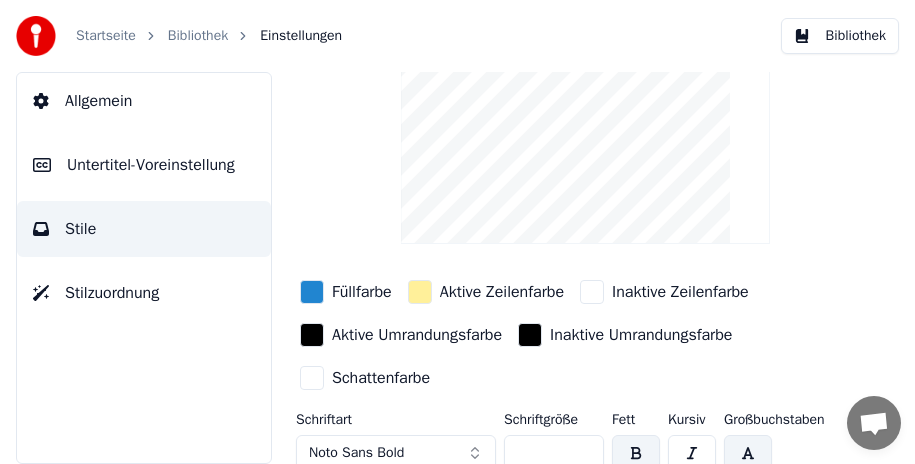 click at bounding box center (748, 453) 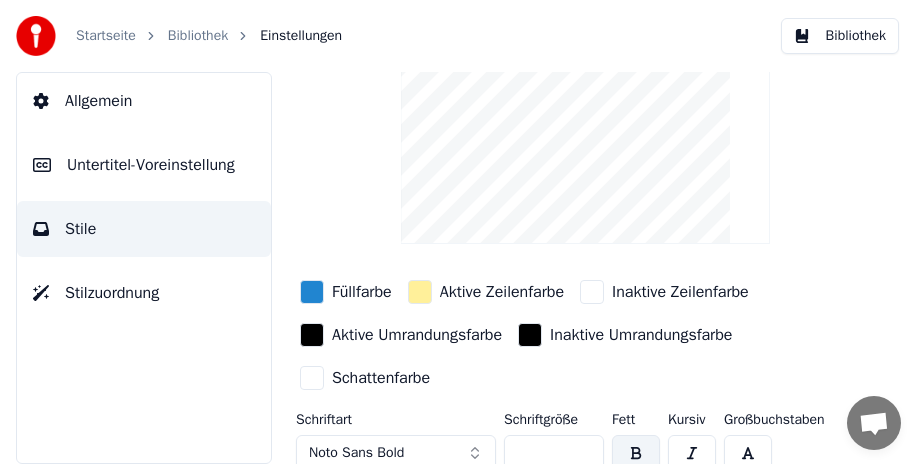 click on "Stilzuordnung" at bounding box center (112, 293) 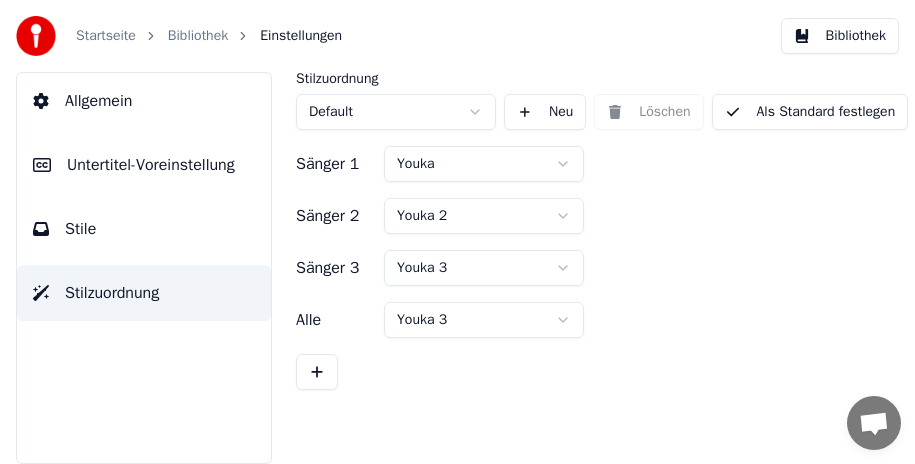 scroll, scrollTop: 0, scrollLeft: 0, axis: both 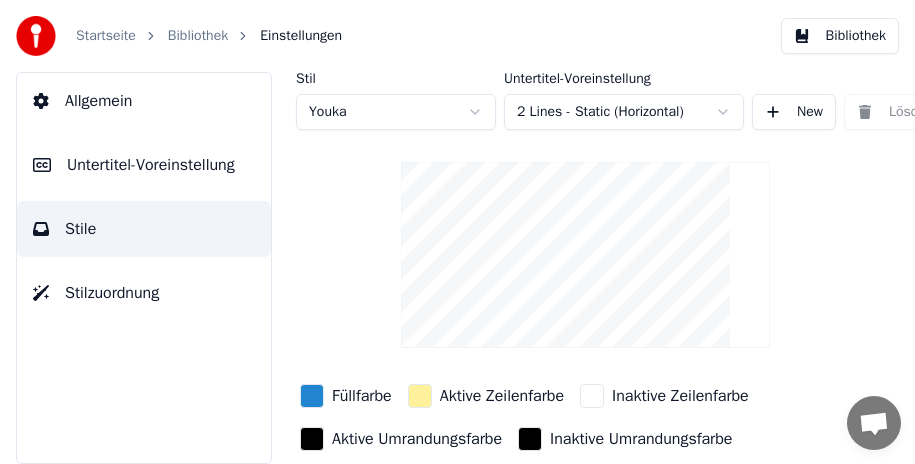 click on "Untertitel-Voreinstellung" at bounding box center [151, 165] 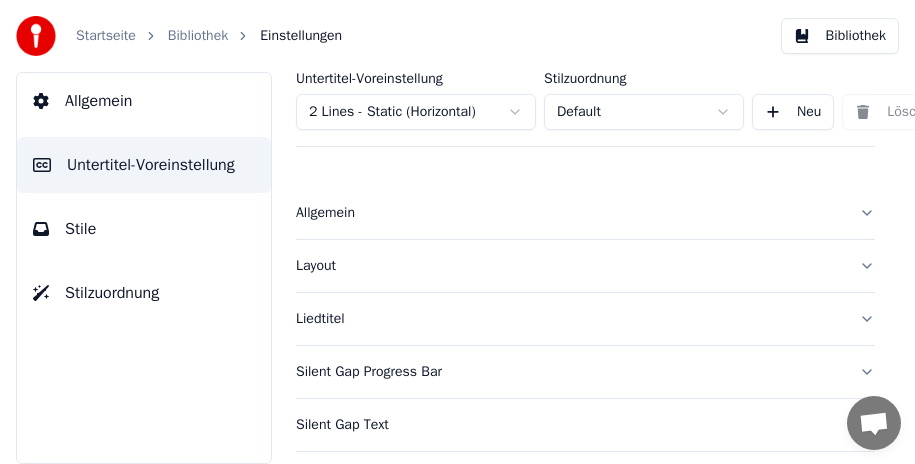 click on "Allgemein" at bounding box center [98, 101] 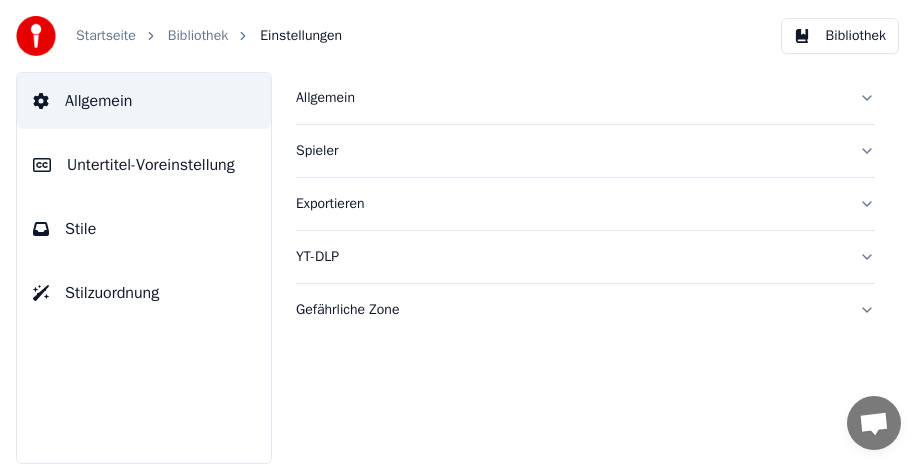 click on "Untertitel-Voreinstellung" at bounding box center [151, 165] 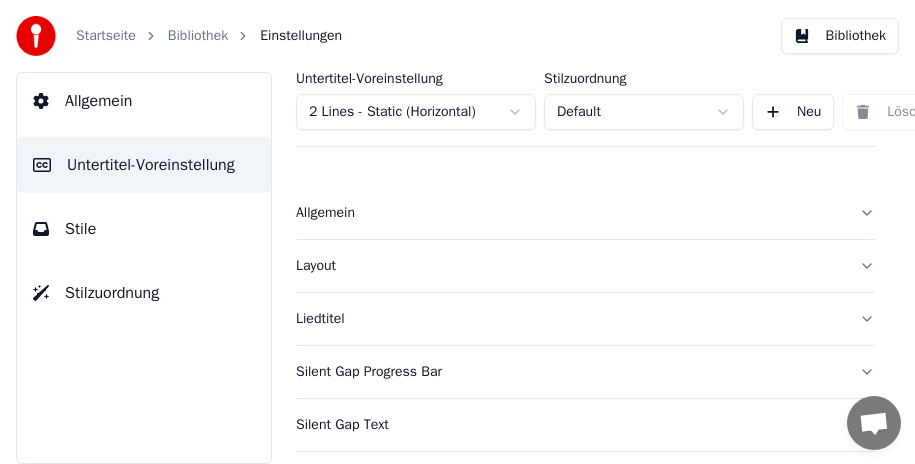 click on "Stile" at bounding box center [144, 229] 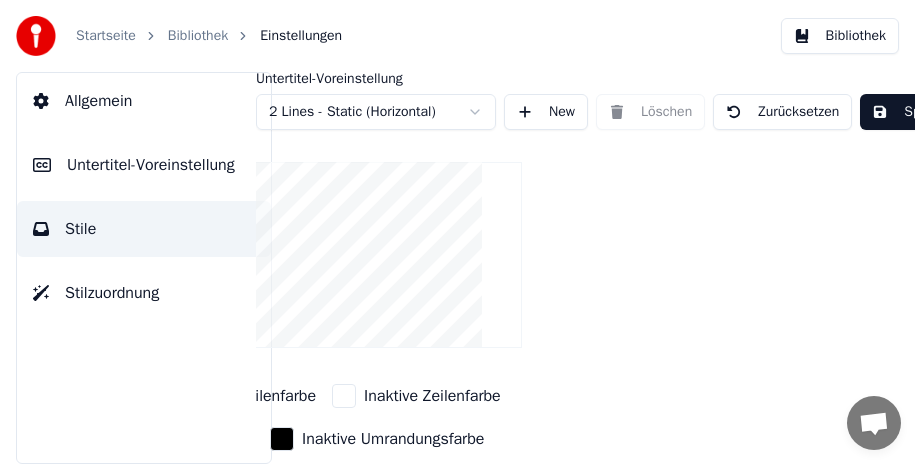 scroll, scrollTop: 0, scrollLeft: 334, axis: horizontal 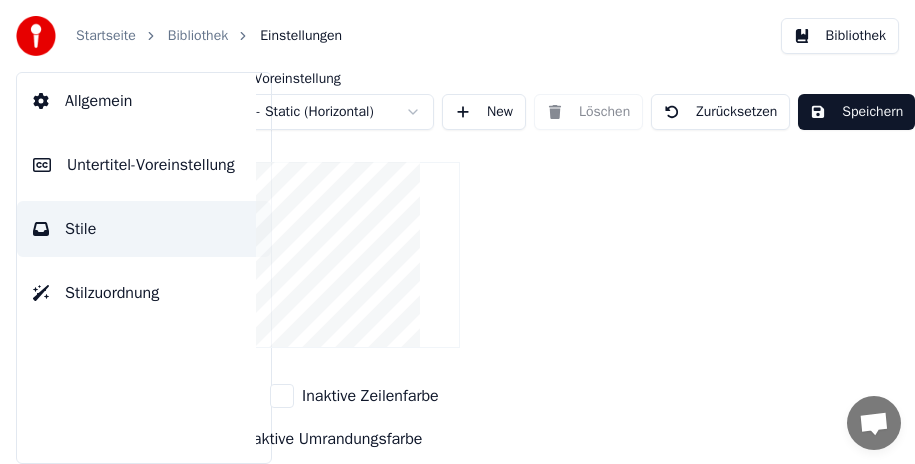 click on "Speichern" at bounding box center (856, 112) 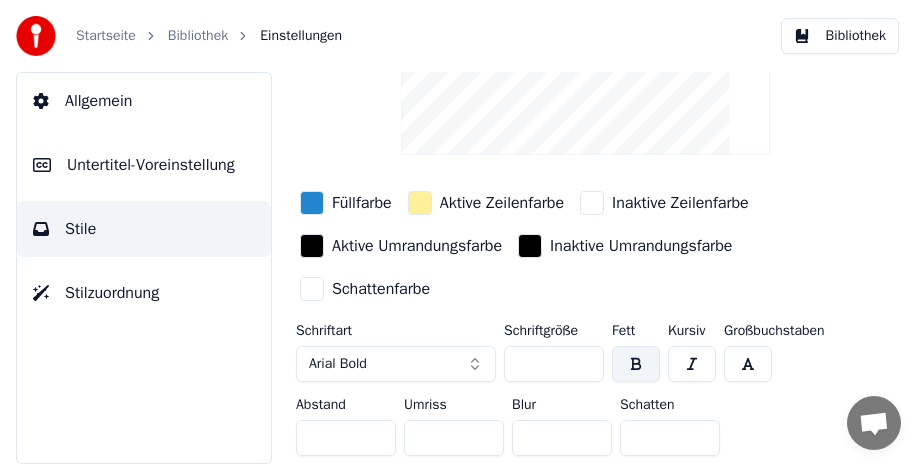 scroll, scrollTop: 204, scrollLeft: 0, axis: vertical 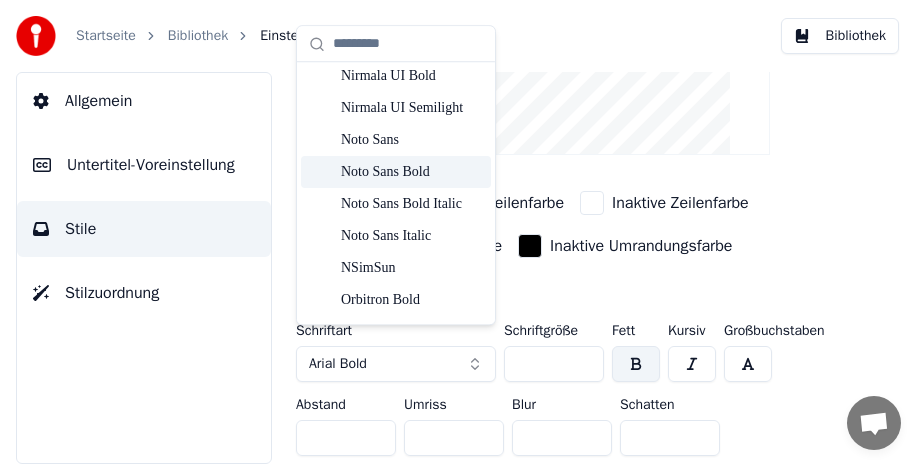 click on "Noto Sans Bold" at bounding box center [412, 172] 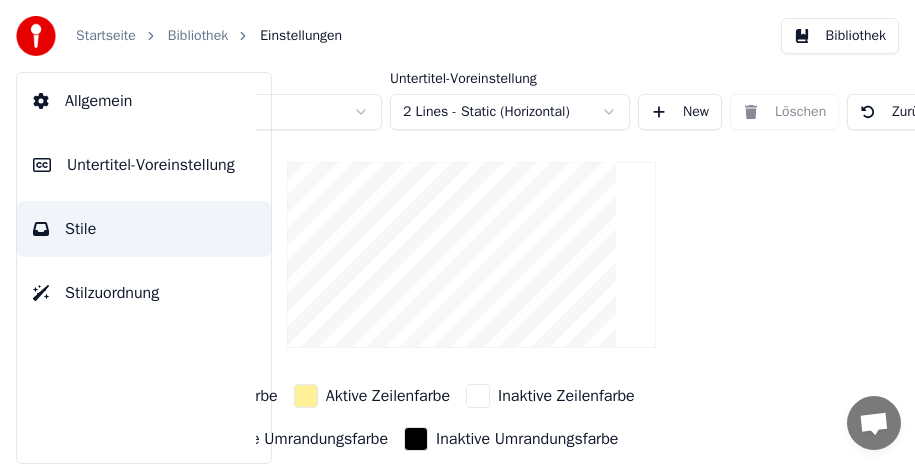 scroll, scrollTop: 0, scrollLeft: 334, axis: horizontal 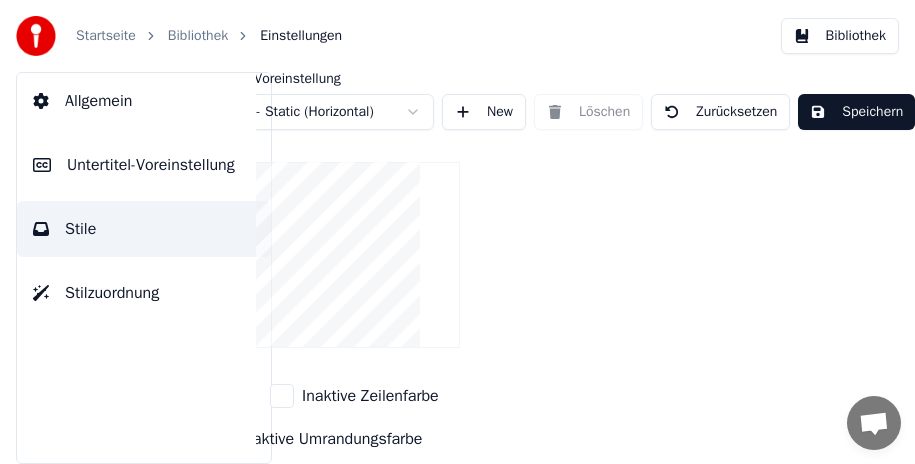 click on "Speichern" at bounding box center (856, 112) 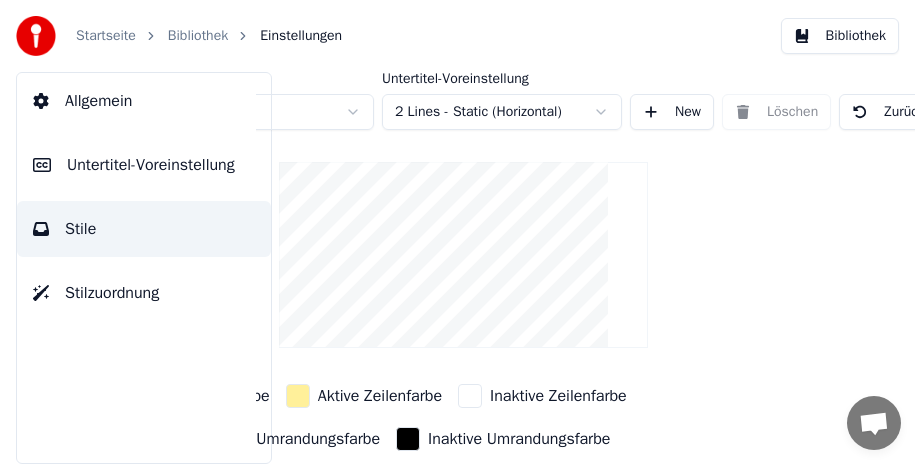 scroll, scrollTop: 0, scrollLeft: 0, axis: both 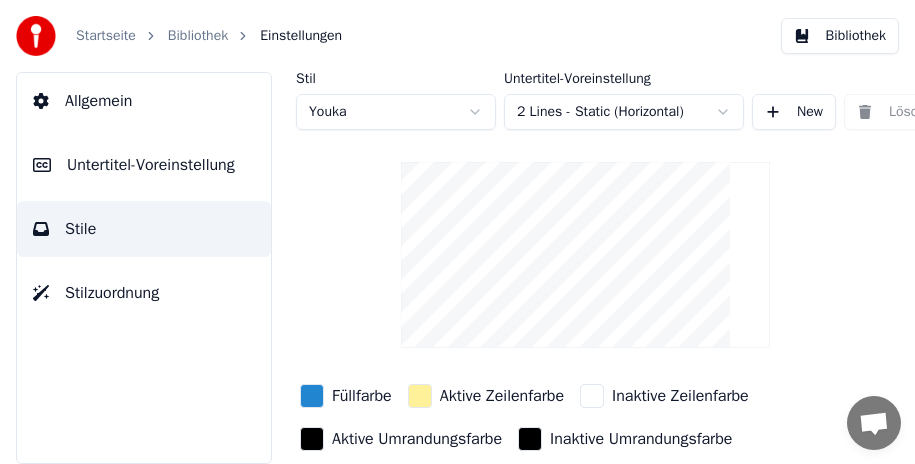 click on "Untertitel-Voreinstellung" at bounding box center (151, 165) 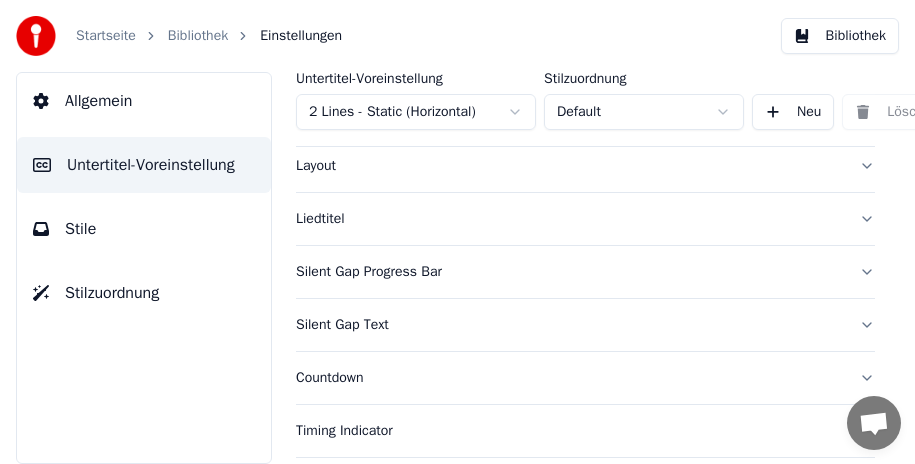 scroll, scrollTop: 200, scrollLeft: 0, axis: vertical 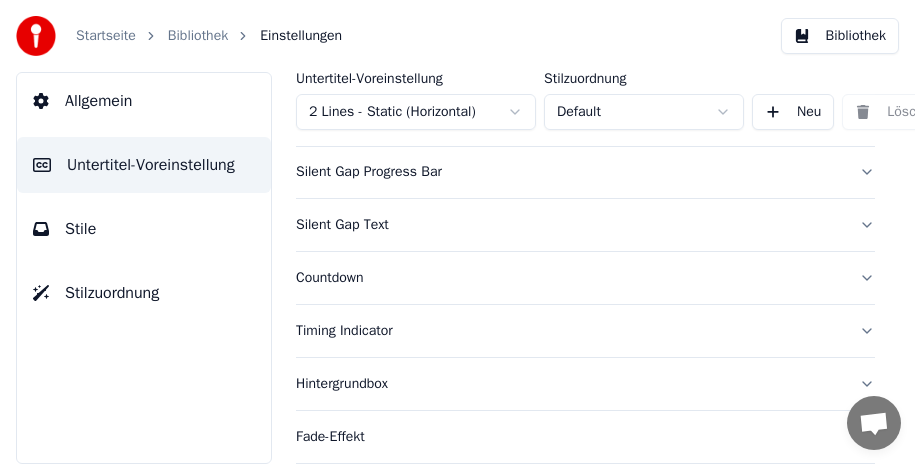 click on "Silent Gap Text" at bounding box center [585, 225] 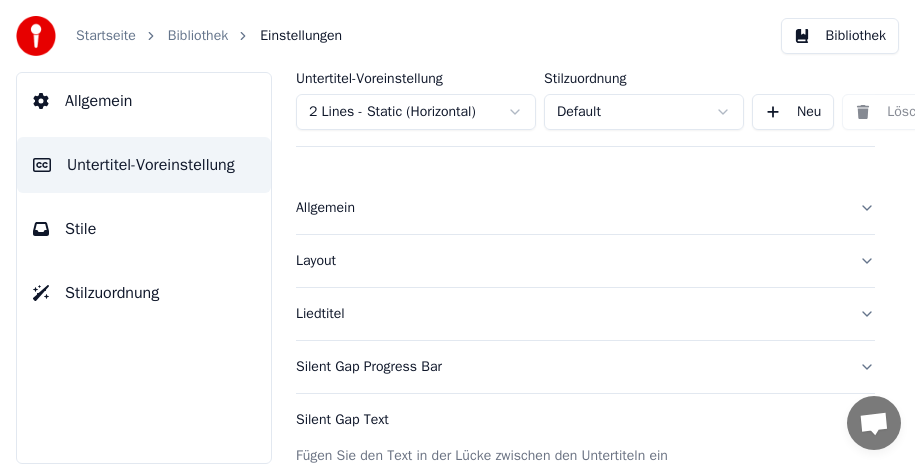 scroll, scrollTop: 0, scrollLeft: 0, axis: both 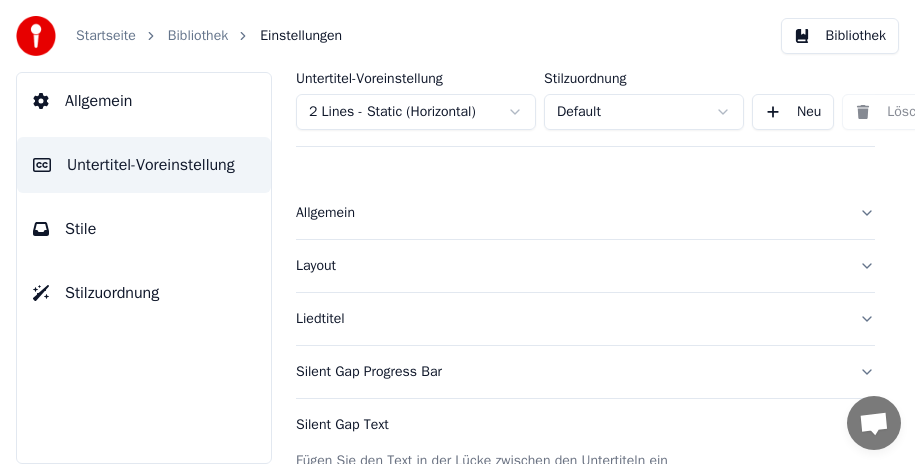 click on "Layout" at bounding box center (585, 266) 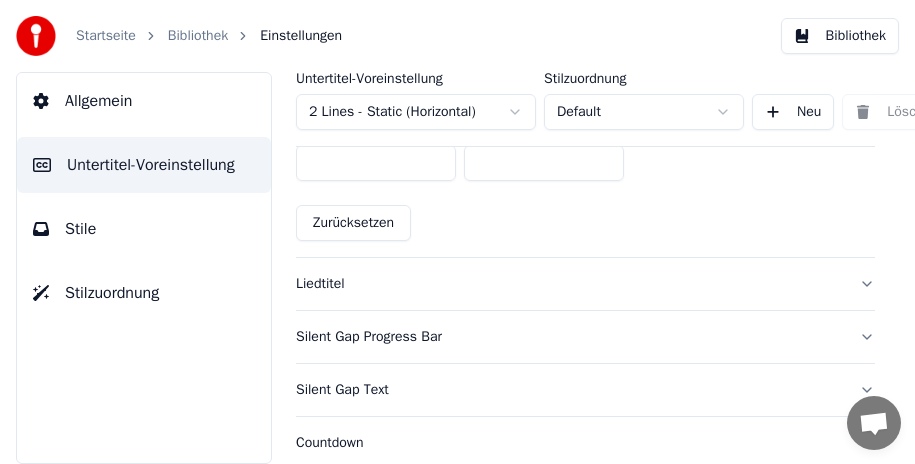 scroll, scrollTop: 700, scrollLeft: 0, axis: vertical 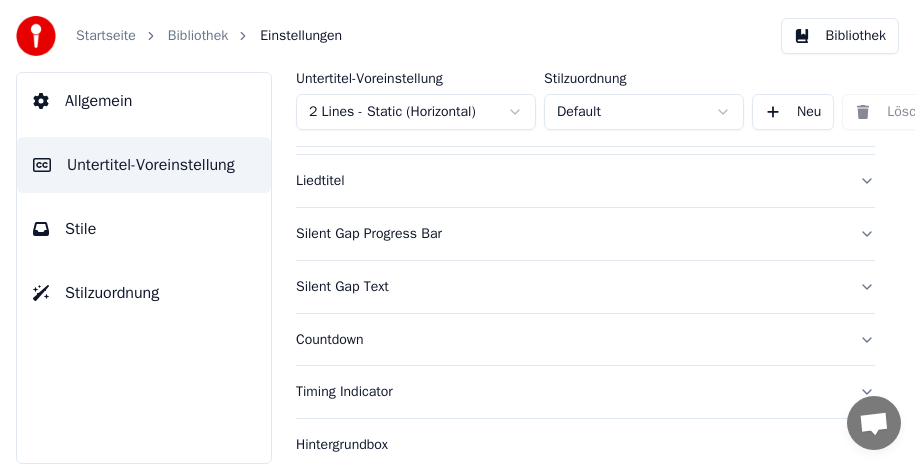 click on "Liedtitel" at bounding box center [585, 181] 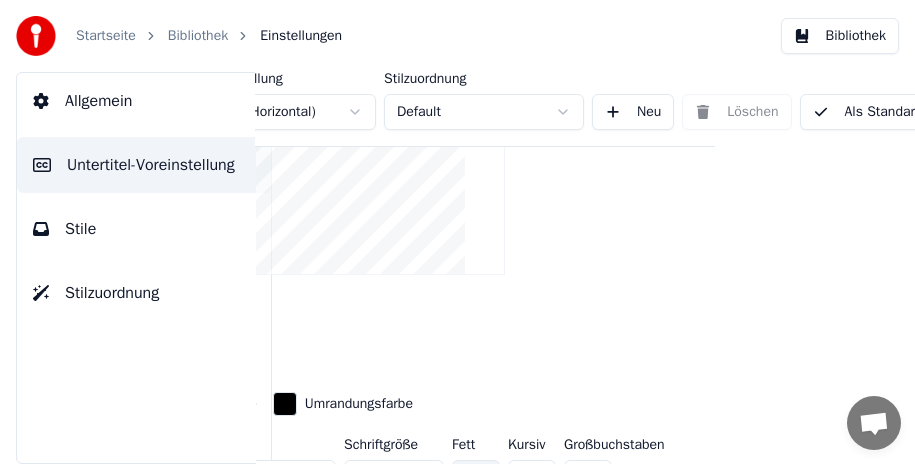 scroll, scrollTop: 300, scrollLeft: 263, axis: both 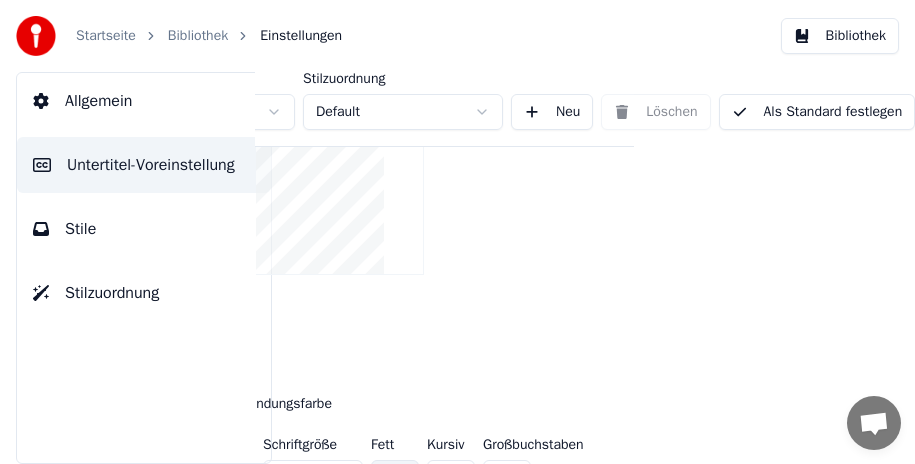 click on "Als Standard festlegen" at bounding box center (817, 112) 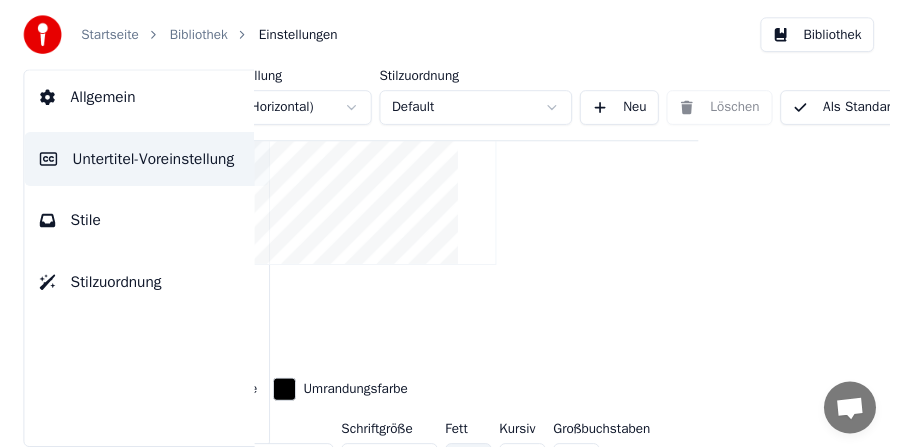 scroll, scrollTop: 300, scrollLeft: 0, axis: vertical 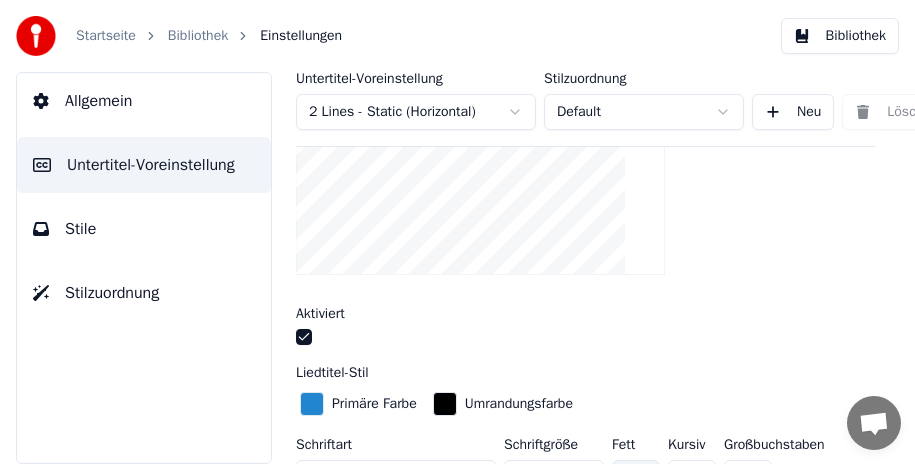 click on "Bibliothek" at bounding box center [840, 36] 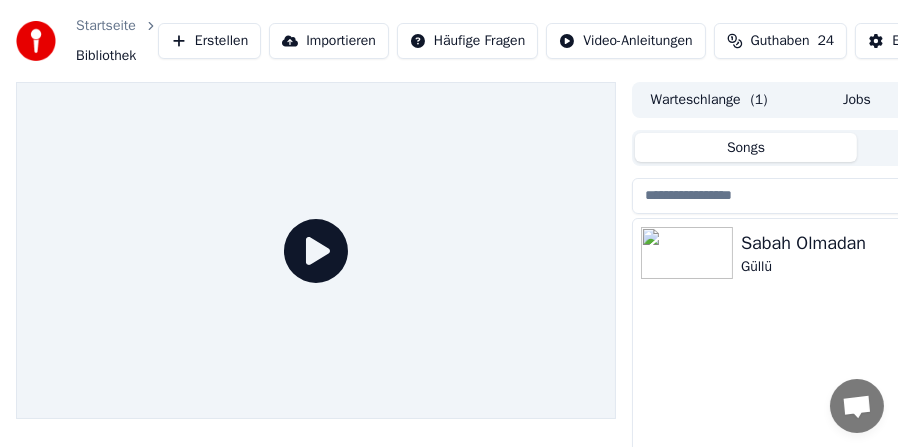 click on "Güllü" at bounding box center [897, 267] 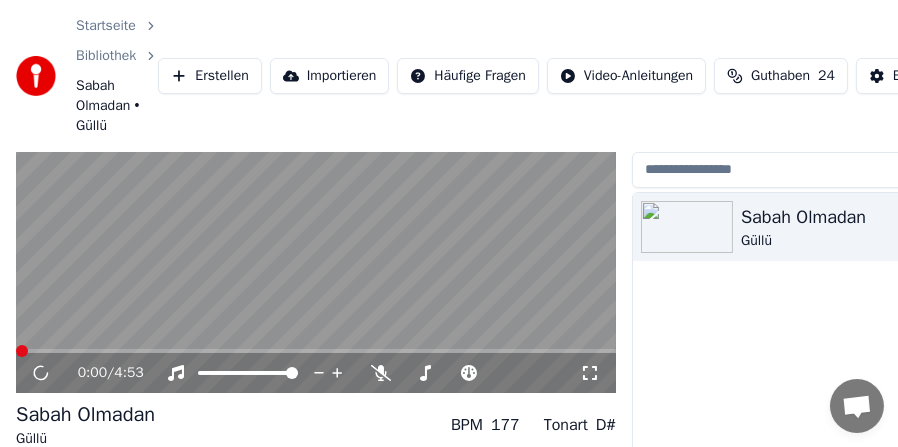 scroll, scrollTop: 100, scrollLeft: 0, axis: vertical 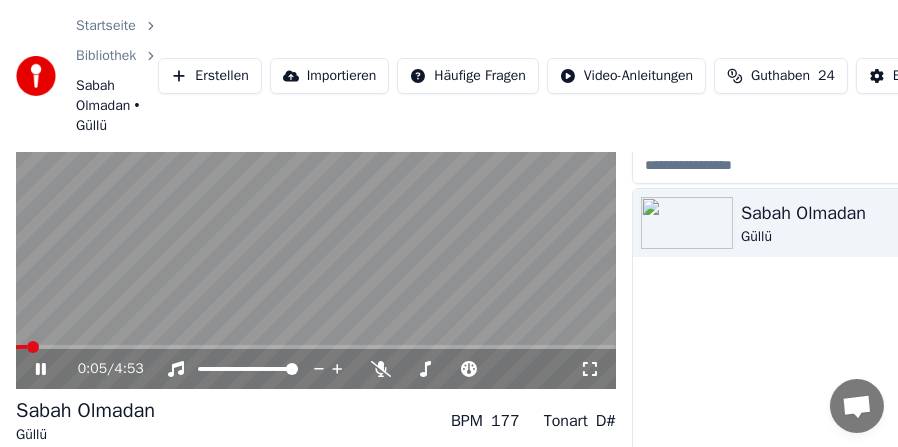 click 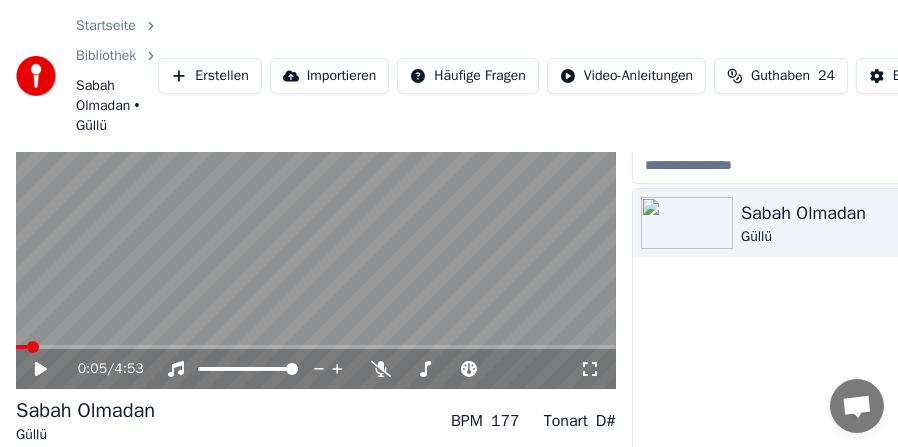 click 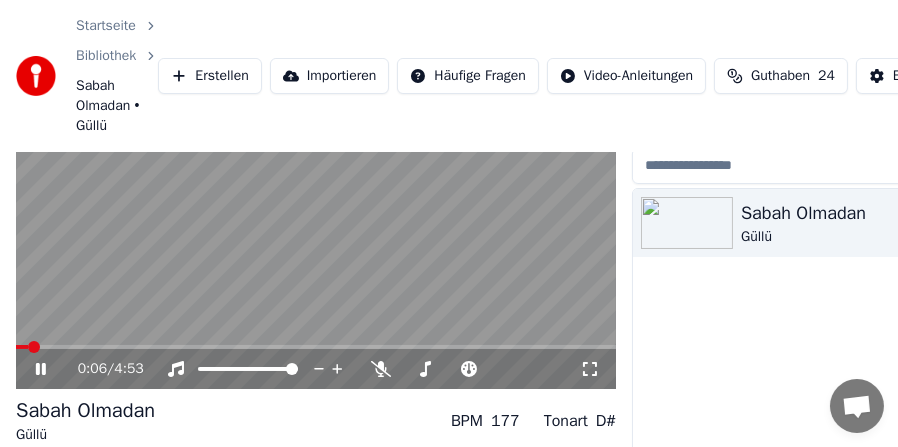 scroll, scrollTop: 0, scrollLeft: 0, axis: both 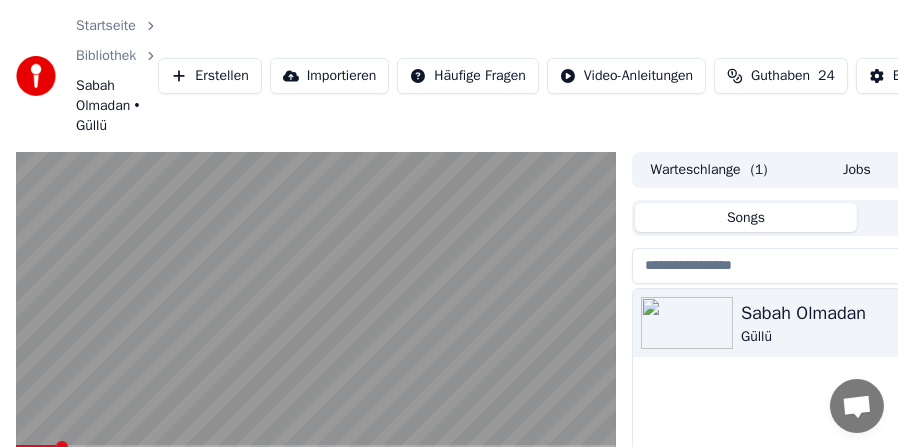 click at bounding box center [316, 321] 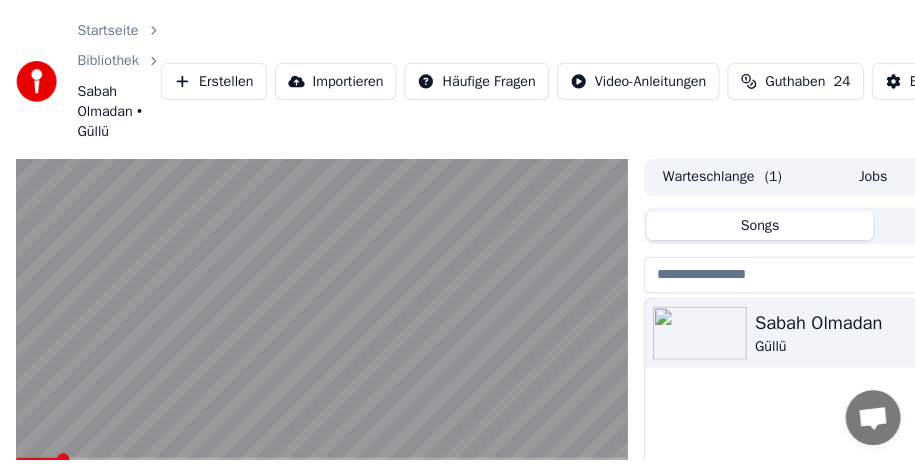 scroll, scrollTop: 200, scrollLeft: 0, axis: vertical 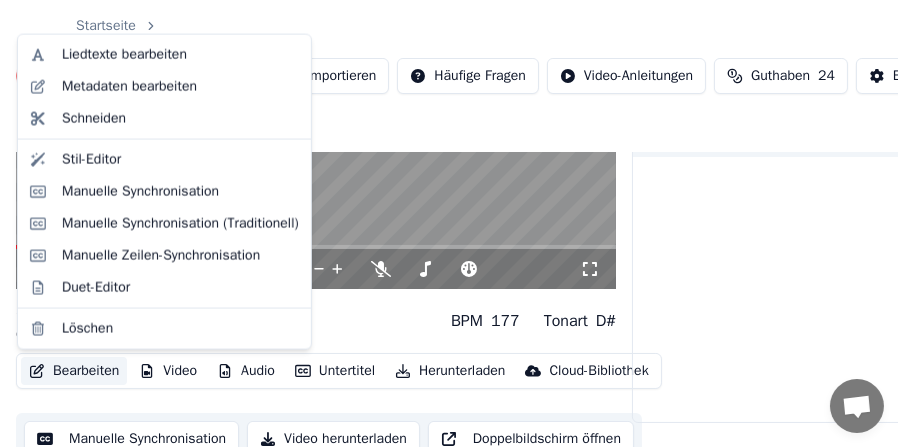 click on "Bearbeiten" at bounding box center [74, 371] 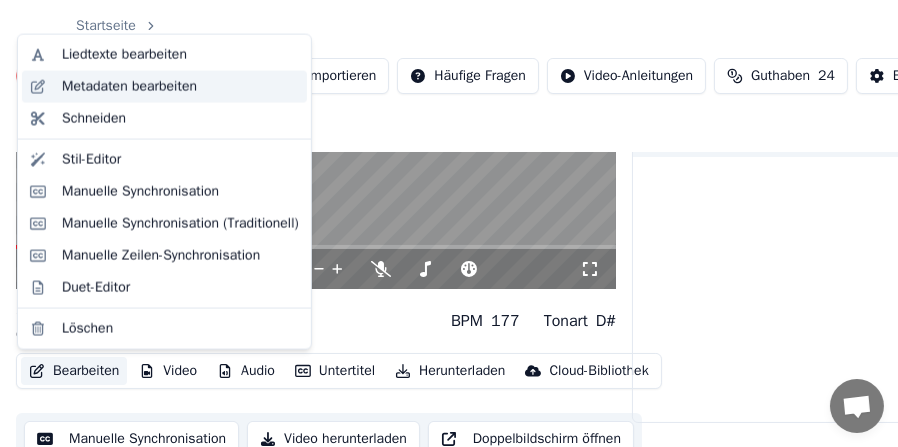 click on "Metadaten bearbeiten" at bounding box center [129, 87] 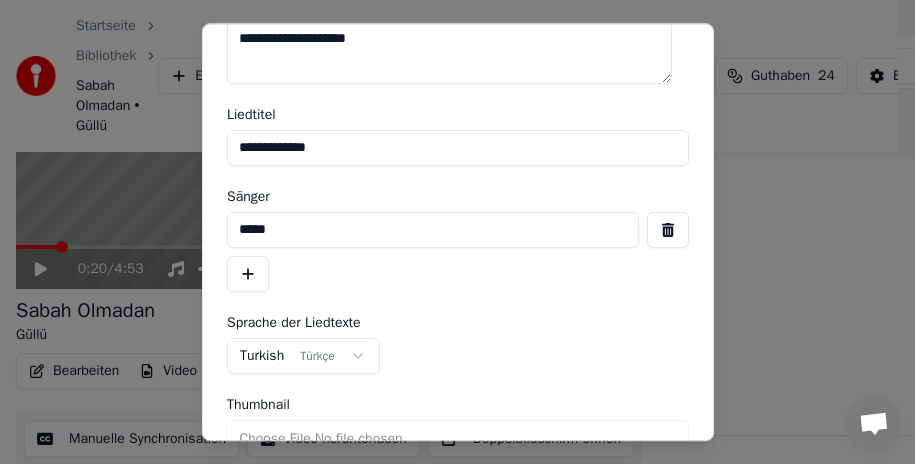 scroll, scrollTop: 0, scrollLeft: 0, axis: both 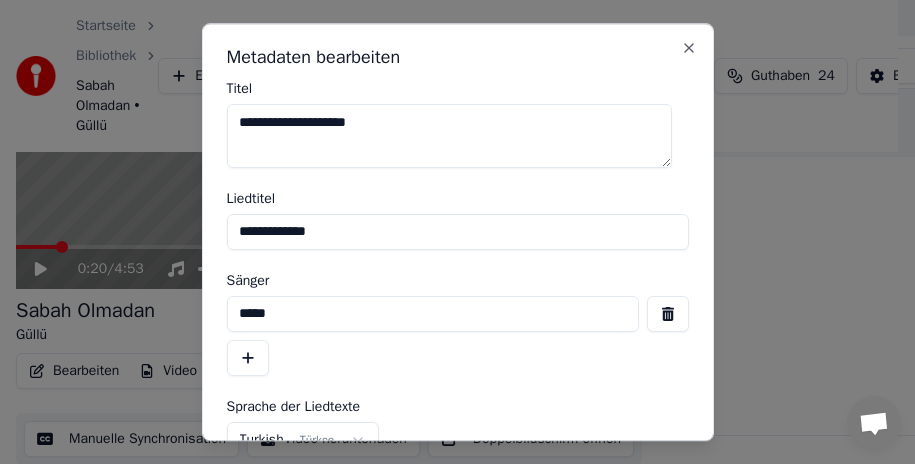 drag, startPoint x: 378, startPoint y: 228, endPoint x: 230, endPoint y: 234, distance: 148.12157 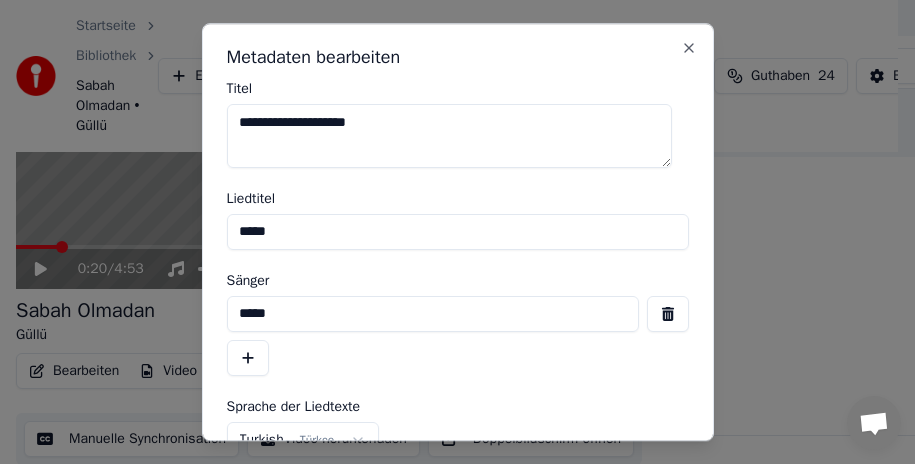 type on "*****" 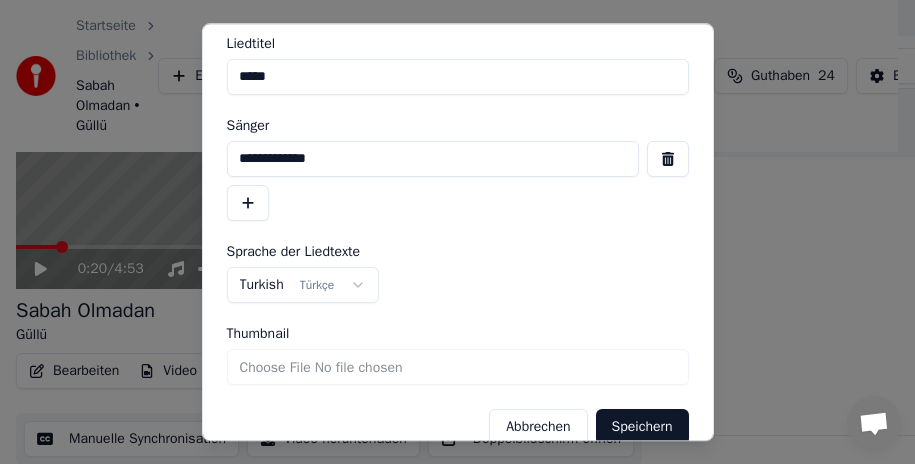 scroll, scrollTop: 184, scrollLeft: 0, axis: vertical 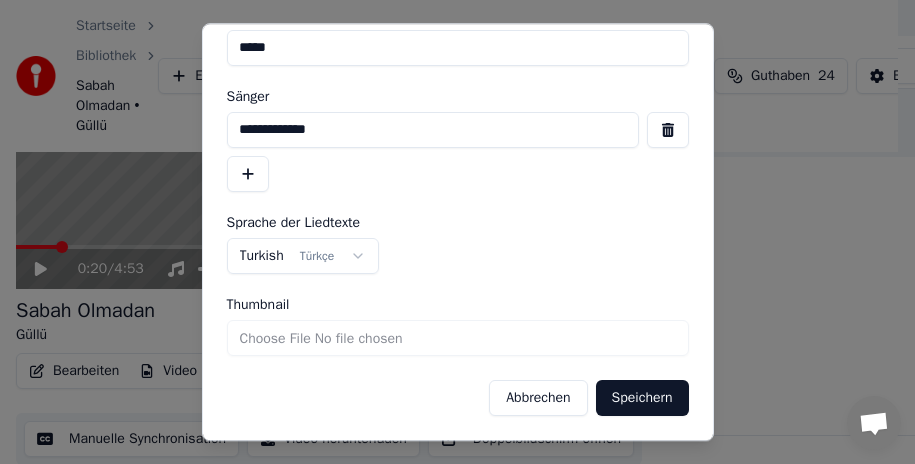 type on "**********" 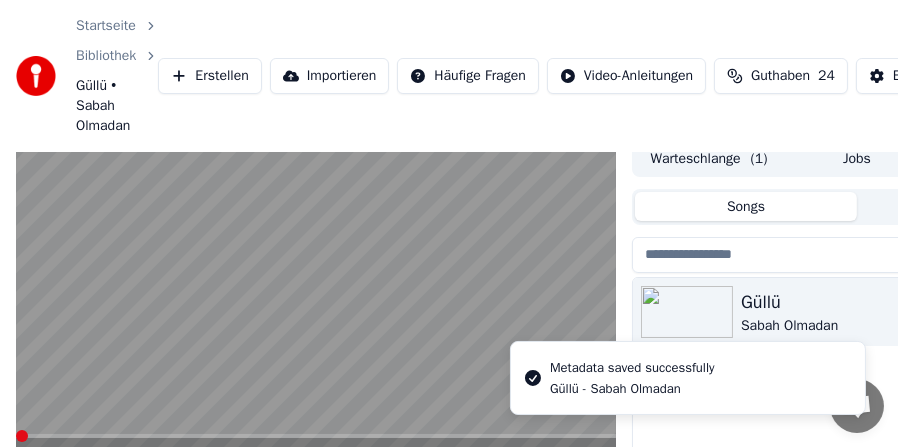 scroll, scrollTop: 0, scrollLeft: 0, axis: both 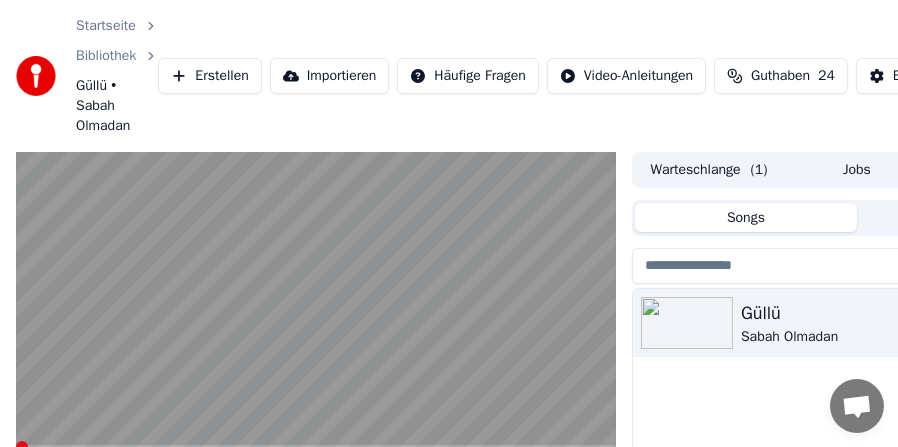 click at bounding box center [22, 447] 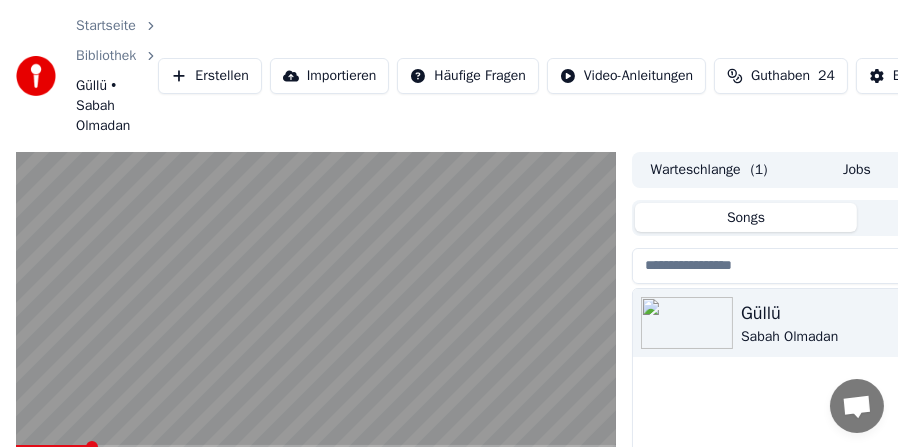 click at bounding box center (316, 447) 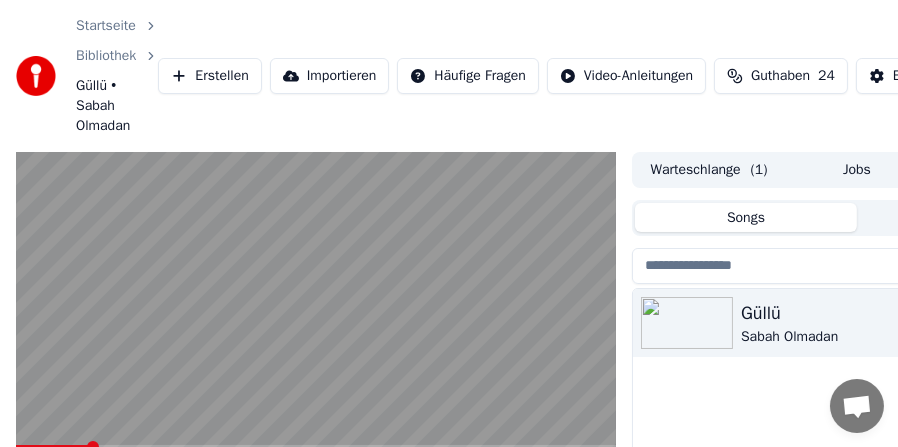 click at bounding box center (316, 447) 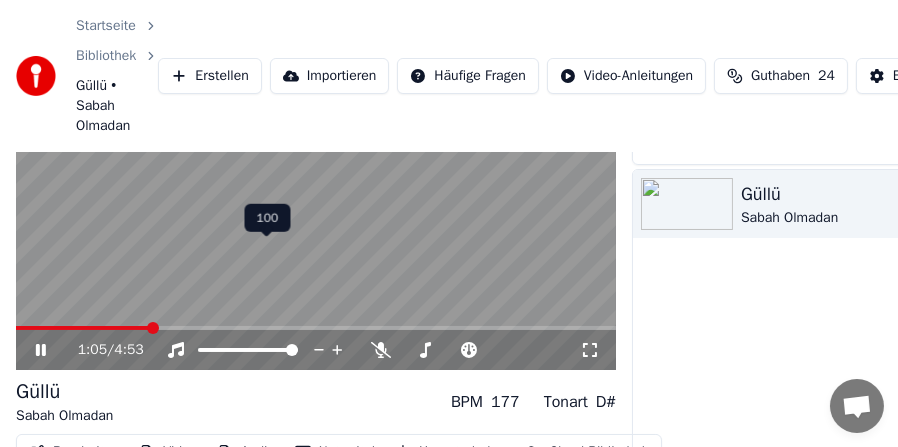 scroll, scrollTop: 198, scrollLeft: 0, axis: vertical 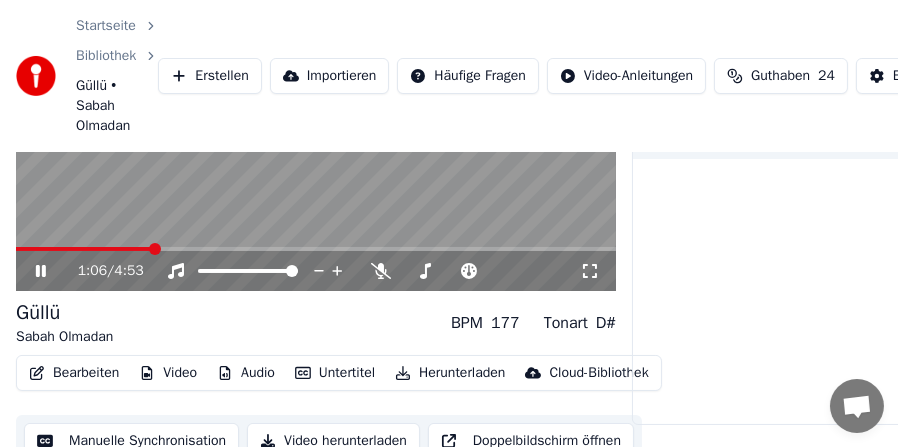 click 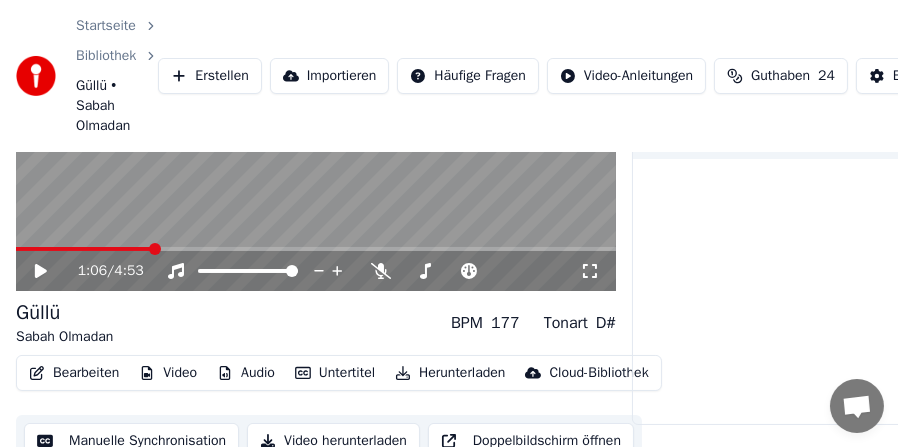click on "Bearbeiten" at bounding box center (74, 373) 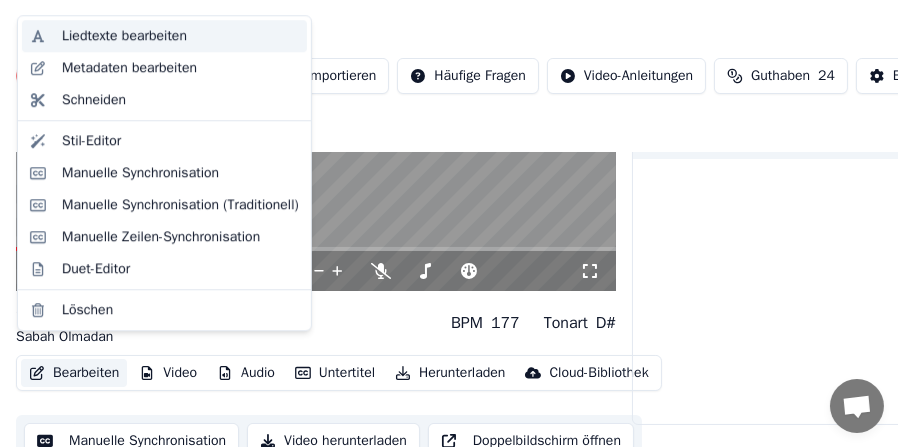 click on "Liedtexte bearbeiten" at bounding box center (124, 36) 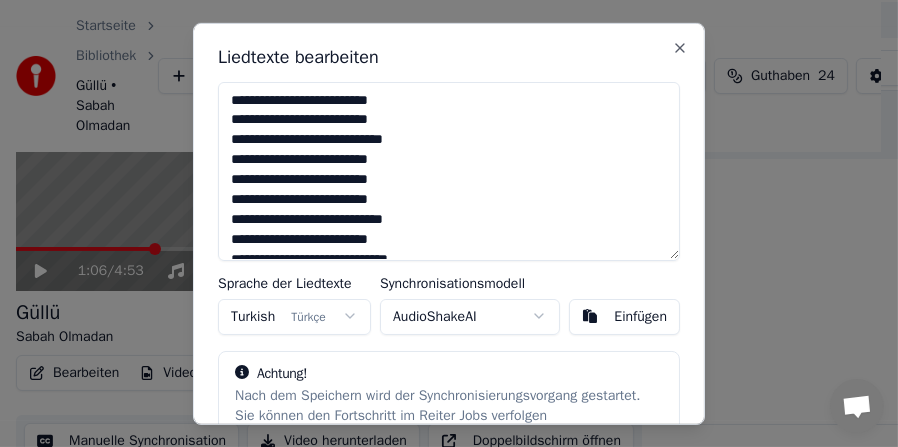 scroll, scrollTop: 181, scrollLeft: 0, axis: vertical 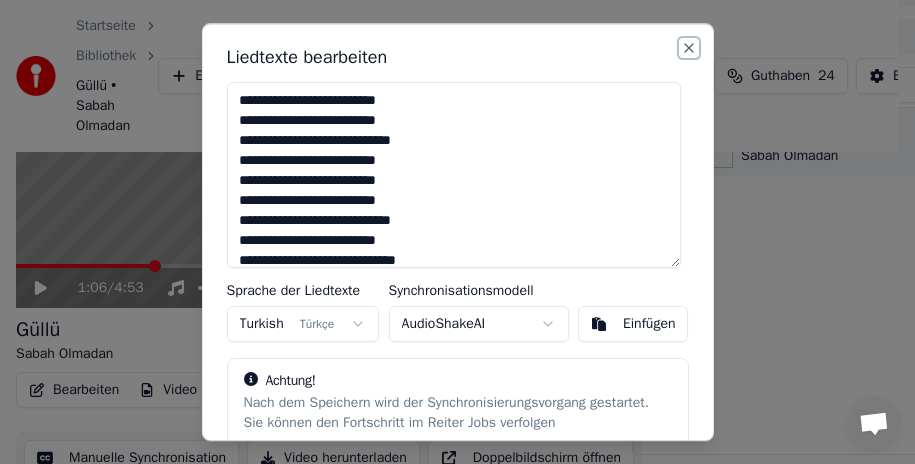 click on "Close" at bounding box center [689, 48] 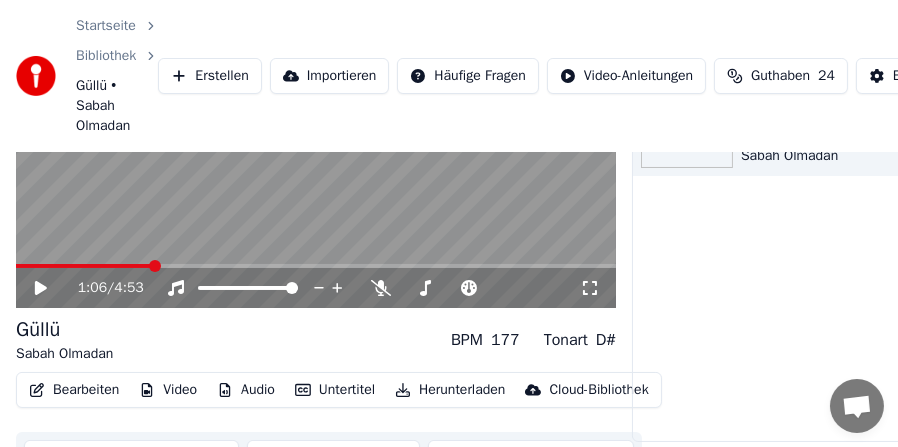 click on "Bearbeiten" at bounding box center (74, 390) 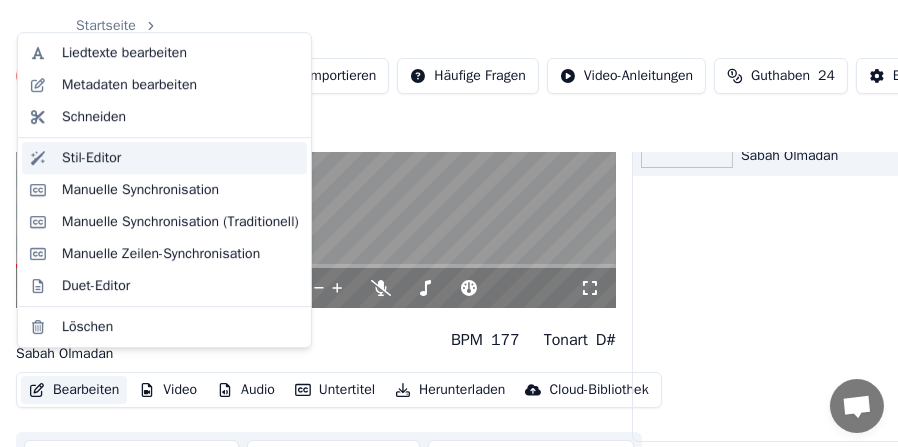click on "Stil-Editor" at bounding box center [91, 158] 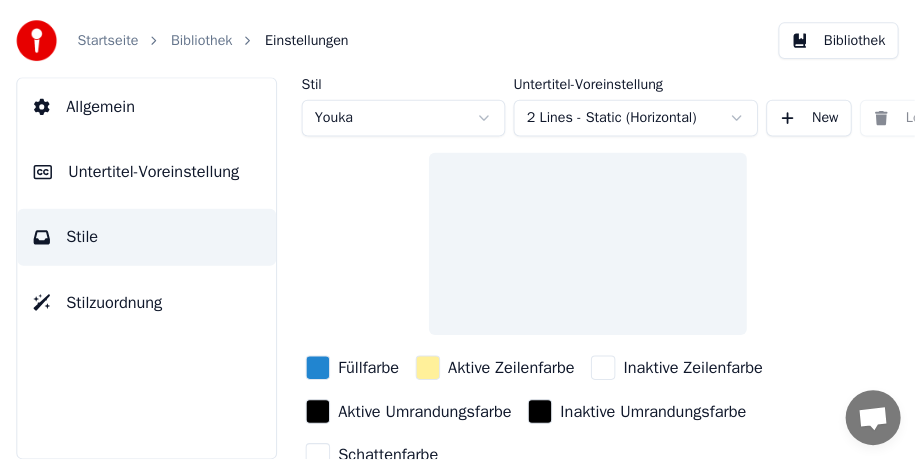 scroll, scrollTop: 0, scrollLeft: 0, axis: both 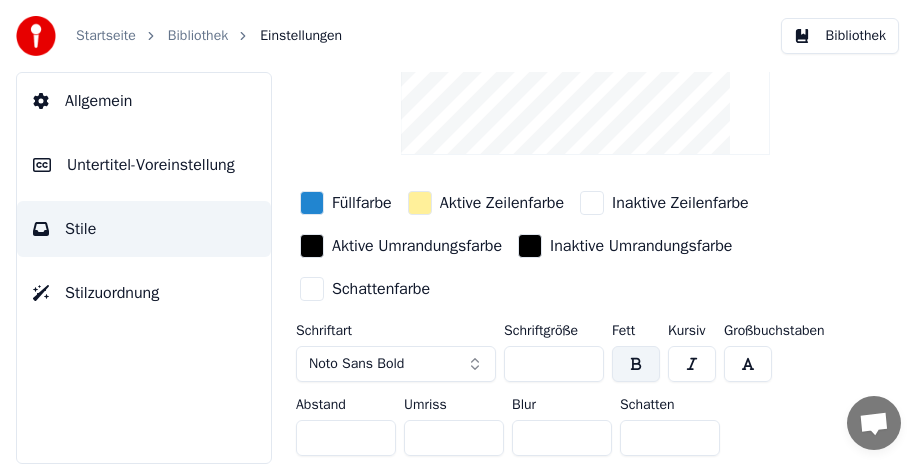 click on "Noto Sans Bold" at bounding box center [356, 364] 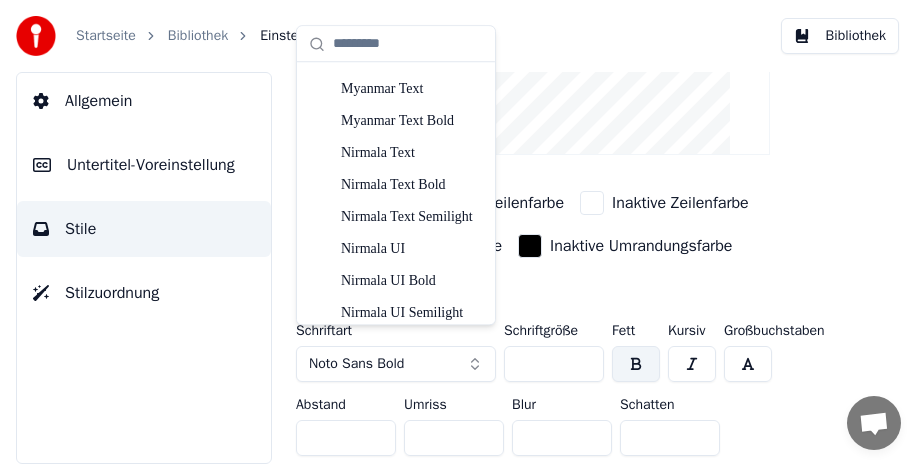 scroll, scrollTop: 4000, scrollLeft: 0, axis: vertical 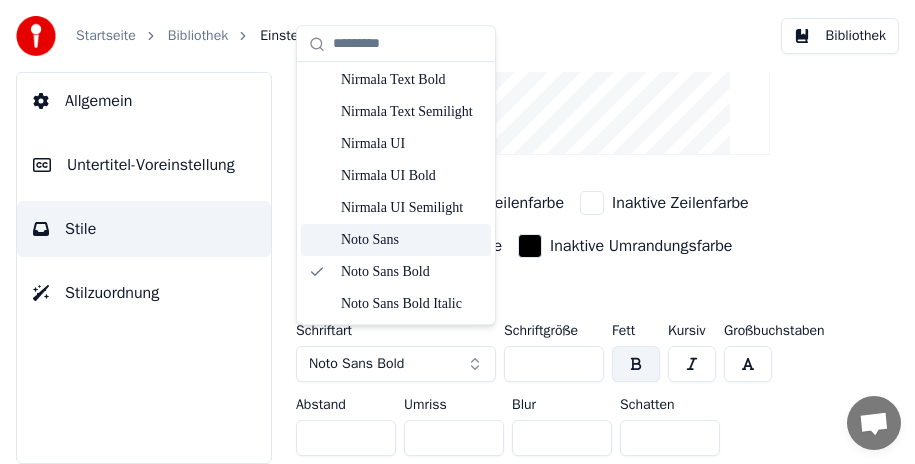 click on "Noto Sans" at bounding box center [412, 240] 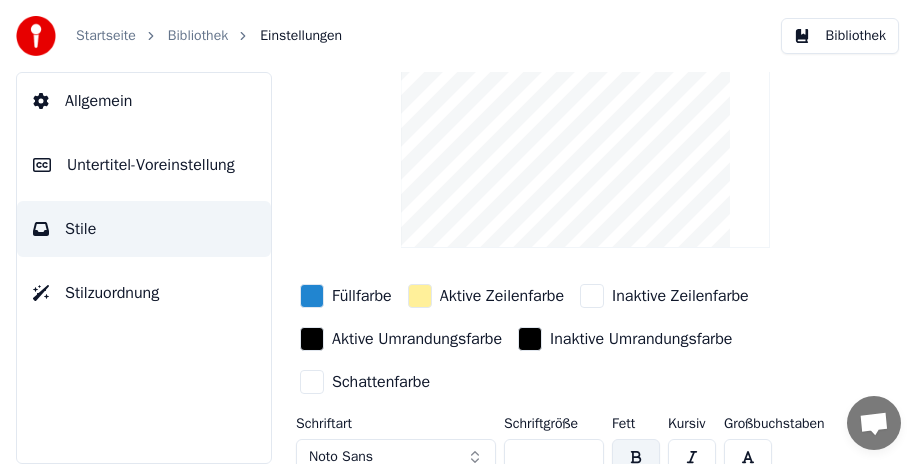 scroll, scrollTop: 200, scrollLeft: 0, axis: vertical 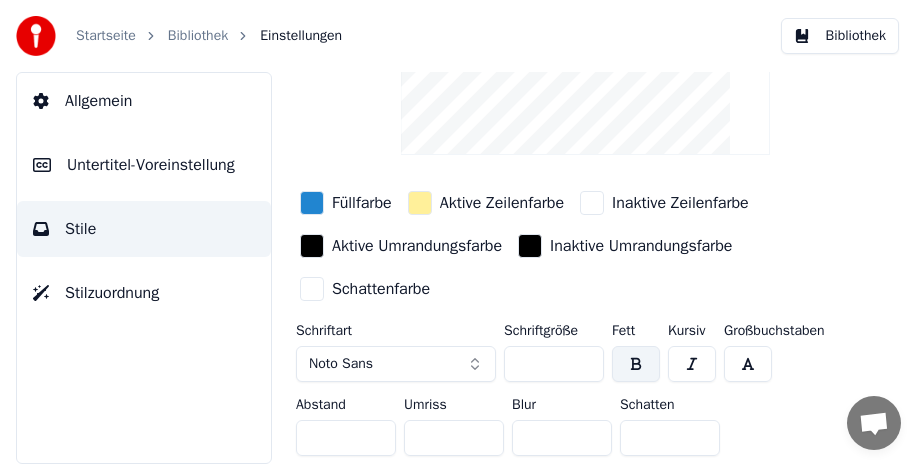click on "Noto Sans" at bounding box center [396, 364] 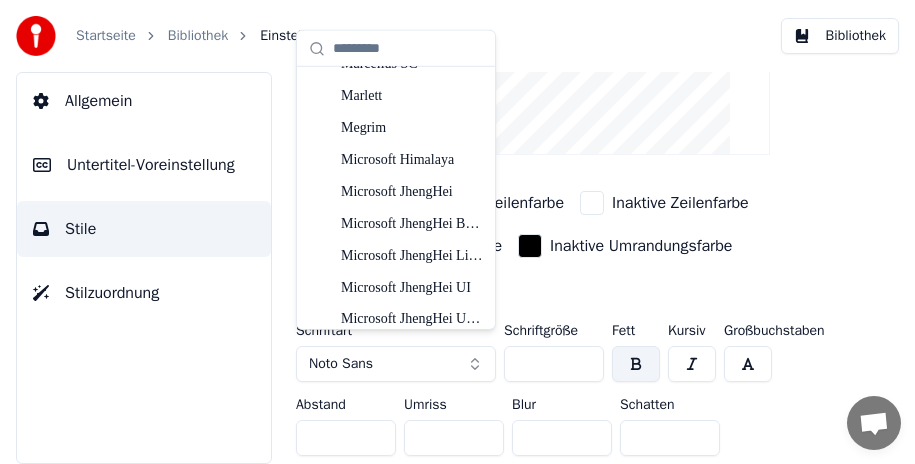 scroll, scrollTop: 2975, scrollLeft: 0, axis: vertical 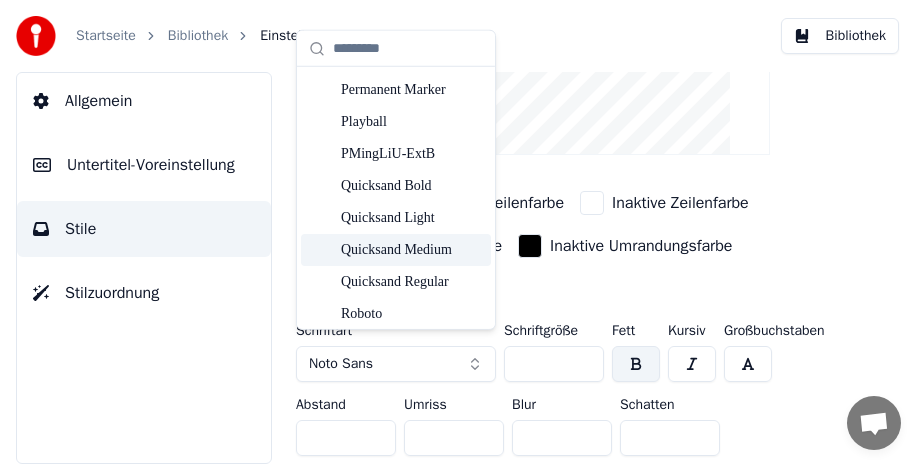 click on "Quicksand Medium" at bounding box center (412, 249) 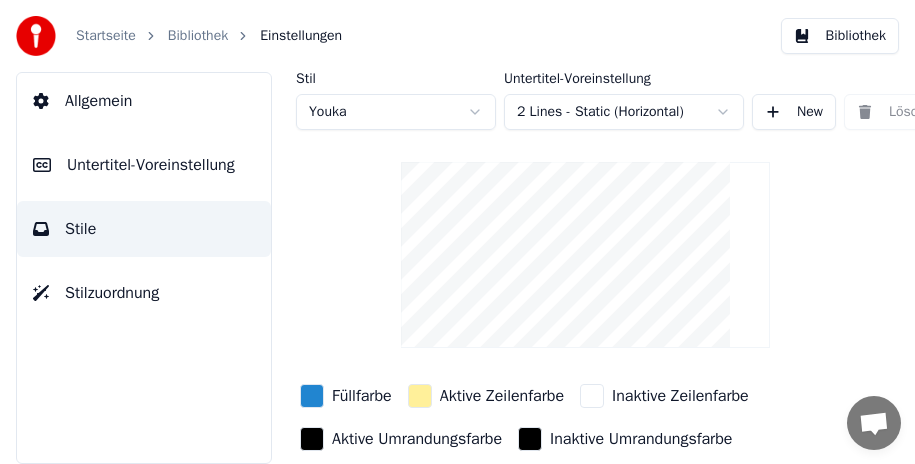 scroll, scrollTop: 0, scrollLeft: 0, axis: both 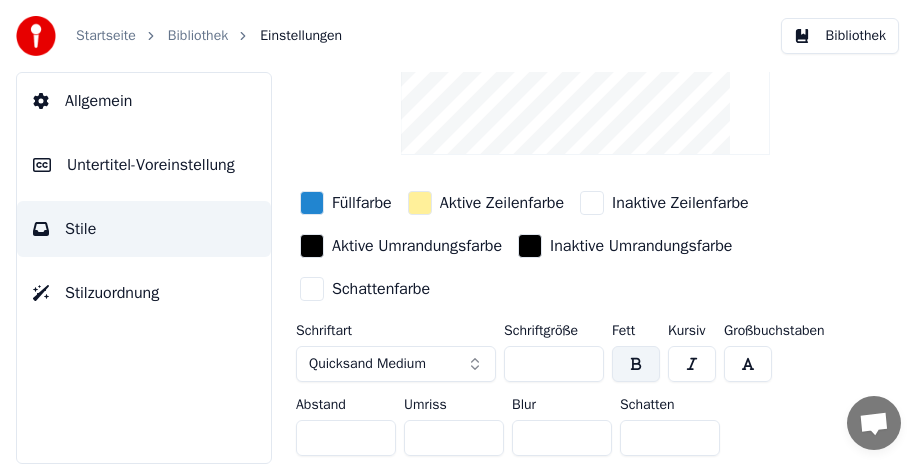 click at bounding box center (636, 364) 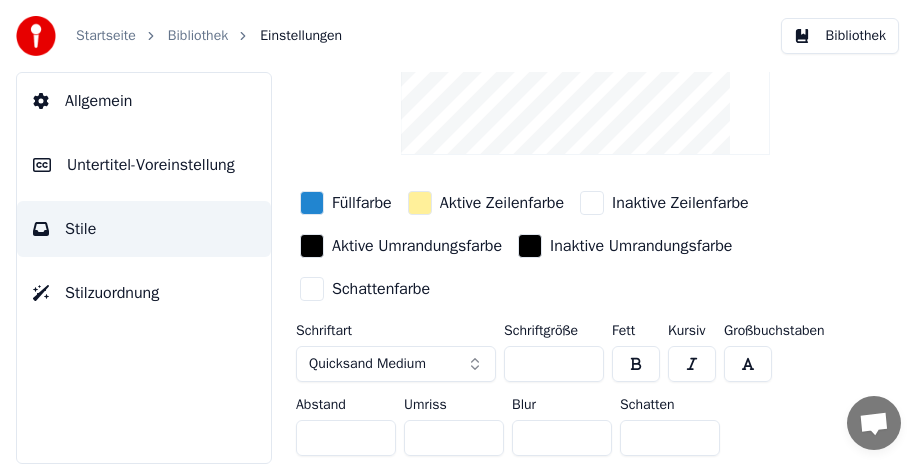 scroll, scrollTop: 104, scrollLeft: 0, axis: vertical 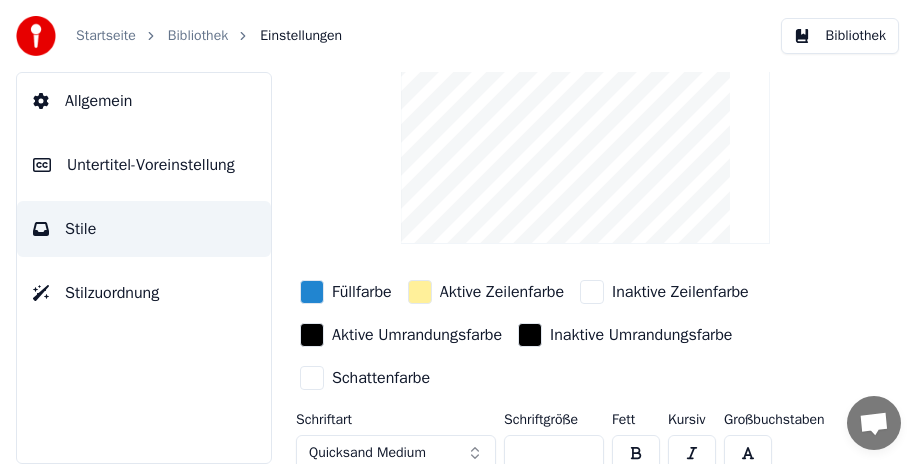 click at bounding box center [636, 453] 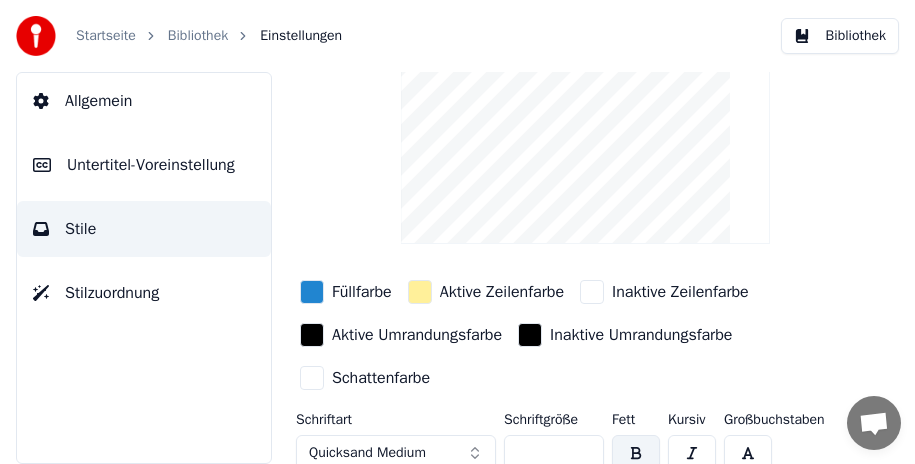 click at bounding box center (636, 453) 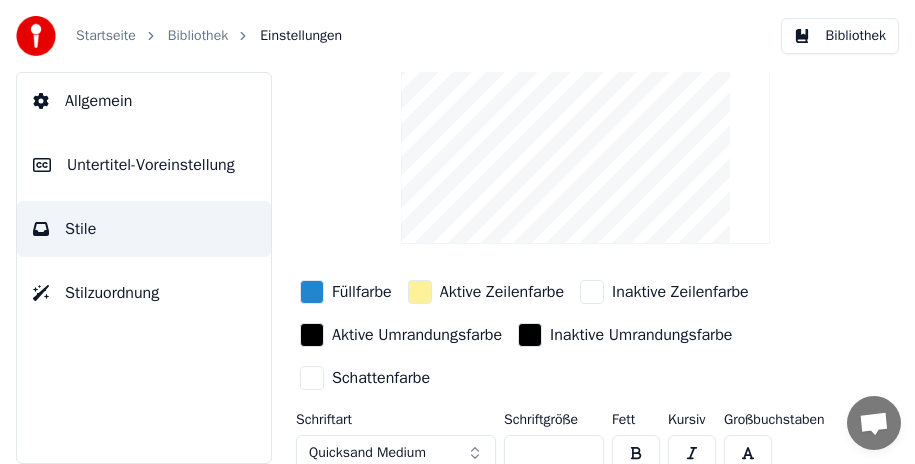 click at bounding box center (692, 453) 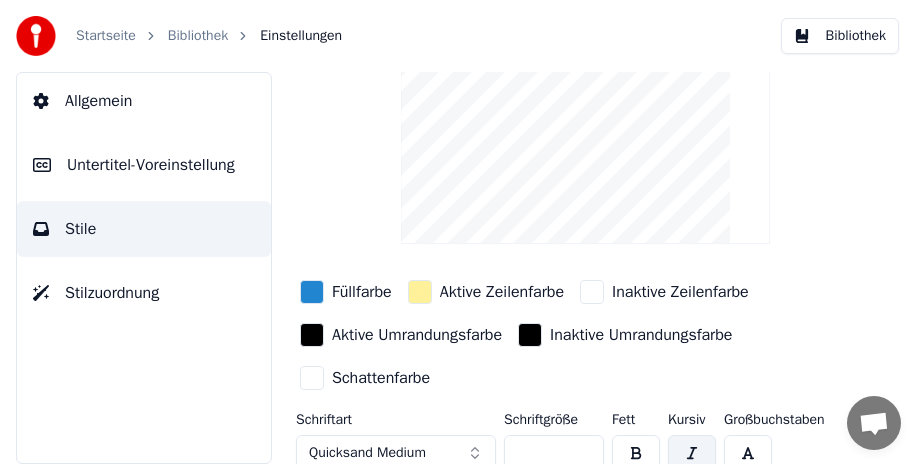 click at bounding box center [692, 453] 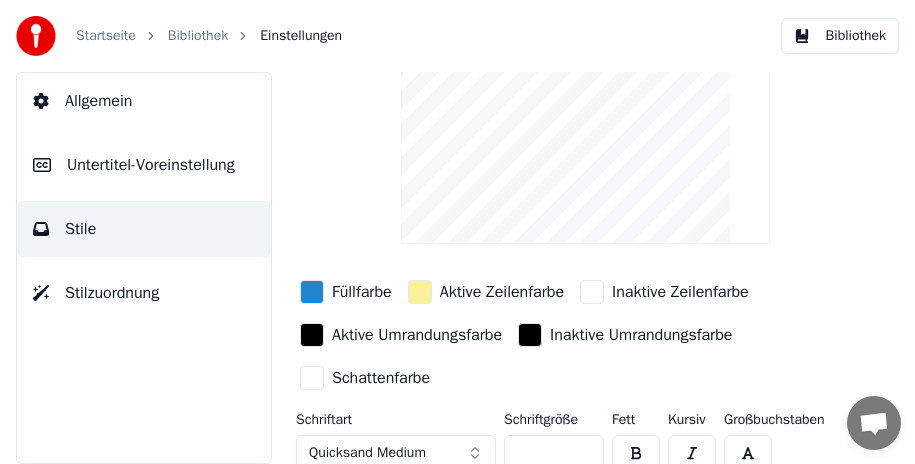 scroll, scrollTop: 204, scrollLeft: 0, axis: vertical 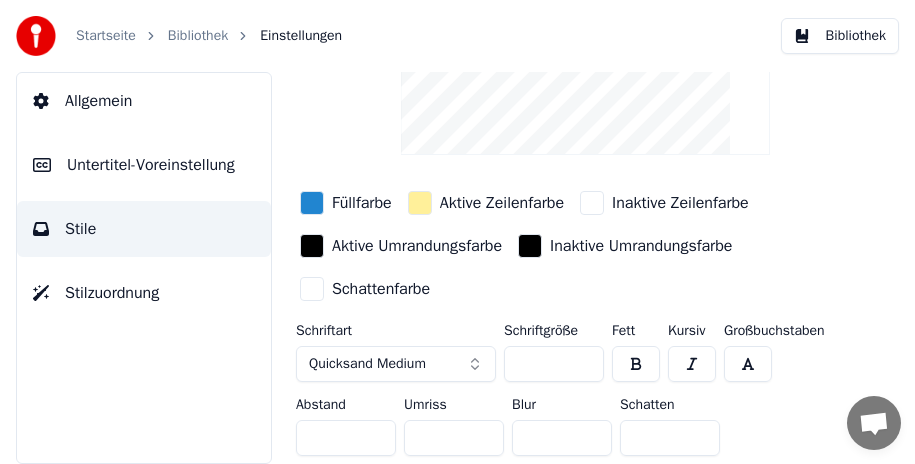 click on "Quicksand Medium" at bounding box center [396, 364] 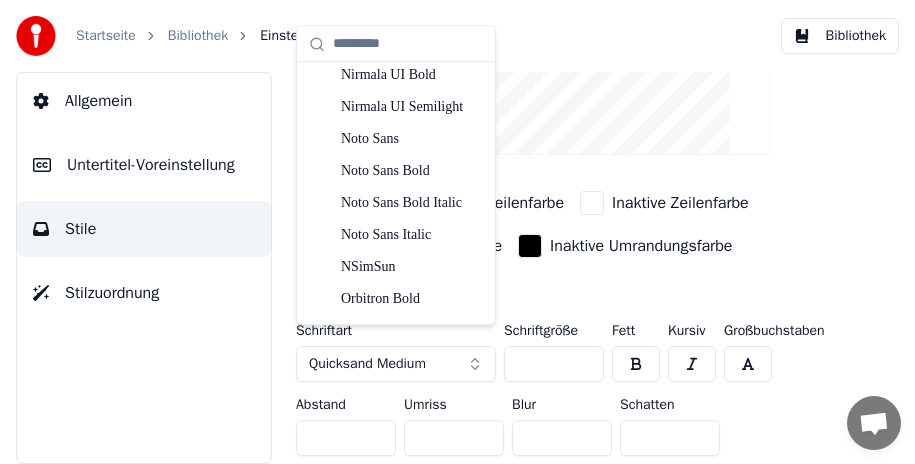 scroll, scrollTop: 4100, scrollLeft: 0, axis: vertical 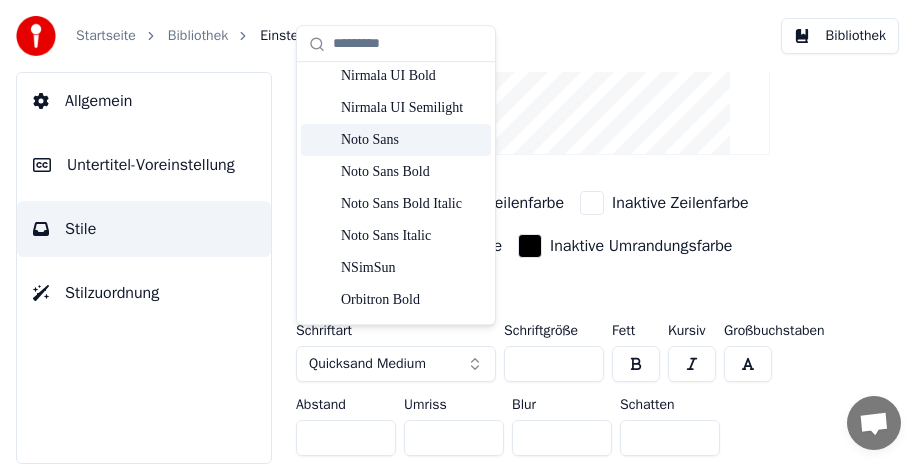 click on "Noto Sans" at bounding box center (412, 140) 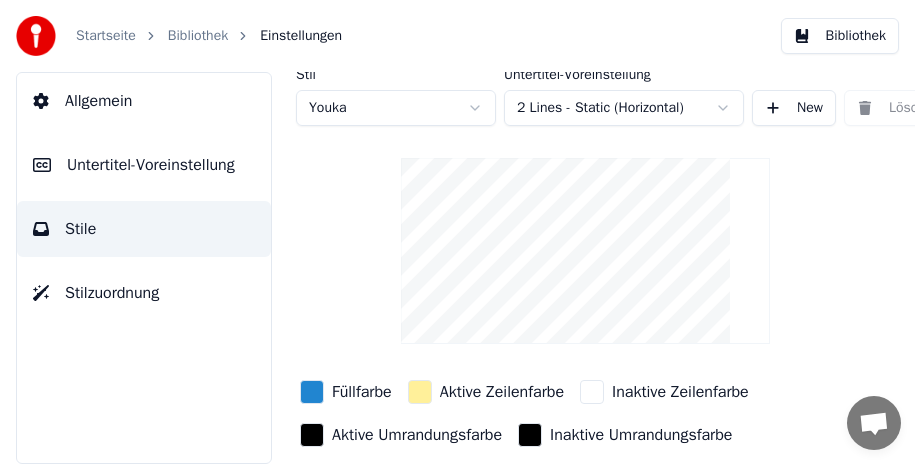 scroll, scrollTop: 104, scrollLeft: 0, axis: vertical 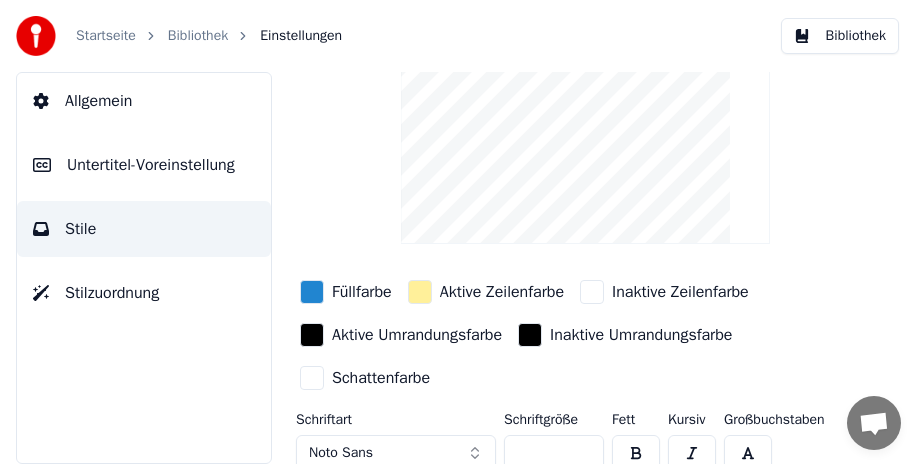 click at bounding box center [636, 453] 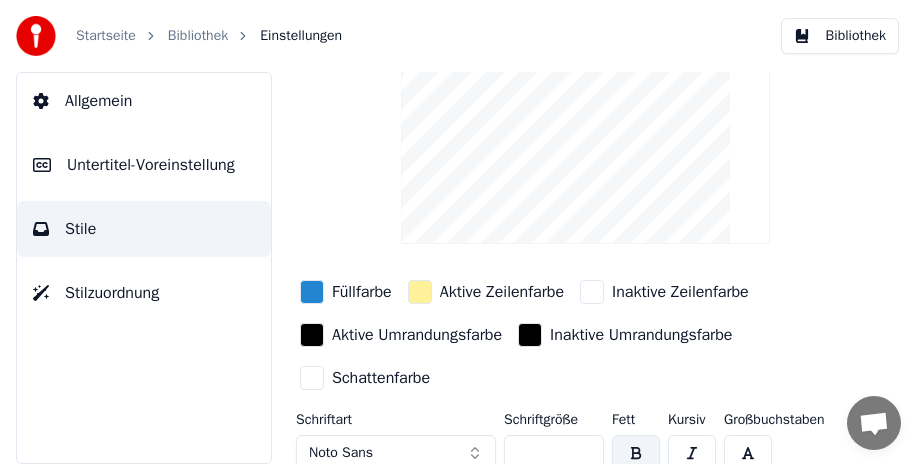 click at bounding box center [636, 453] 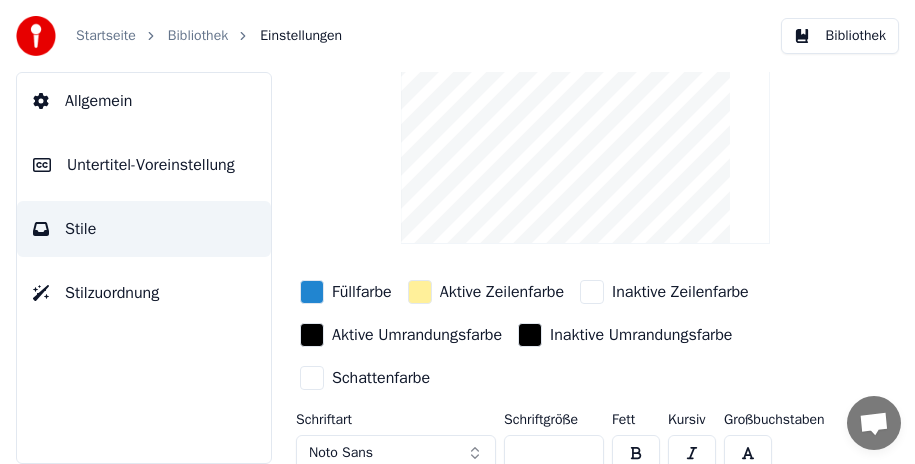 click at bounding box center [636, 453] 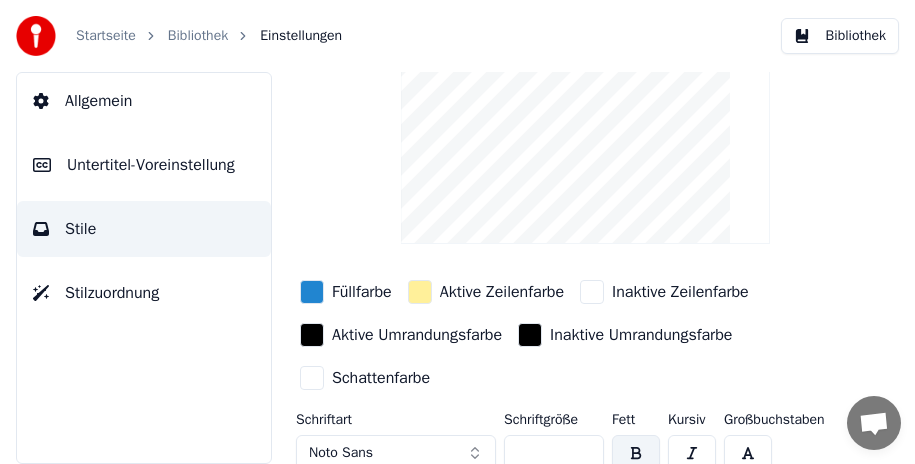 scroll, scrollTop: 204, scrollLeft: 0, axis: vertical 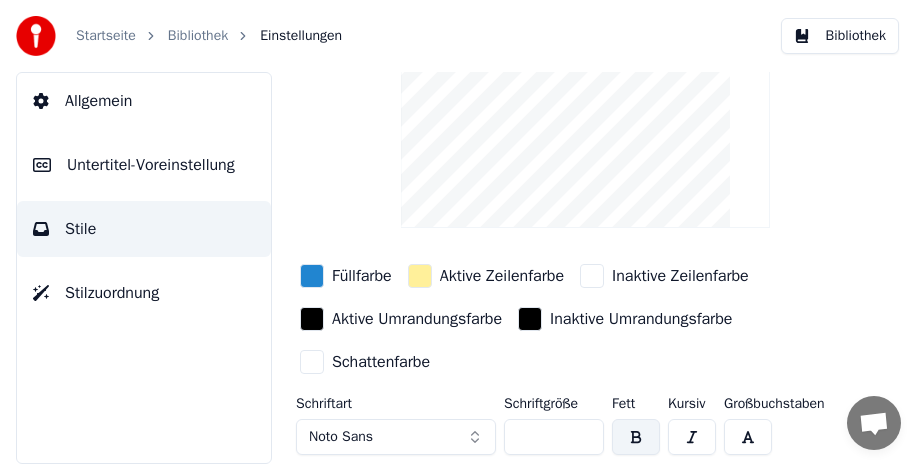 click on "***" at bounding box center (554, 437) 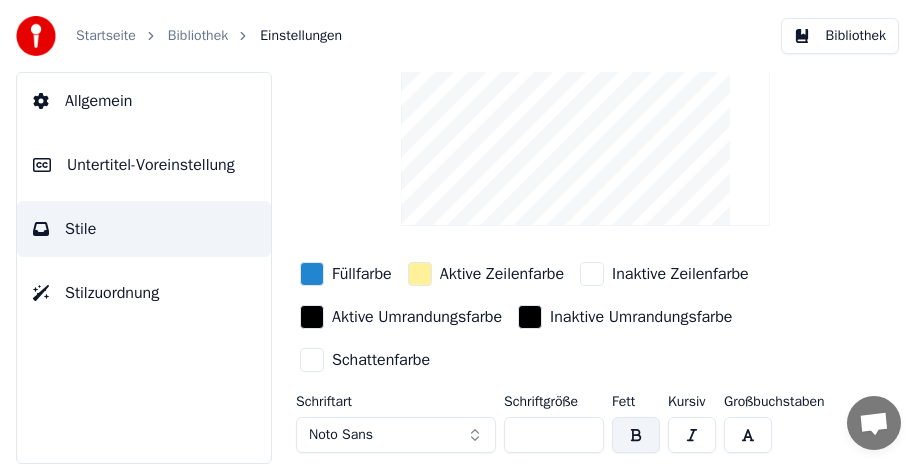click on "***" at bounding box center [554, 435] 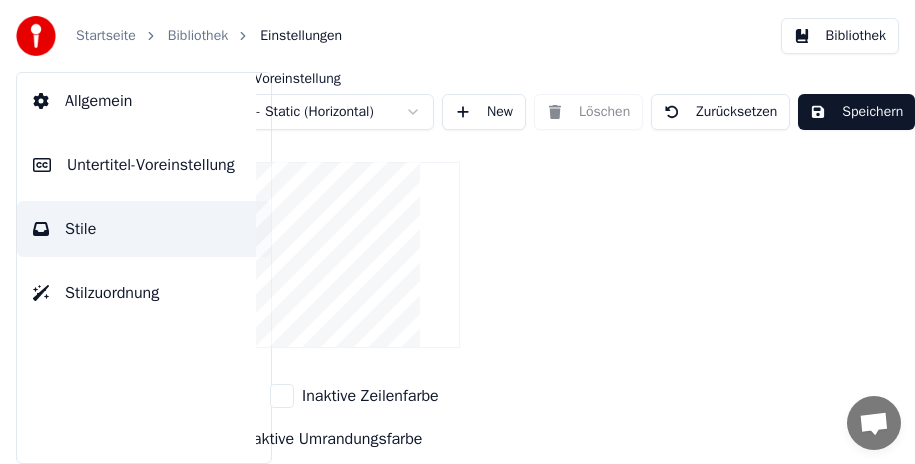 scroll, scrollTop: 0, scrollLeft: 334, axis: horizontal 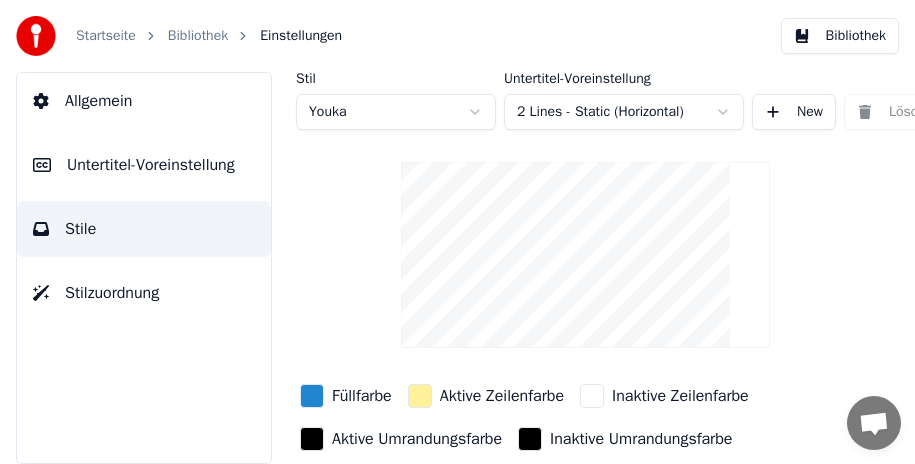 click on "Untertitel-Voreinstellung" at bounding box center (151, 165) 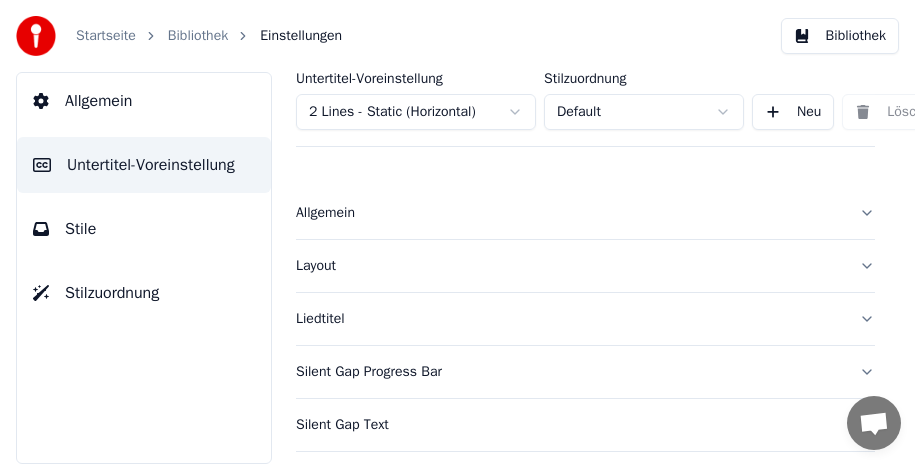 click on "Liedtitel" at bounding box center [585, 319] 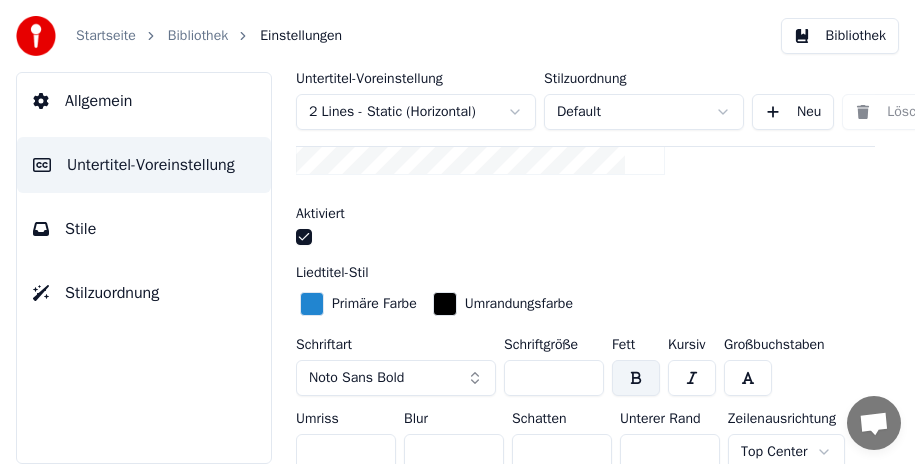 scroll, scrollTop: 500, scrollLeft: 0, axis: vertical 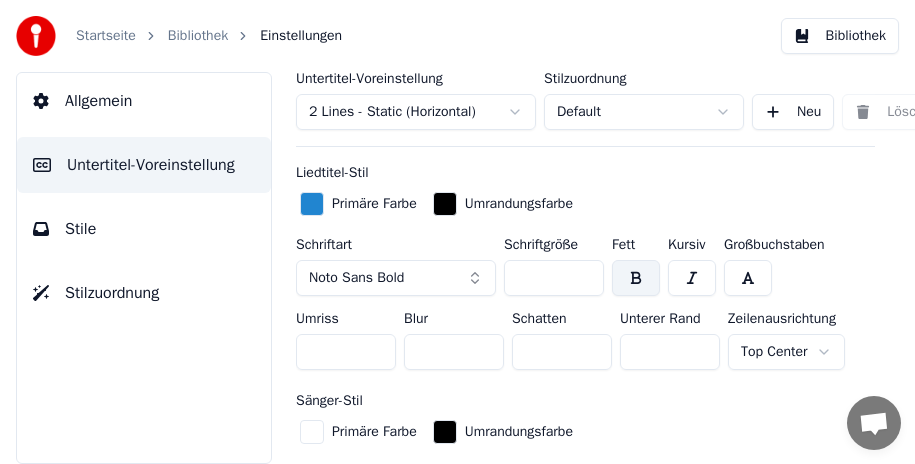 click on "Noto Sans Bold" at bounding box center (396, 278) 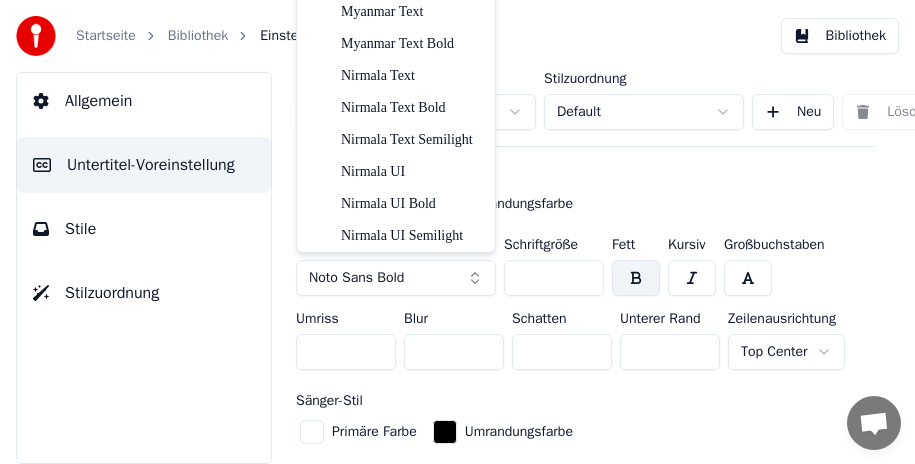scroll, scrollTop: 4000, scrollLeft: 0, axis: vertical 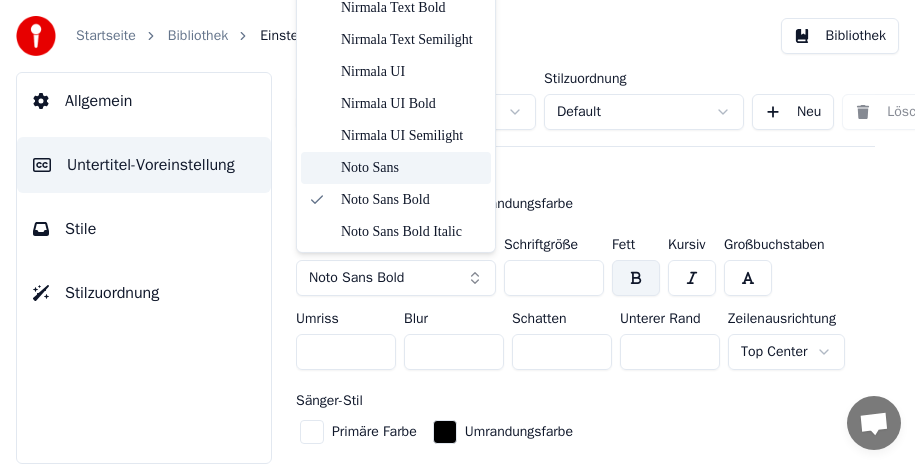click on "Noto Sans" at bounding box center [412, 168] 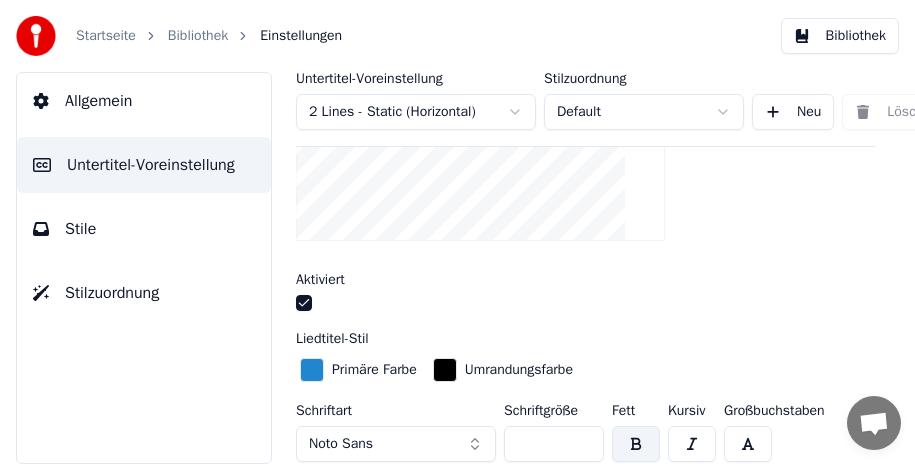scroll, scrollTop: 336, scrollLeft: 0, axis: vertical 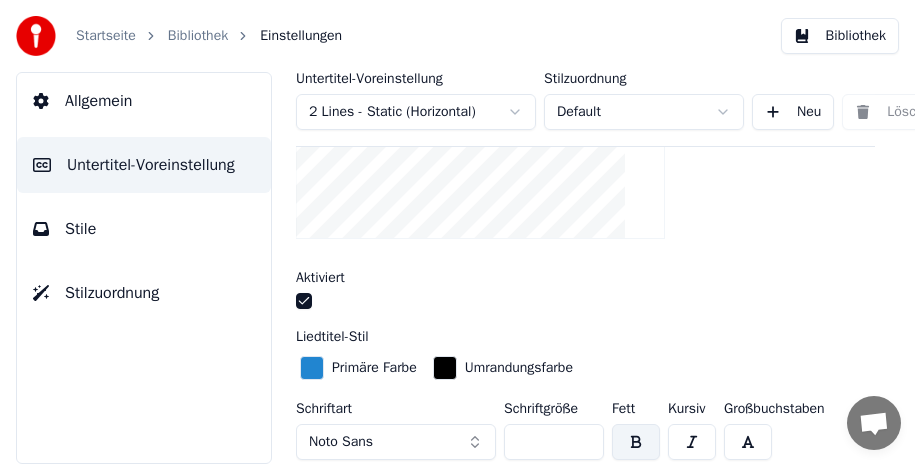 click at bounding box center (636, 442) 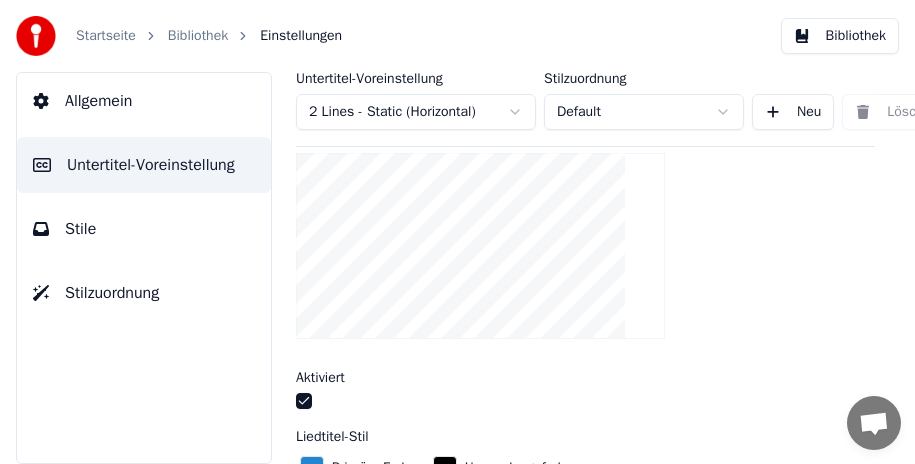 scroll, scrollTop: 336, scrollLeft: 0, axis: vertical 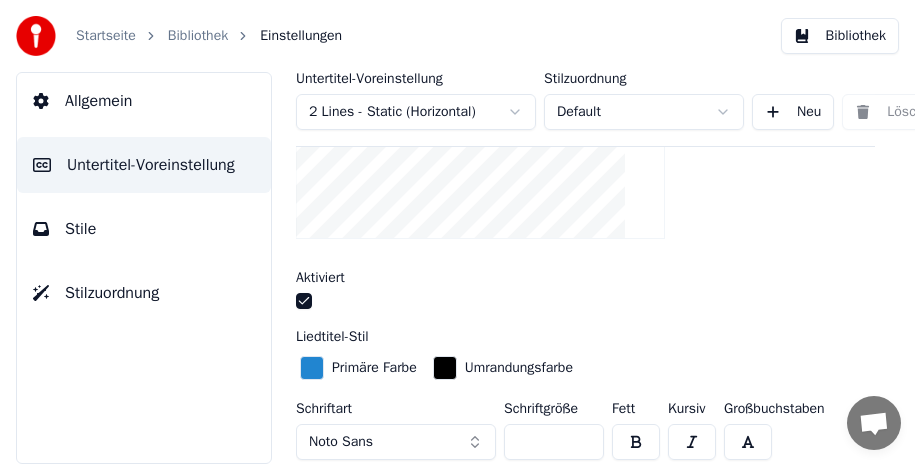 click at bounding box center (636, 442) 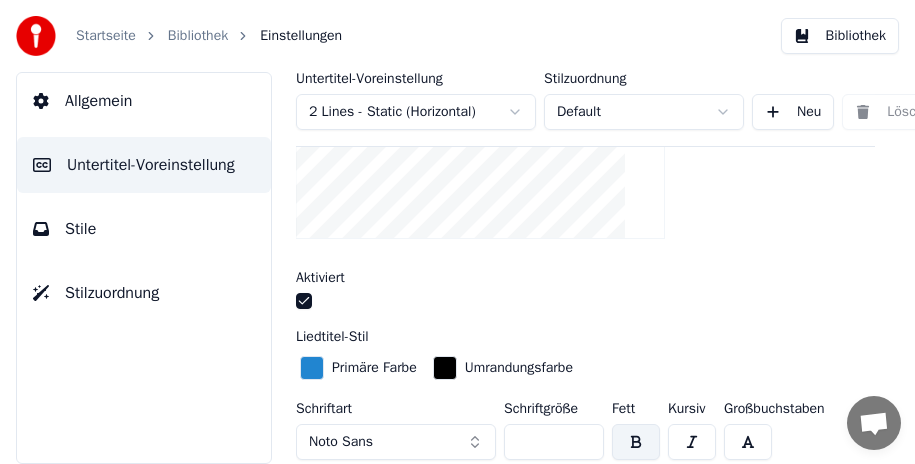 scroll, scrollTop: 436, scrollLeft: 0, axis: vertical 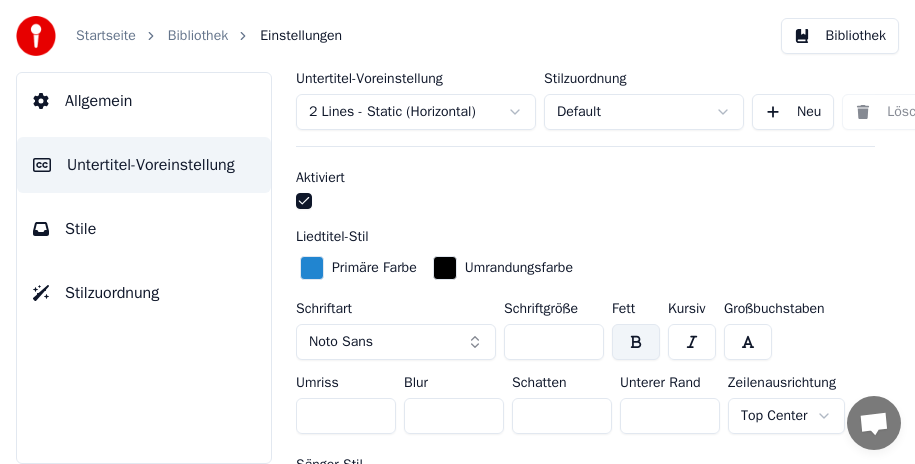 click at bounding box center [692, 342] 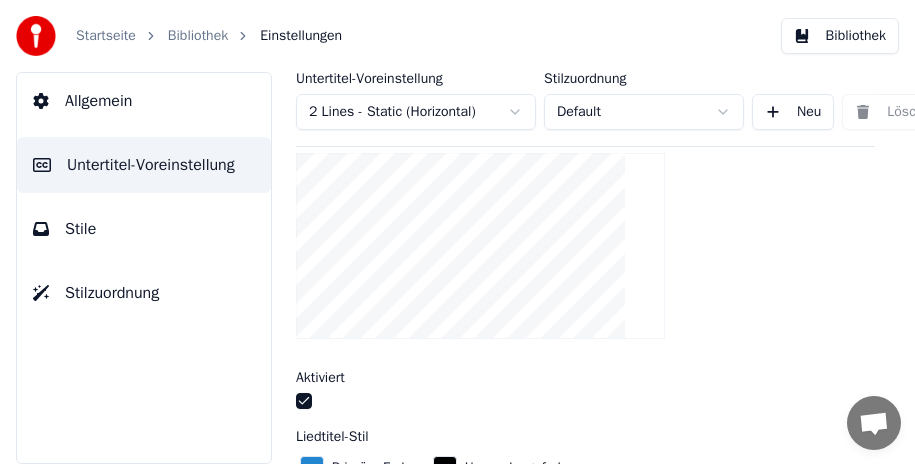 scroll, scrollTop: 336, scrollLeft: 0, axis: vertical 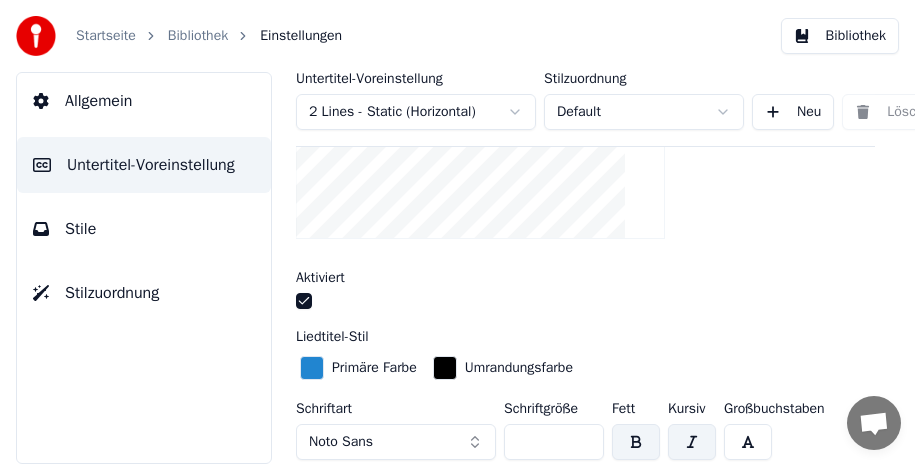 click at bounding box center [692, 442] 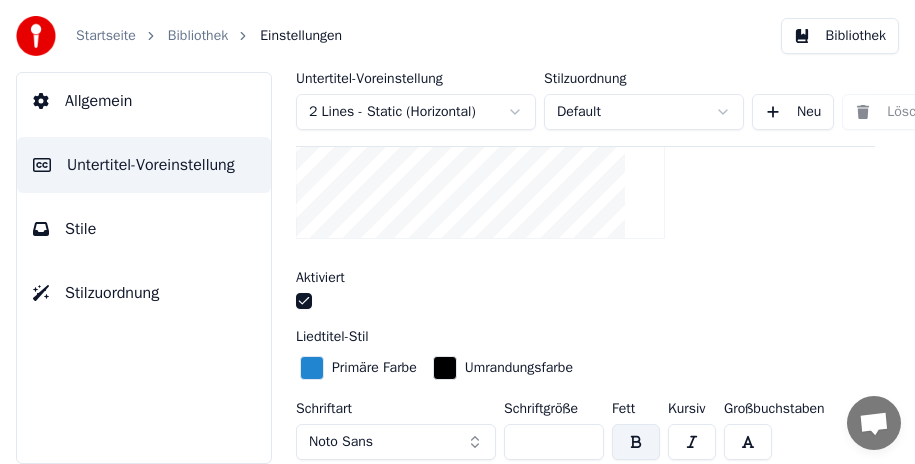 scroll, scrollTop: 436, scrollLeft: 0, axis: vertical 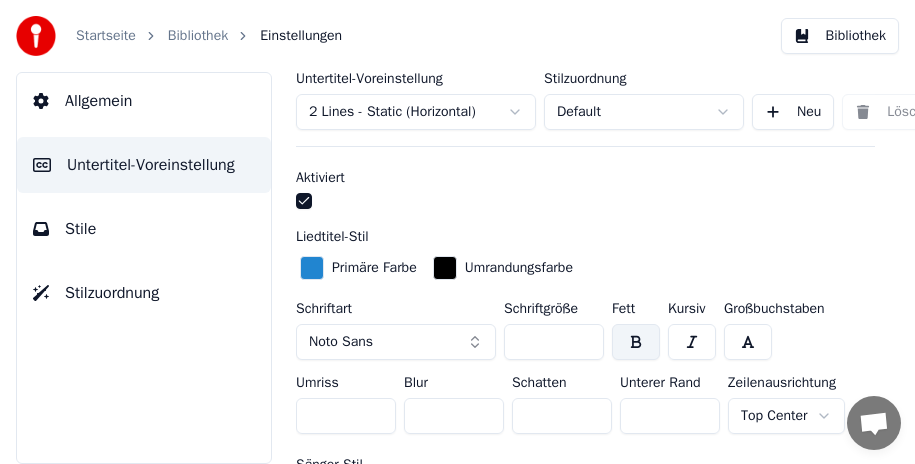 click at bounding box center (748, 342) 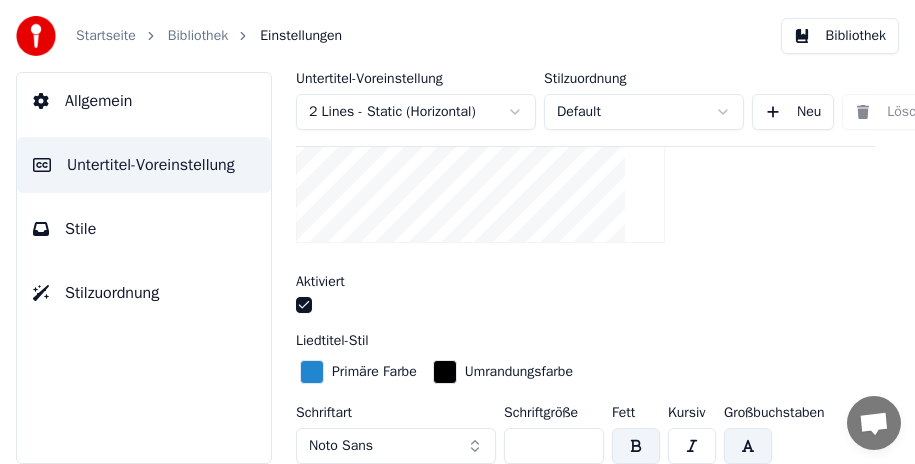 scroll, scrollTop: 436, scrollLeft: 0, axis: vertical 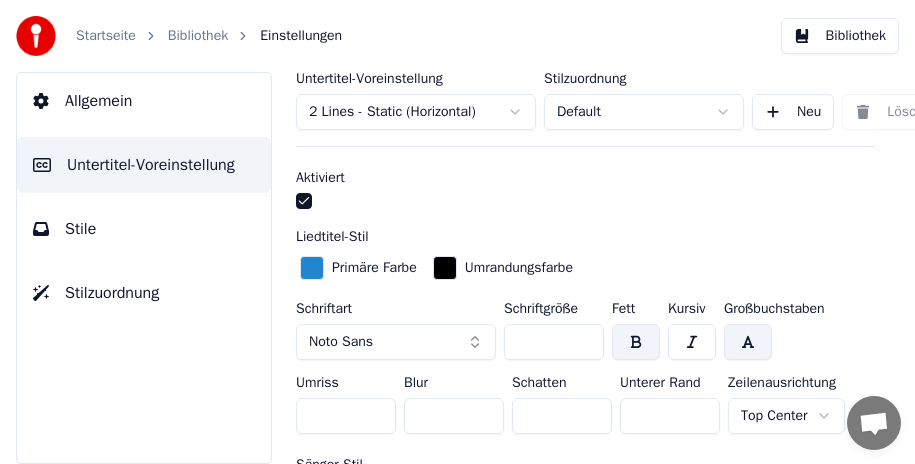 click at bounding box center [748, 342] 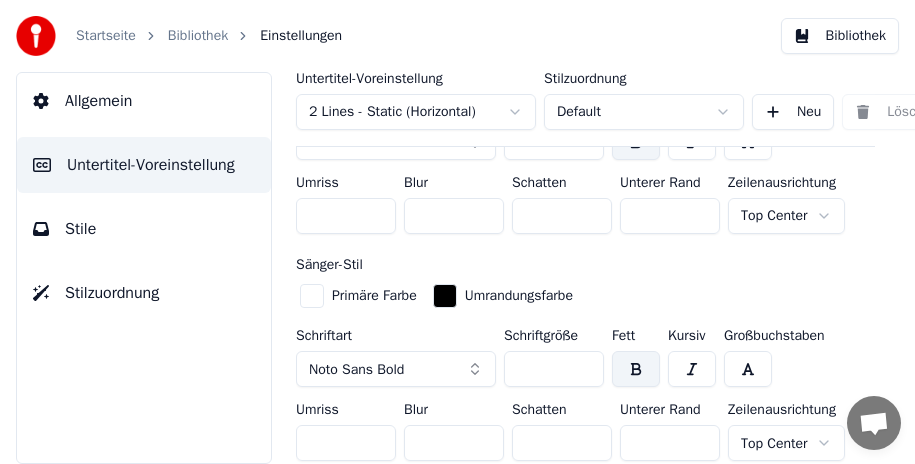 scroll, scrollTop: 736, scrollLeft: 0, axis: vertical 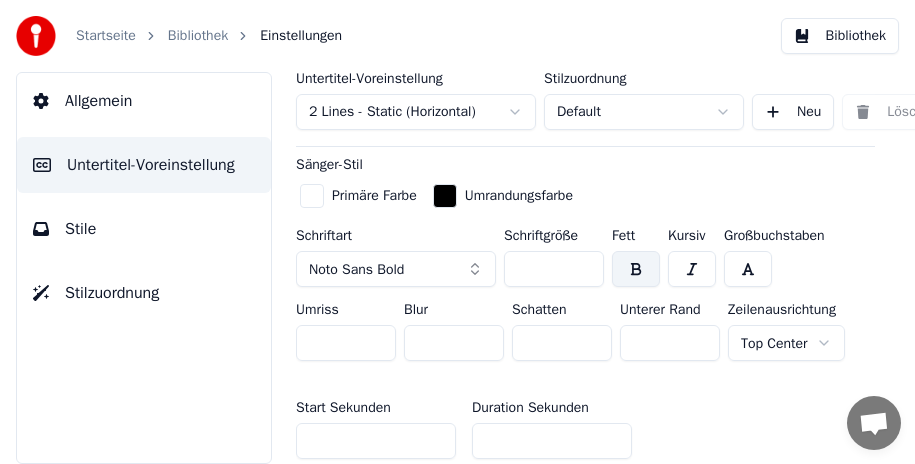 click on "Noto Sans Bold" at bounding box center (396, 269) 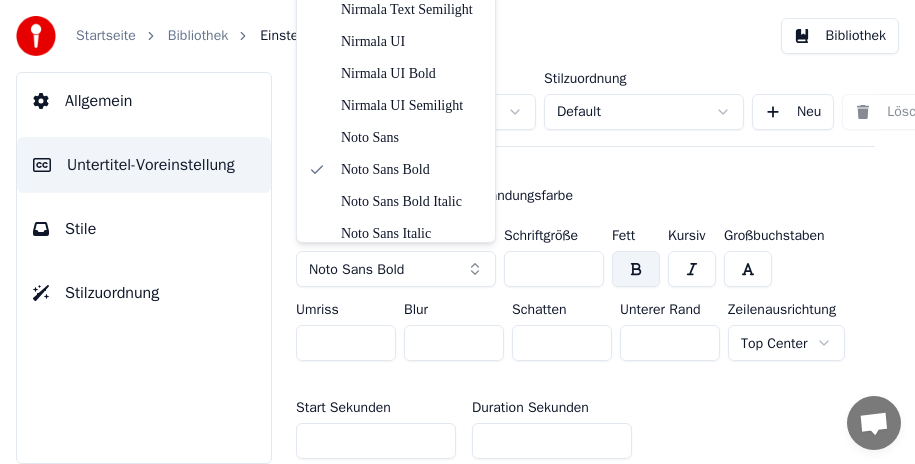 scroll, scrollTop: 4100, scrollLeft: 0, axis: vertical 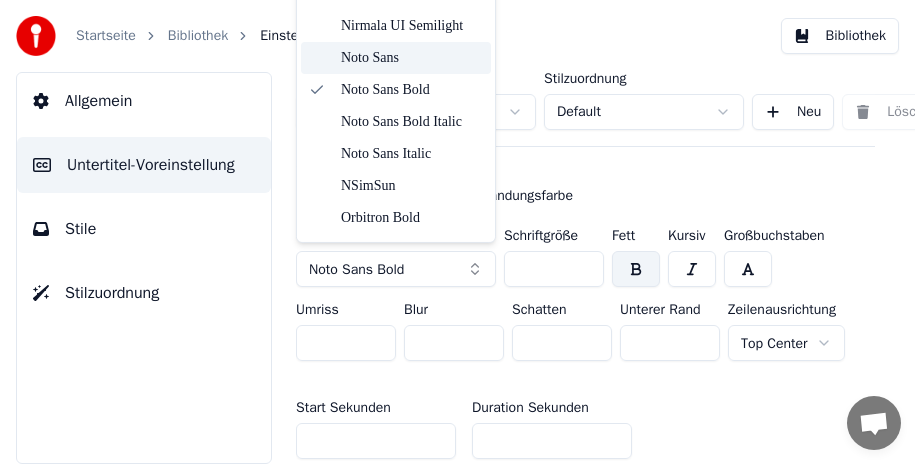click on "Noto Sans" at bounding box center [412, 58] 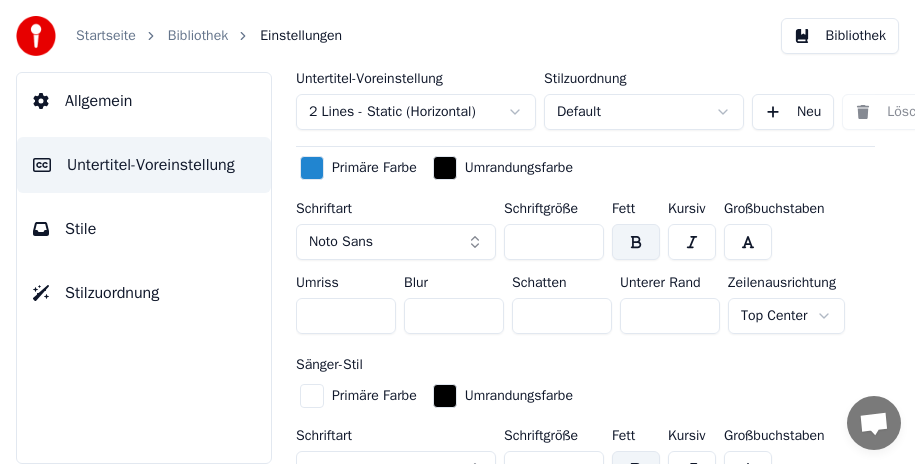 scroll, scrollTop: 636, scrollLeft: 0, axis: vertical 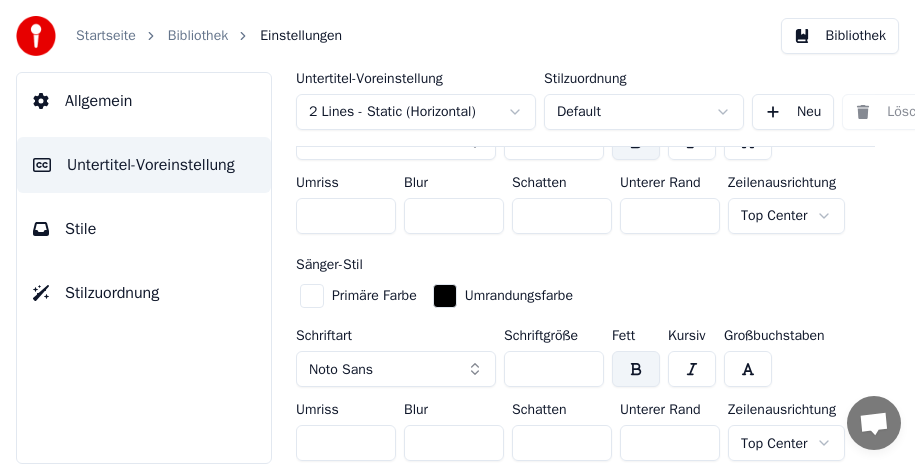 click at bounding box center (636, 369) 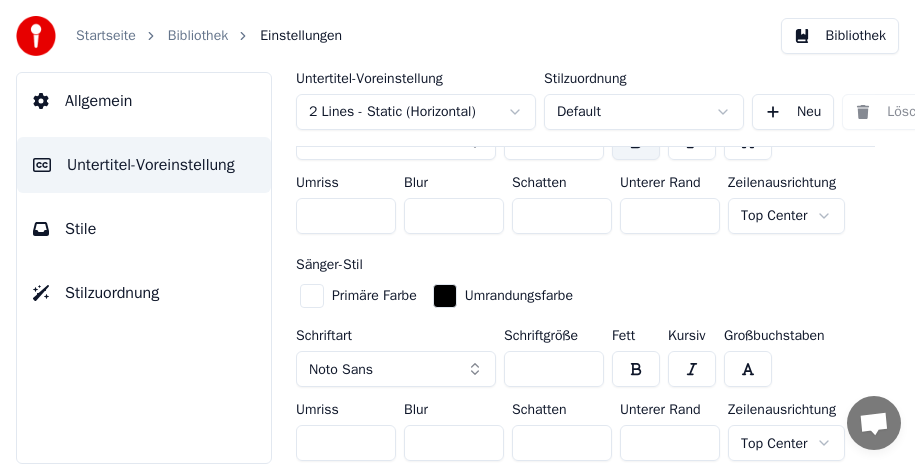 scroll, scrollTop: 836, scrollLeft: 0, axis: vertical 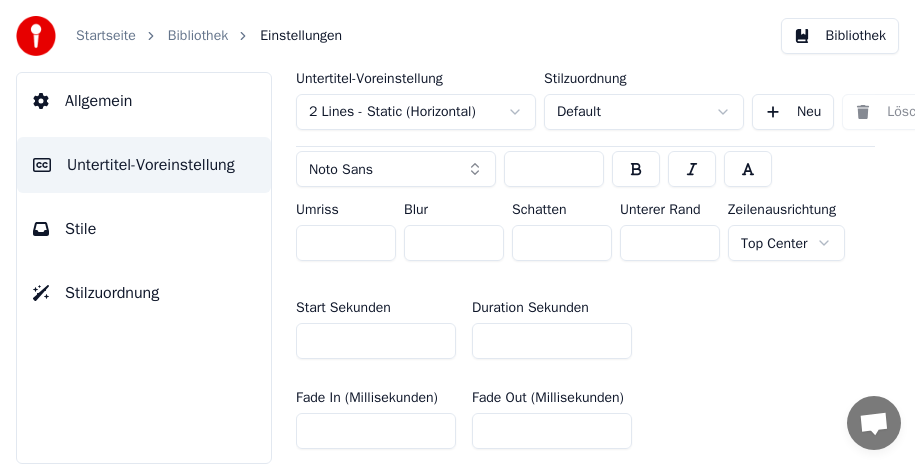 click at bounding box center [636, 169] 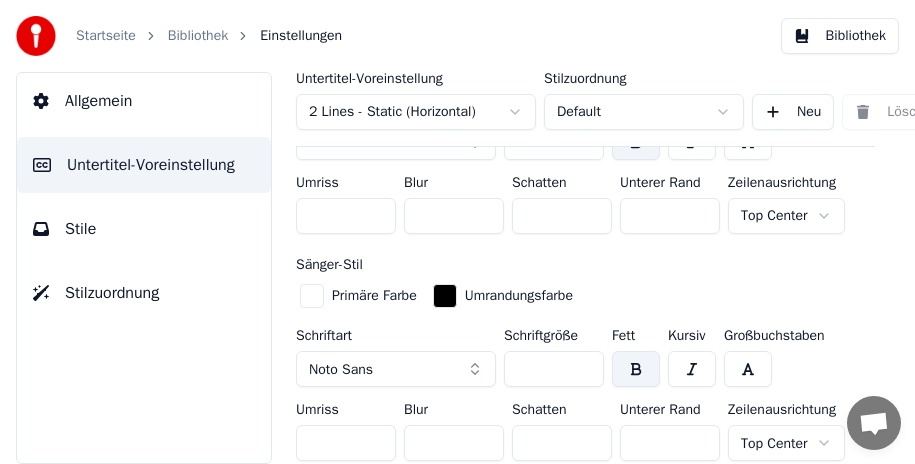 scroll, scrollTop: 736, scrollLeft: 0, axis: vertical 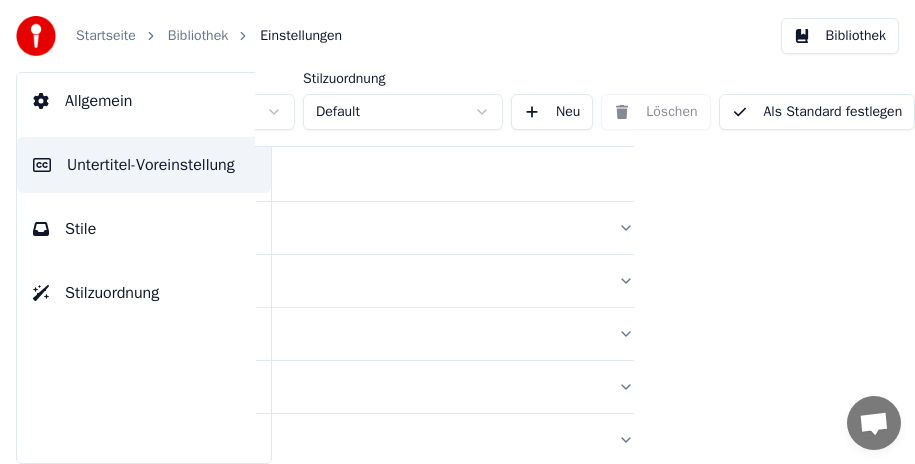 click on "Als Standard festlegen" at bounding box center [817, 112] 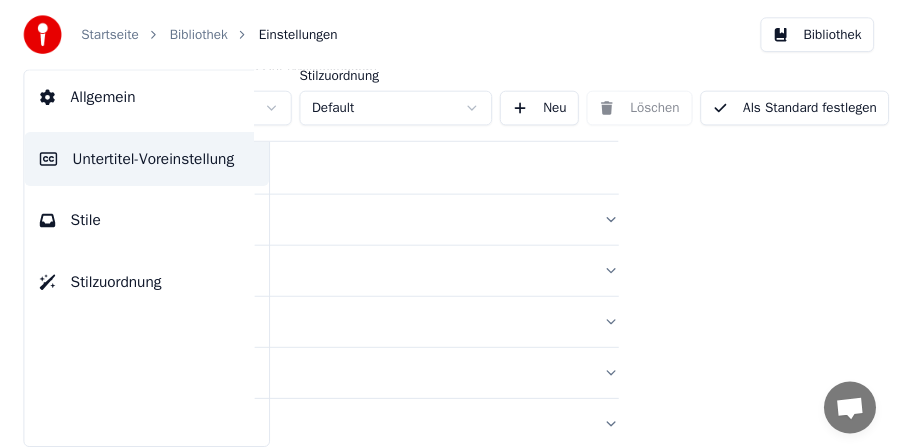 scroll, scrollTop: 1160, scrollLeft: 158, axis: both 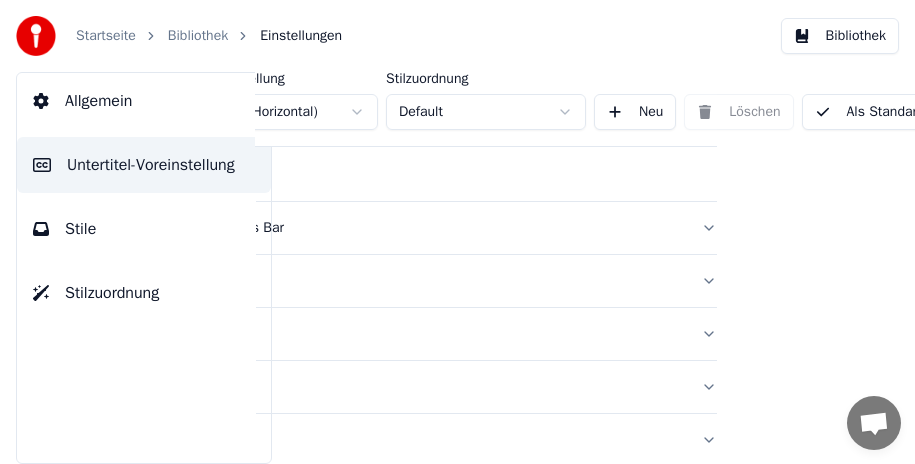 click on "Bibliothek" at bounding box center (840, 36) 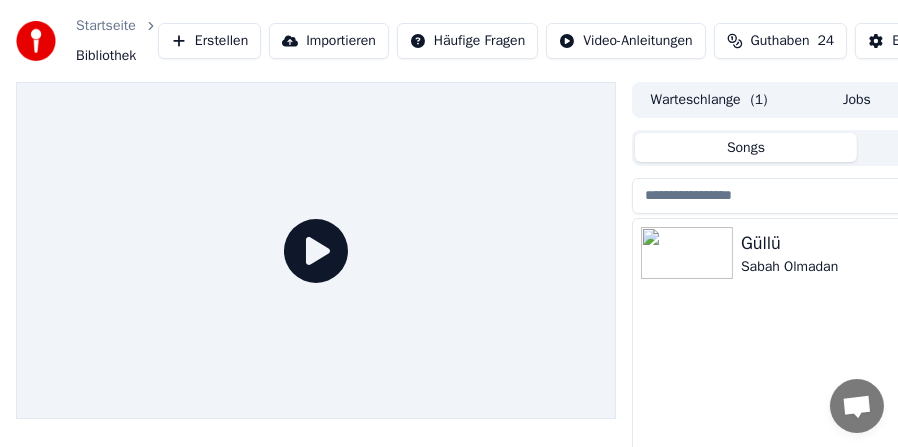 click on "Sabah Olmadan" at bounding box center [897, 267] 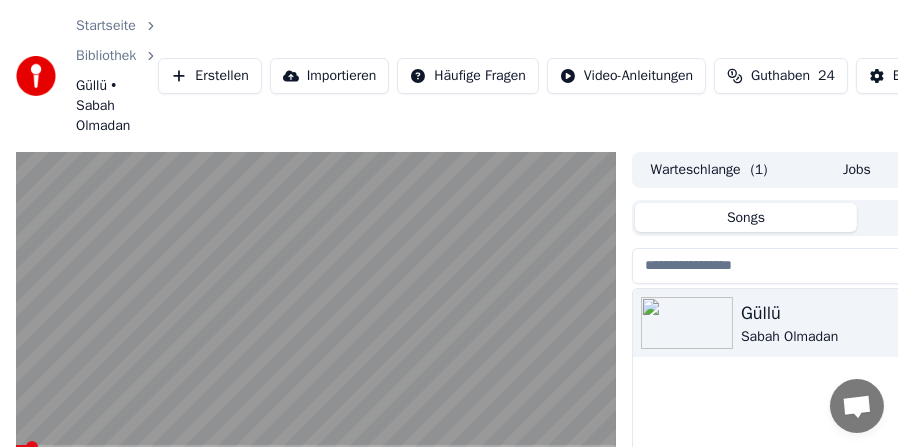 click at bounding box center [316, 321] 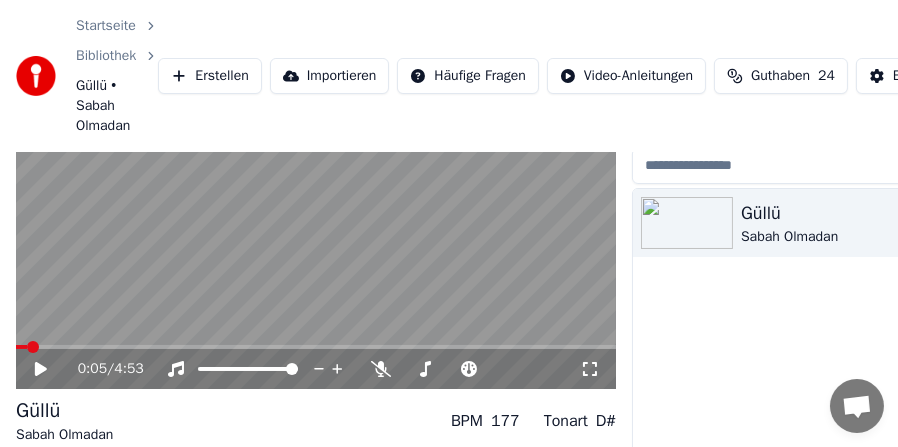 scroll, scrollTop: 198, scrollLeft: 0, axis: vertical 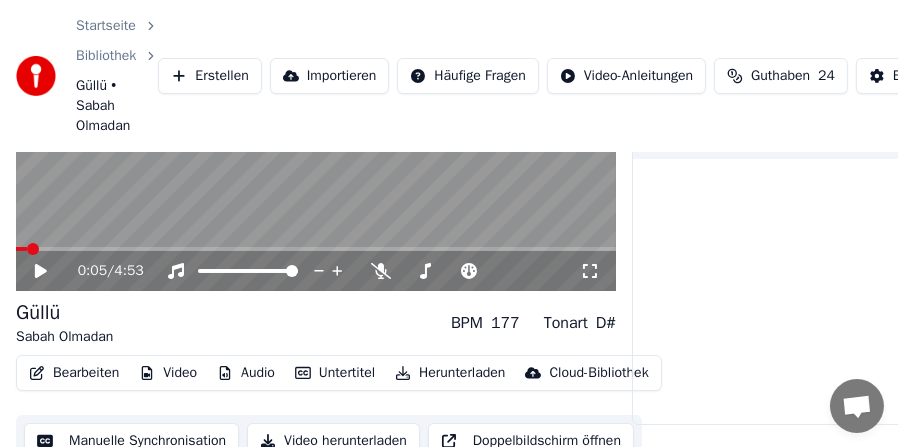 click on "Bearbeiten" at bounding box center (74, 373) 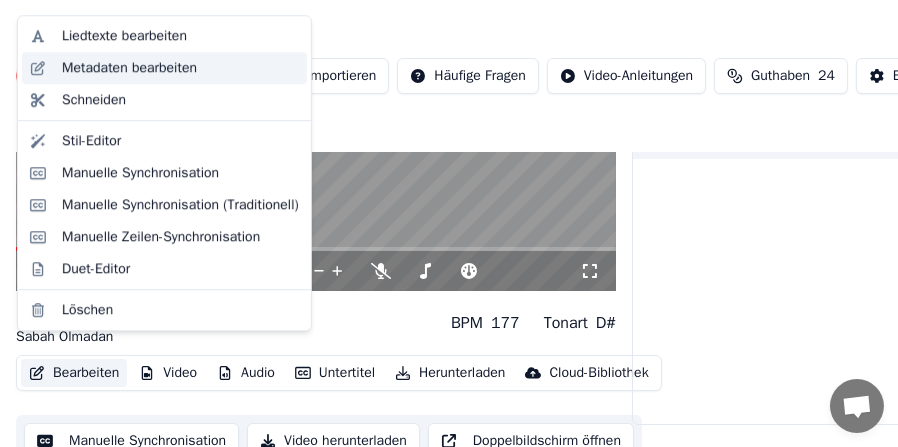 click on "Metadaten bearbeiten" at bounding box center (129, 68) 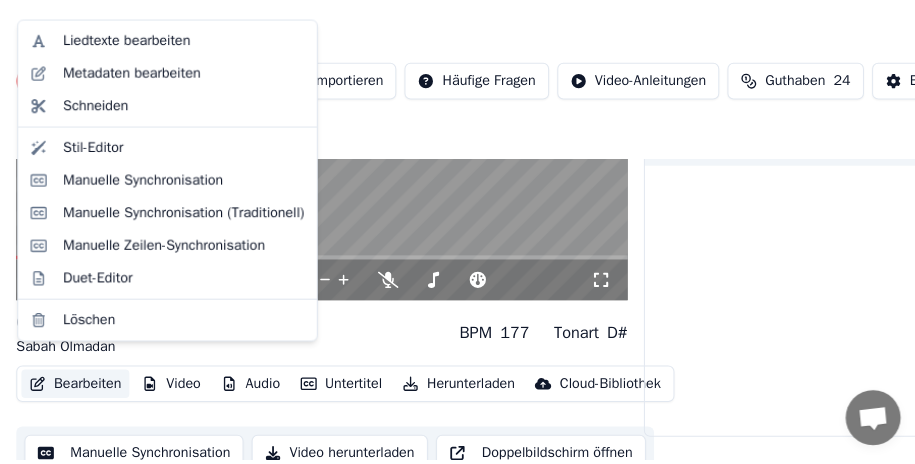 scroll, scrollTop: 181, scrollLeft: 0, axis: vertical 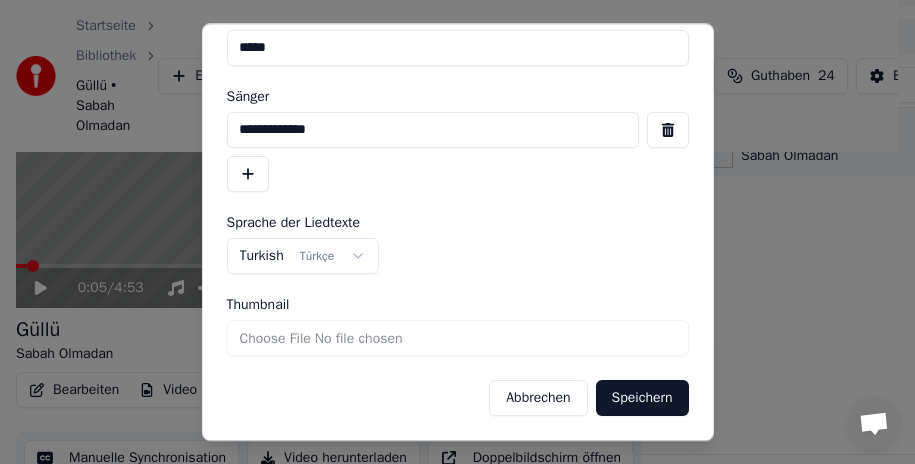 click on "Abbrechen" at bounding box center [538, 398] 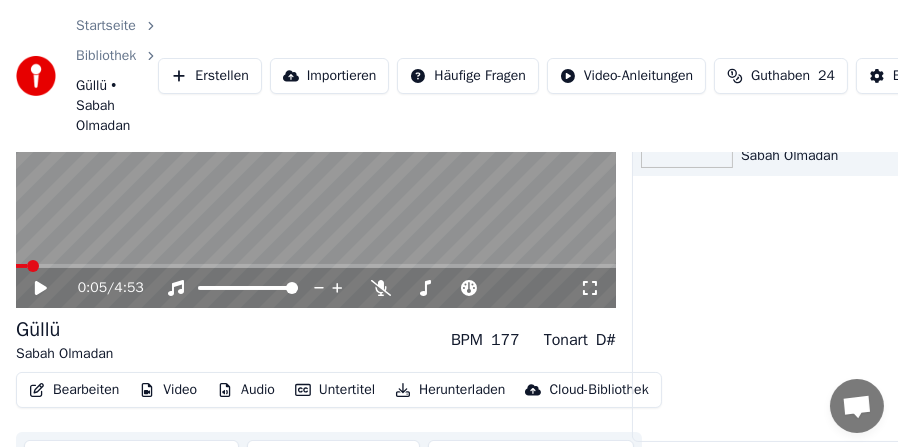 click on "Bearbeiten" at bounding box center [74, 390] 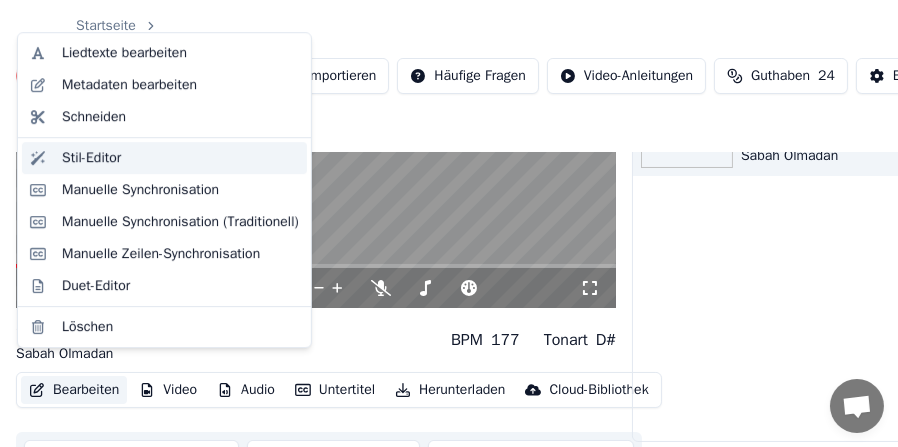 click on "Stil-Editor" at bounding box center (91, 158) 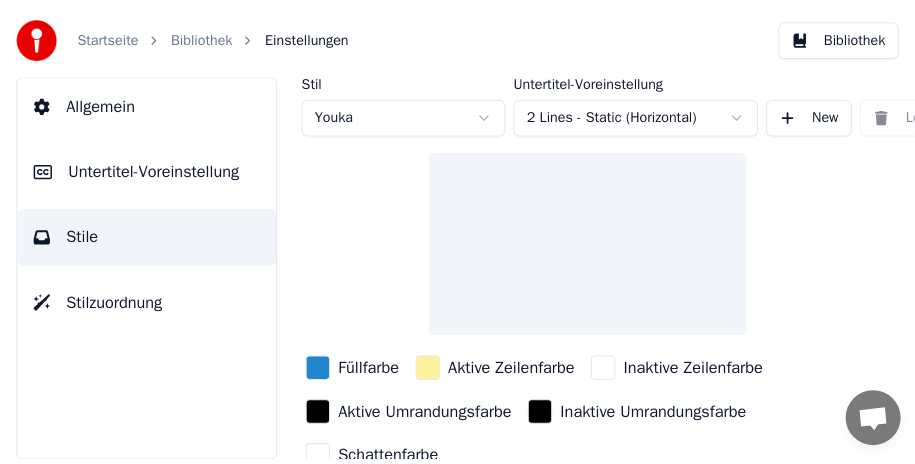 scroll, scrollTop: 0, scrollLeft: 0, axis: both 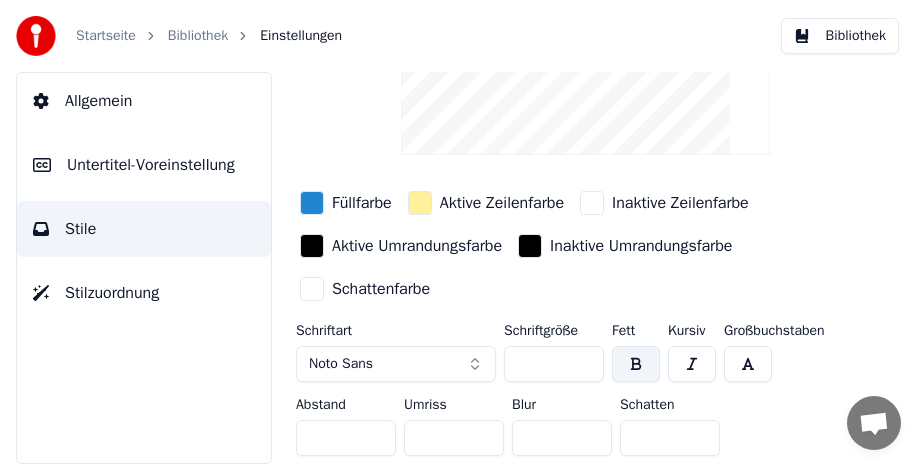 click on "Noto Sans" at bounding box center [396, 364] 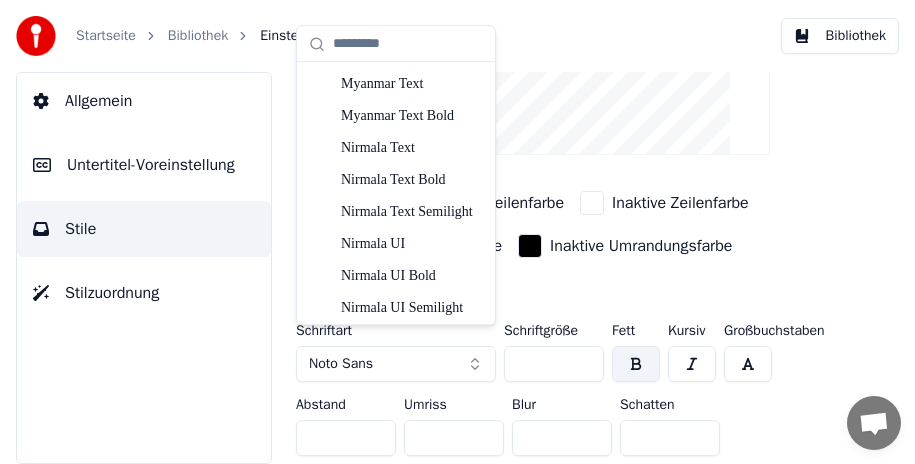 scroll, scrollTop: 4000, scrollLeft: 0, axis: vertical 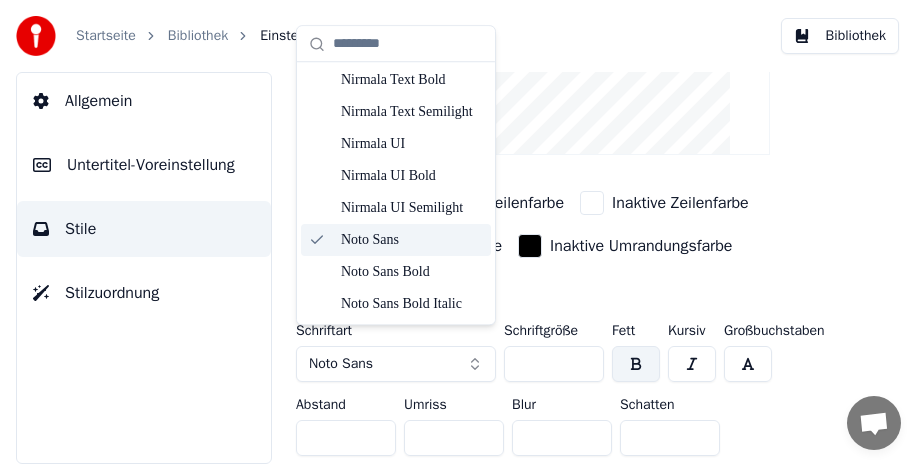 click on "Noto Sans" at bounding box center [412, 240] 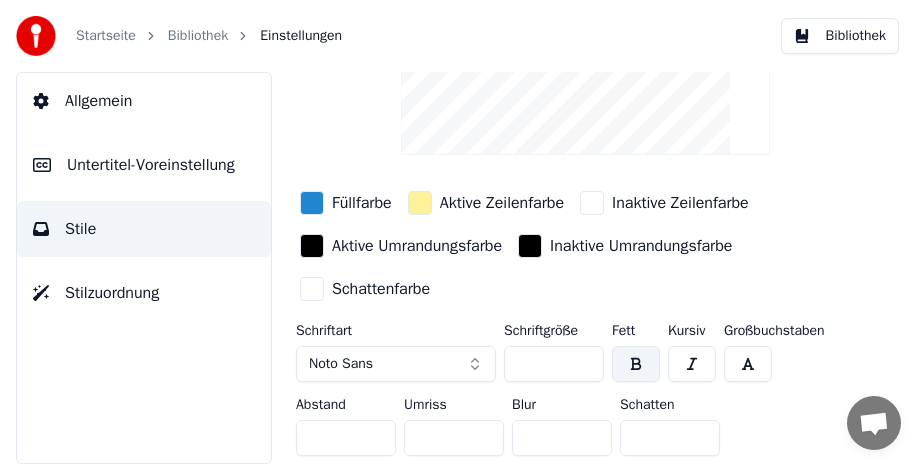 click on "Noto Sans" at bounding box center [396, 364] 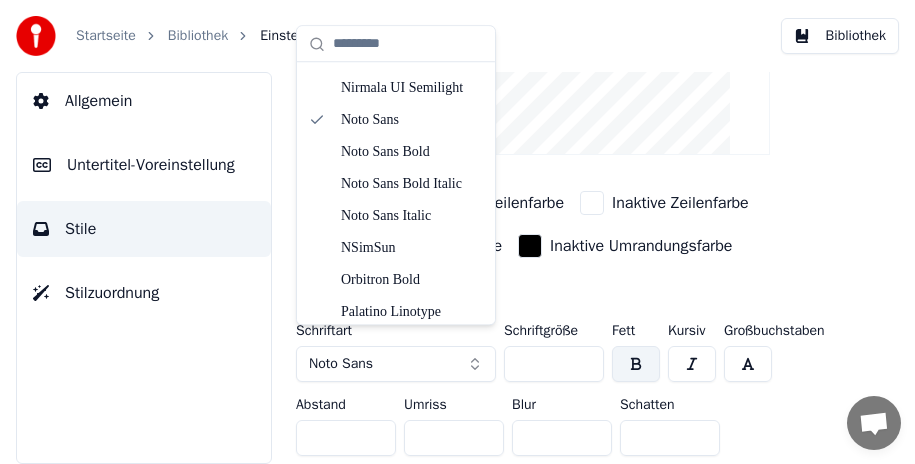 scroll, scrollTop: 4055, scrollLeft: 0, axis: vertical 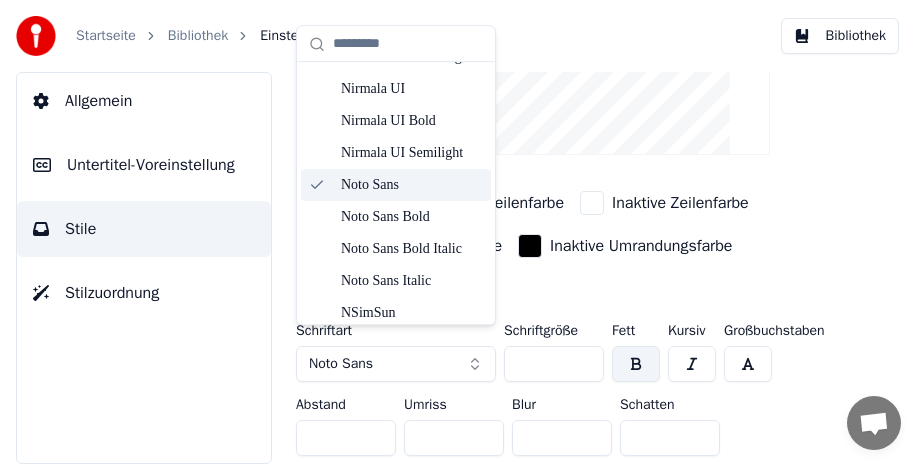 click on "Noto Sans" at bounding box center (412, 185) 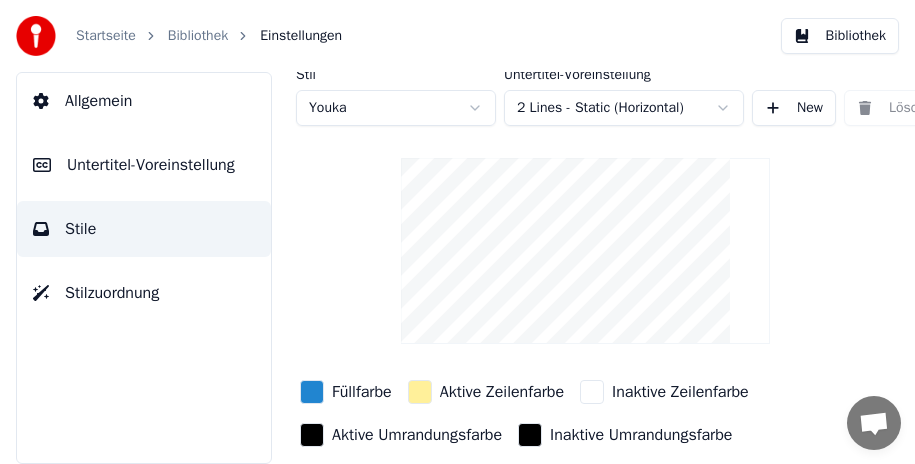 scroll, scrollTop: 0, scrollLeft: 0, axis: both 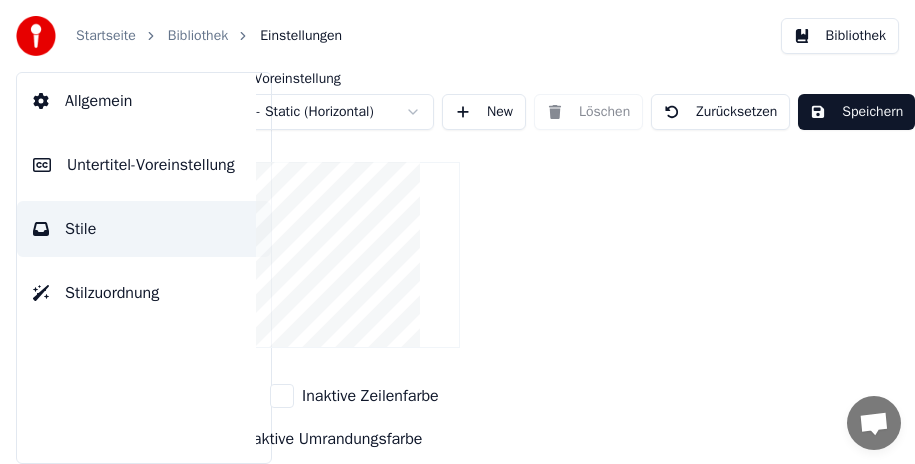 click on "Speichern" at bounding box center (856, 112) 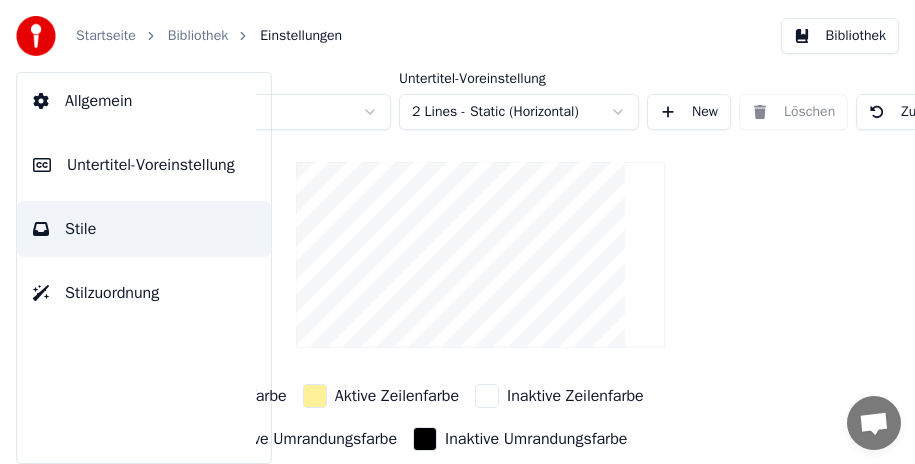scroll, scrollTop: 0, scrollLeft: 0, axis: both 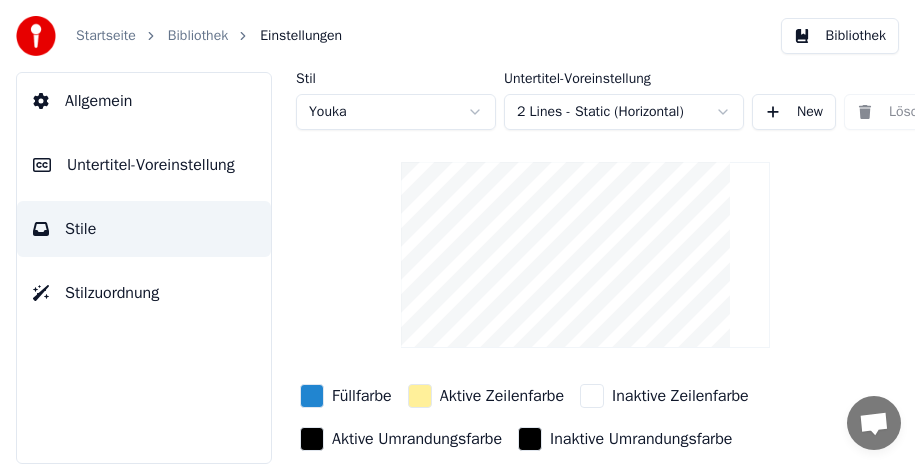click on "Stilzuordnung" at bounding box center (112, 293) 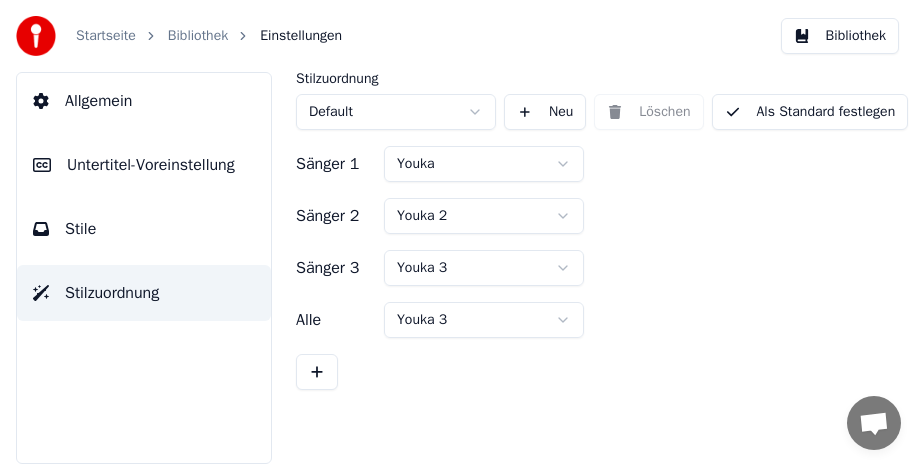 click on "Als Standard festlegen" at bounding box center (810, 112) 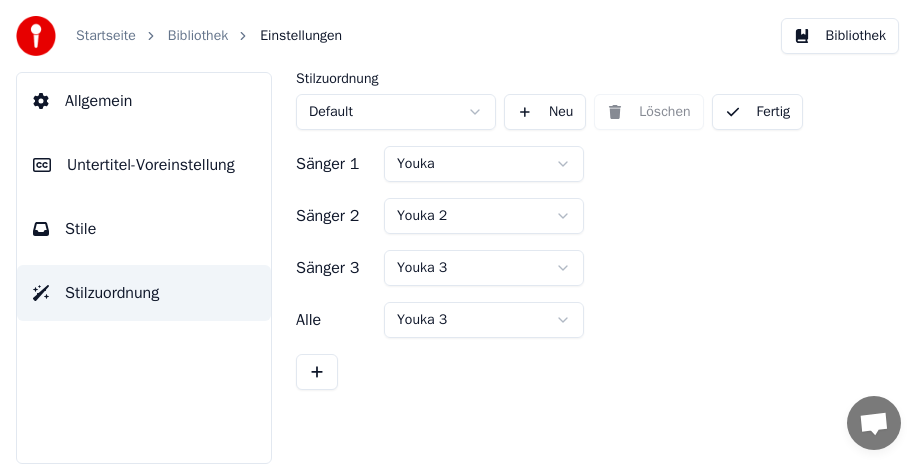 click on "Untertitel-Voreinstellung" at bounding box center (151, 165) 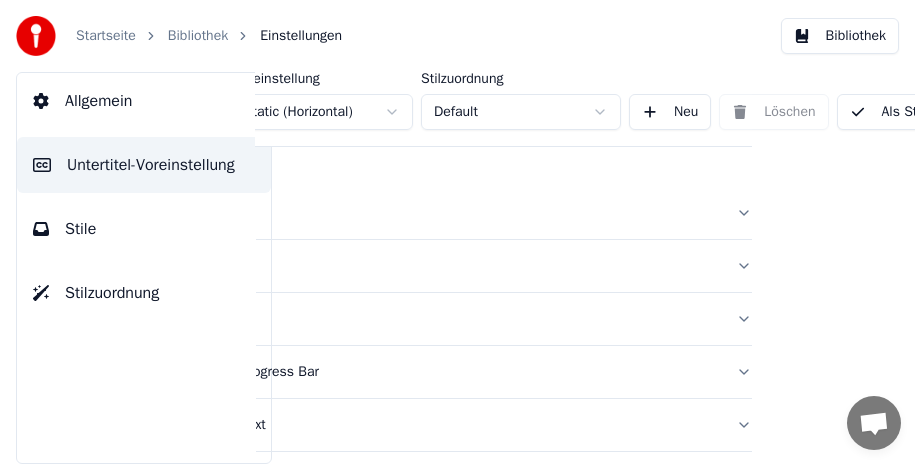 scroll, scrollTop: 0, scrollLeft: 0, axis: both 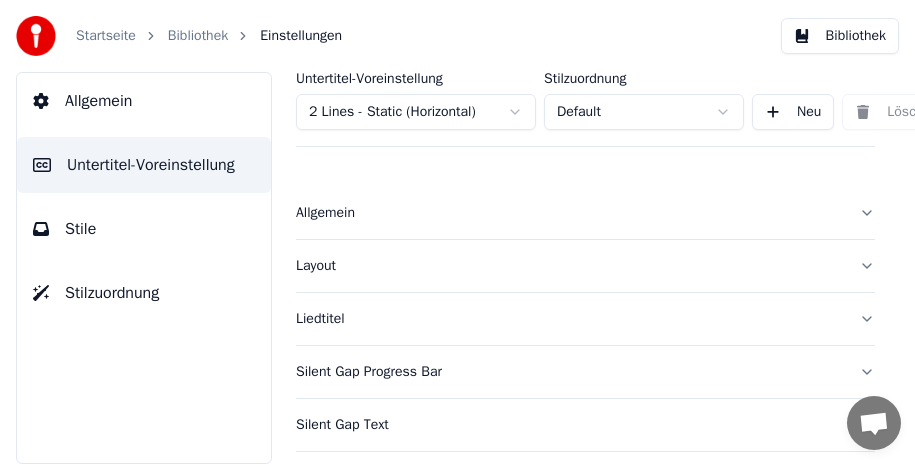 click on "Liedtitel" at bounding box center [585, 319] 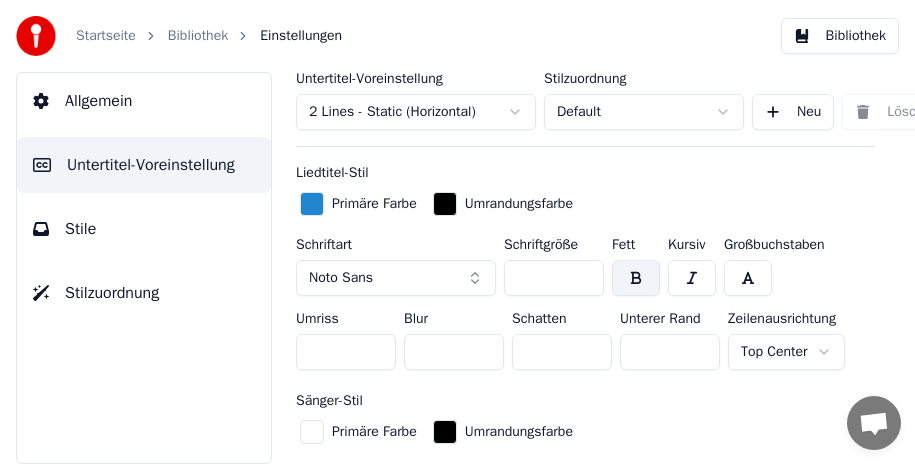 scroll, scrollTop: 400, scrollLeft: 0, axis: vertical 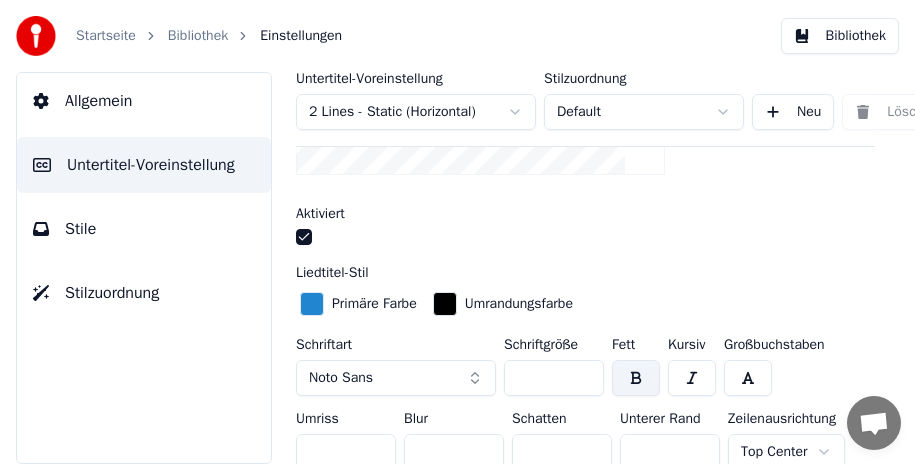 click on "Noto Sans" at bounding box center (396, 378) 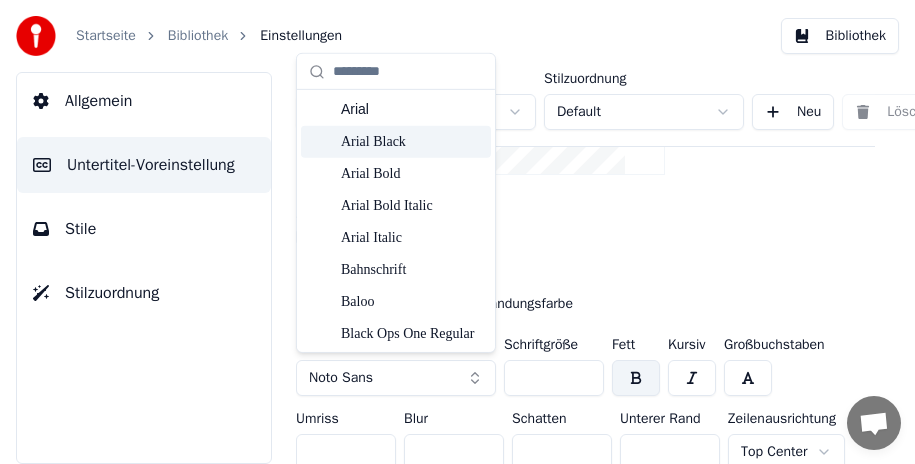 click on "Arial Black" at bounding box center [412, 142] 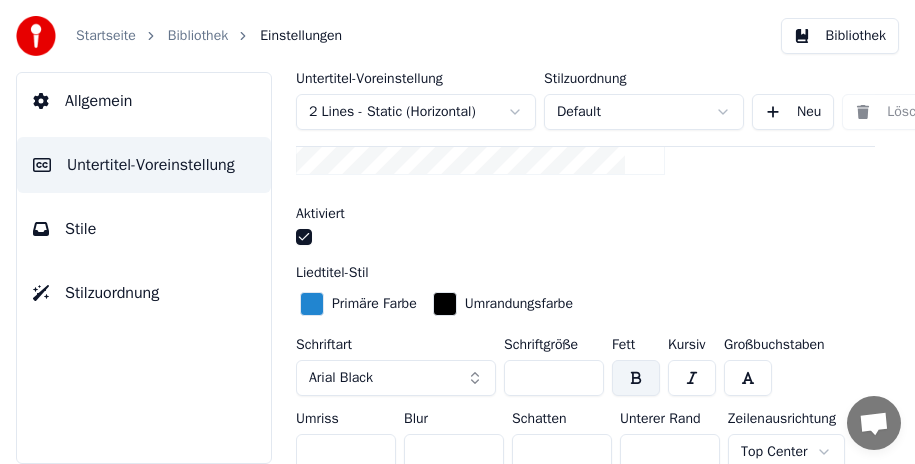 scroll, scrollTop: 500, scrollLeft: 0, axis: vertical 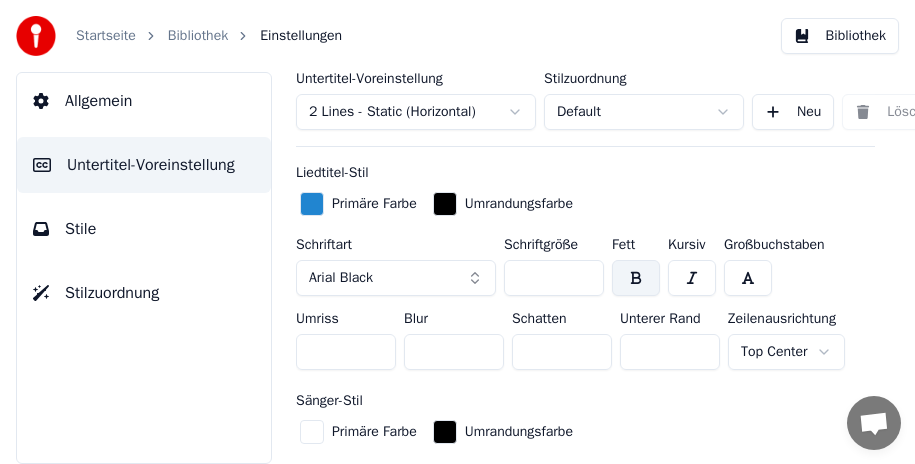 click on "Arial Black" at bounding box center (396, 278) 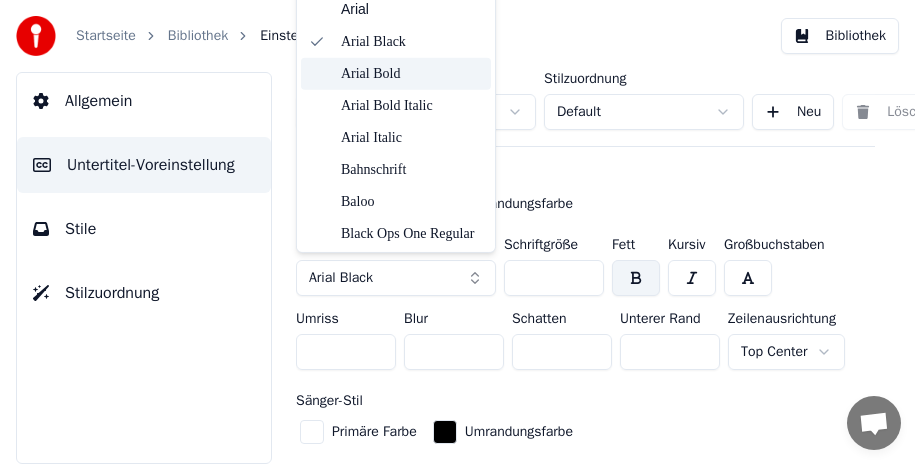 click on "Arial Bold" at bounding box center (412, 74) 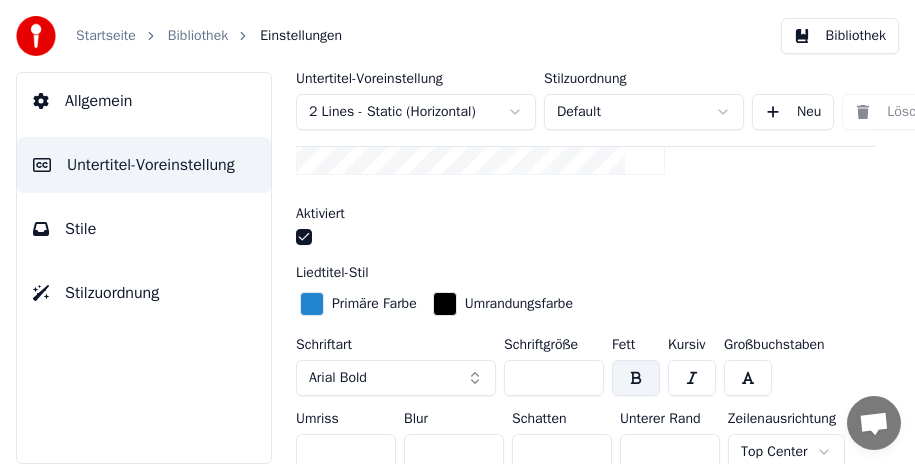 scroll, scrollTop: 500, scrollLeft: 0, axis: vertical 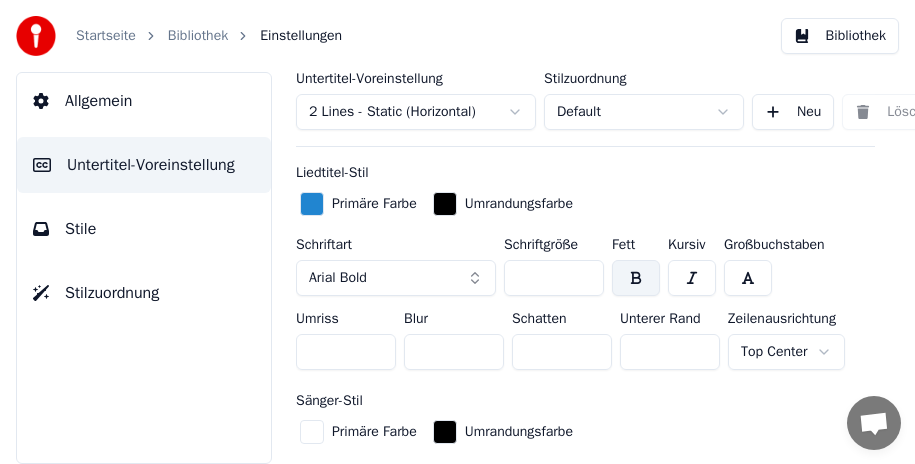 click on "Arial Bold" at bounding box center (396, 278) 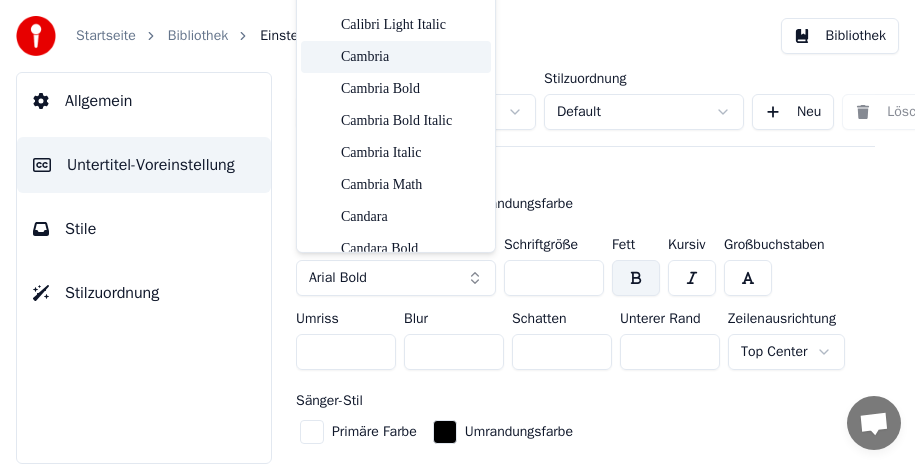scroll, scrollTop: 900, scrollLeft: 0, axis: vertical 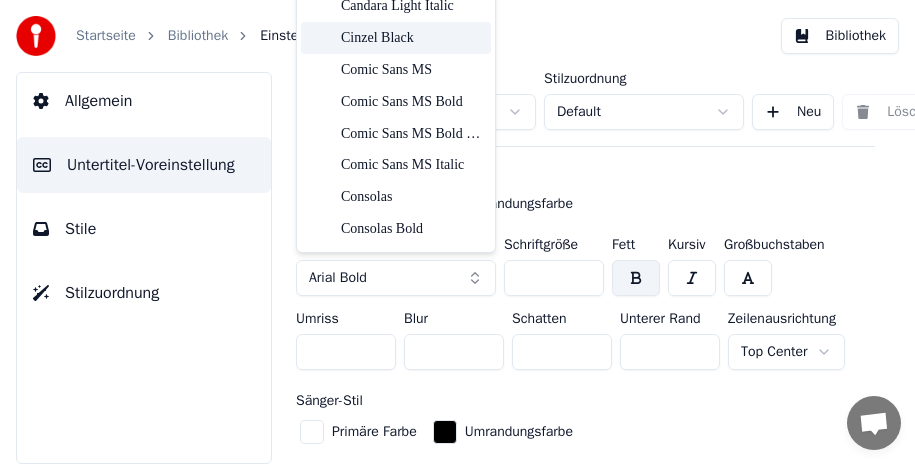 click on "Cinzel Black" at bounding box center (412, 37) 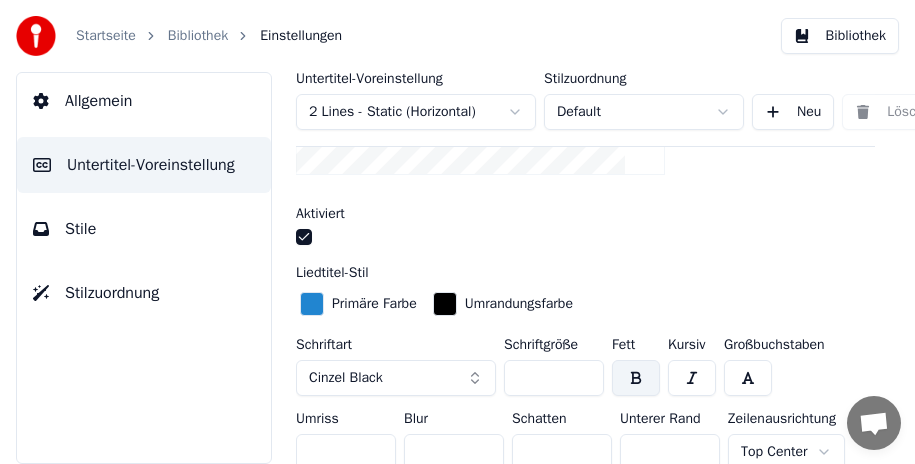 scroll, scrollTop: 500, scrollLeft: 0, axis: vertical 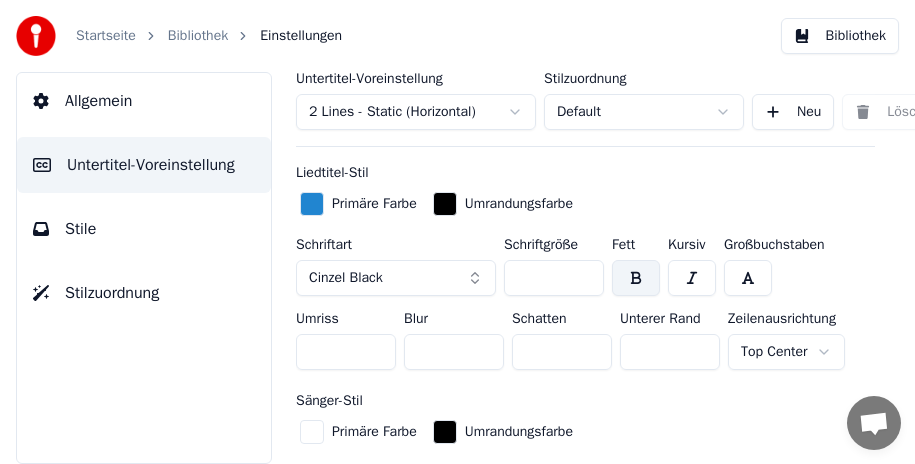 click on "Cinzel Black" at bounding box center (396, 278) 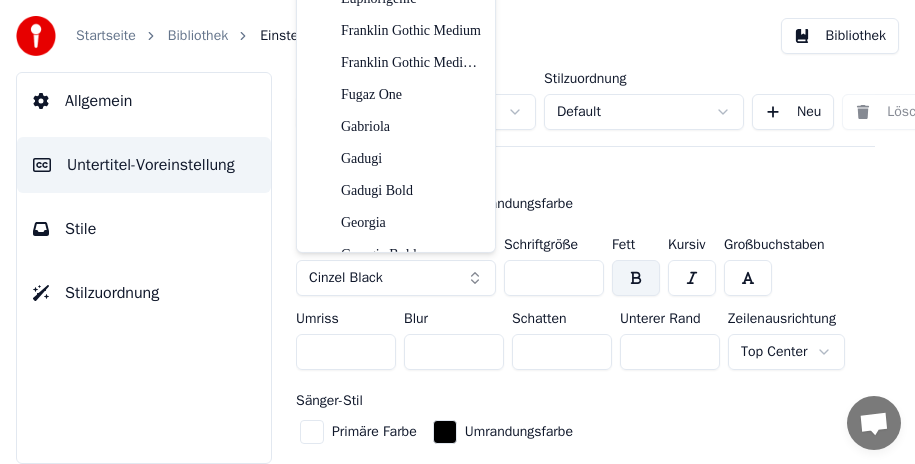 scroll, scrollTop: 1900, scrollLeft: 0, axis: vertical 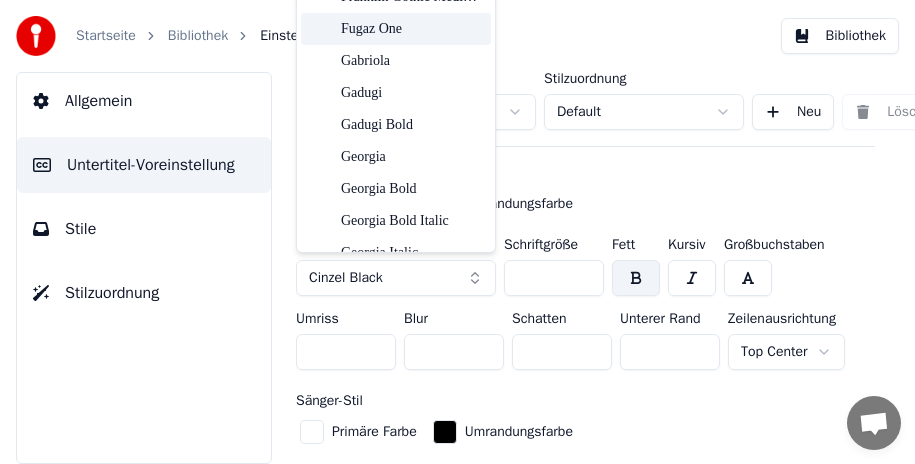 click on "Fugaz One" at bounding box center [412, 29] 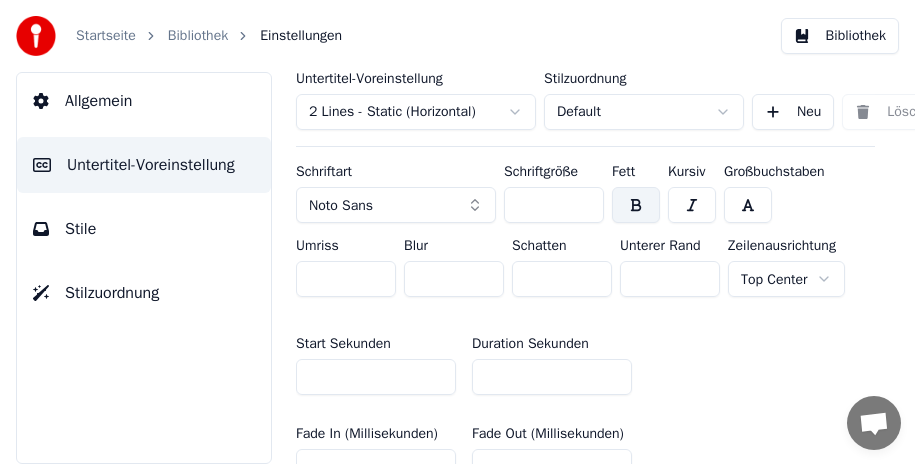 scroll, scrollTop: 700, scrollLeft: 0, axis: vertical 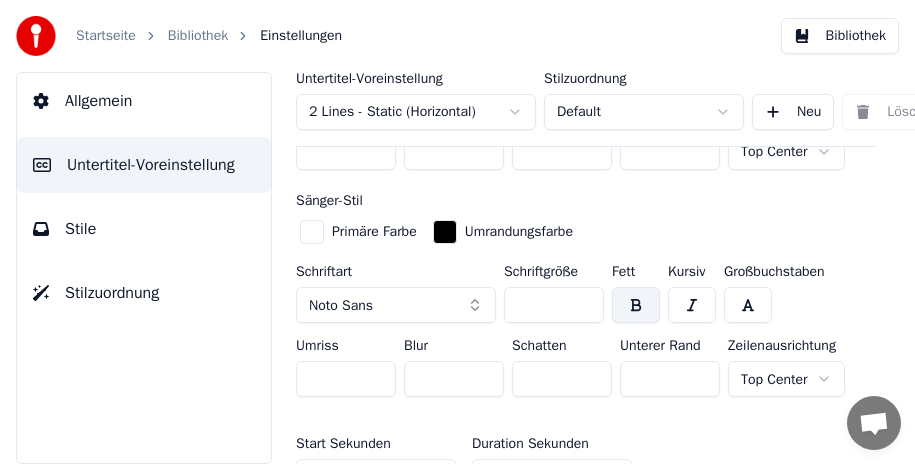 click on "Noto Sans" at bounding box center [396, 305] 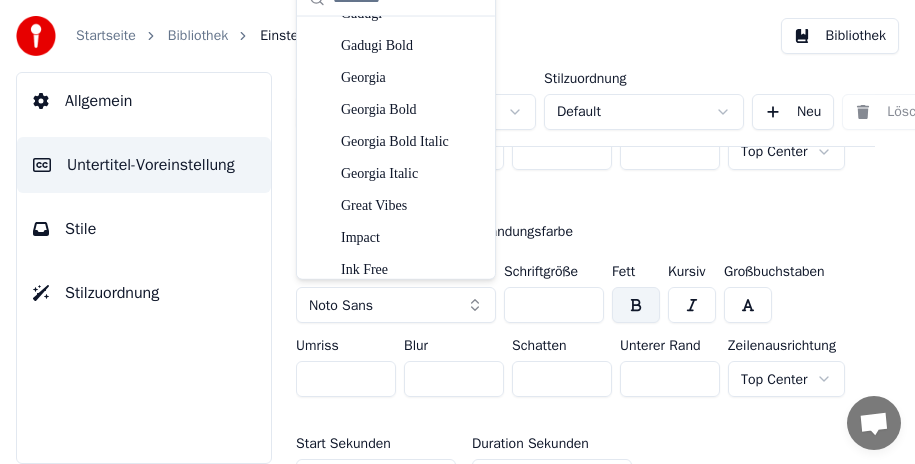 scroll, scrollTop: 1900, scrollLeft: 0, axis: vertical 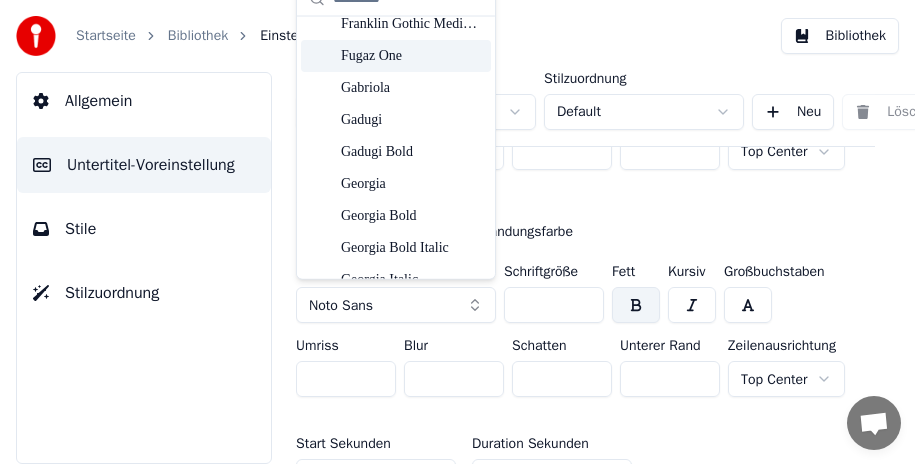click on "Fugaz One" at bounding box center (412, 56) 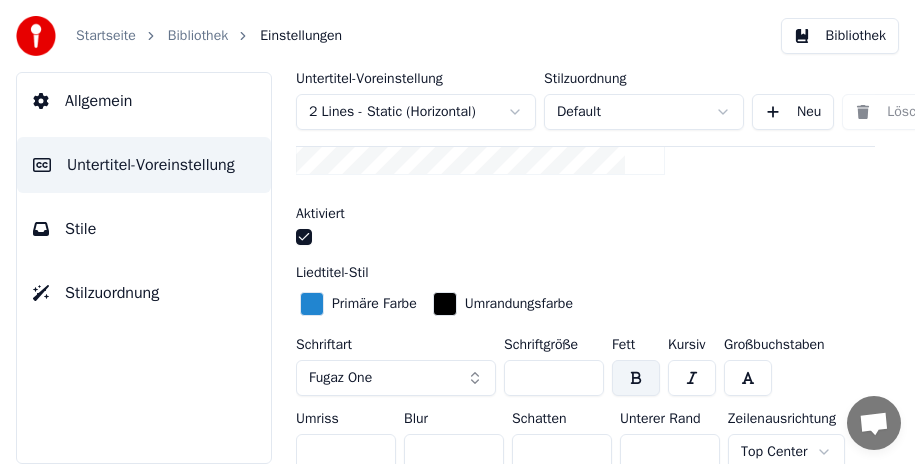 scroll, scrollTop: 500, scrollLeft: 0, axis: vertical 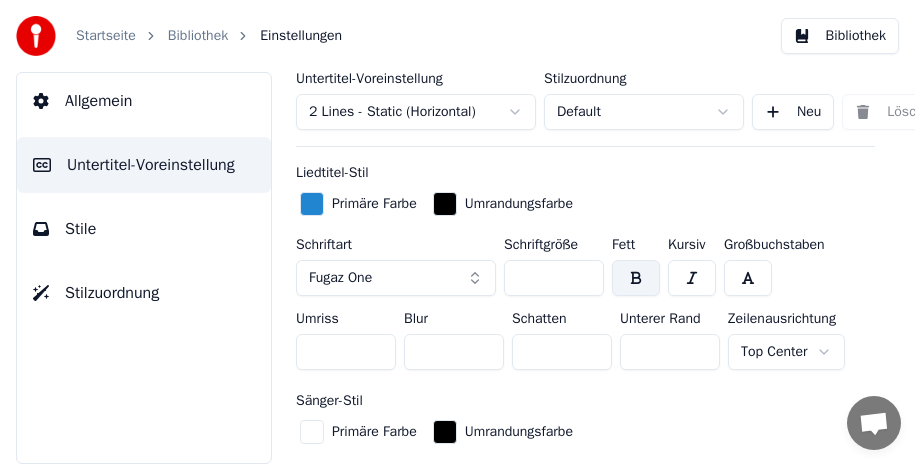 click on "Fugaz One" at bounding box center (396, 278) 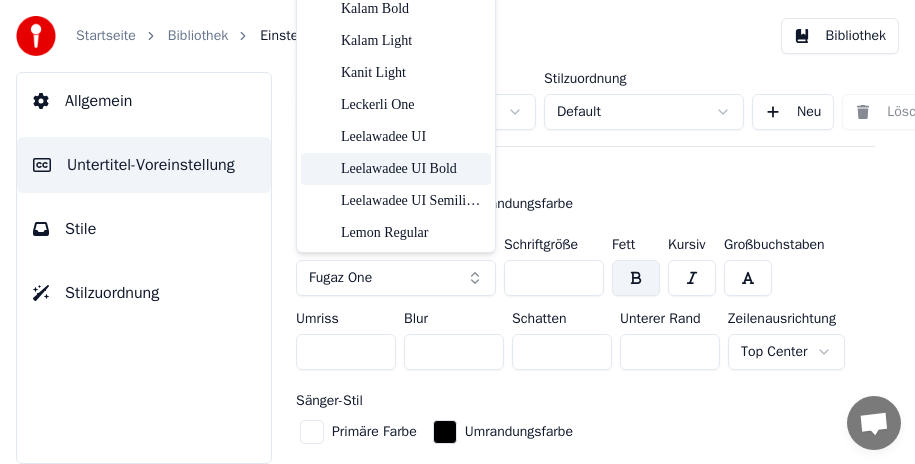 scroll, scrollTop: 2600, scrollLeft: 0, axis: vertical 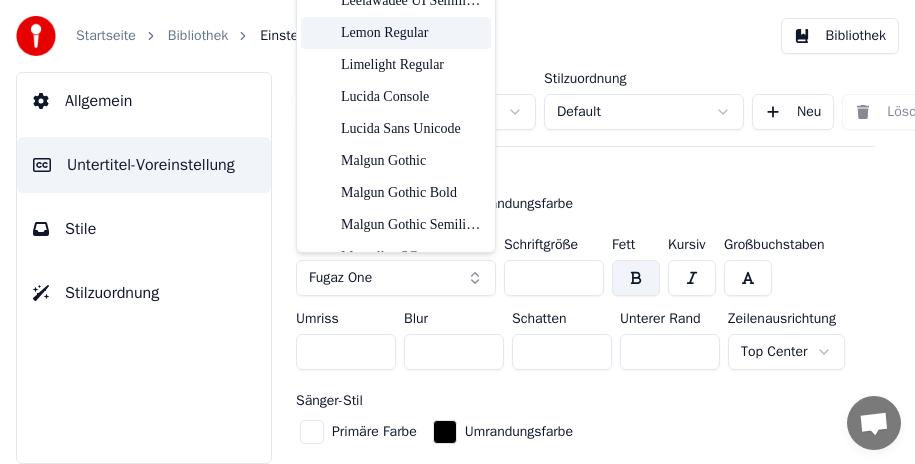 click on "Lemon Regular" at bounding box center [412, 33] 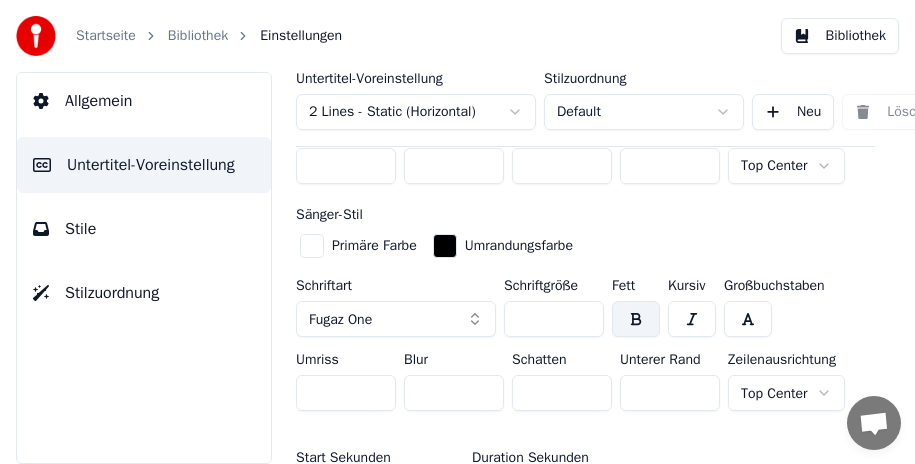 scroll, scrollTop: 700, scrollLeft: 0, axis: vertical 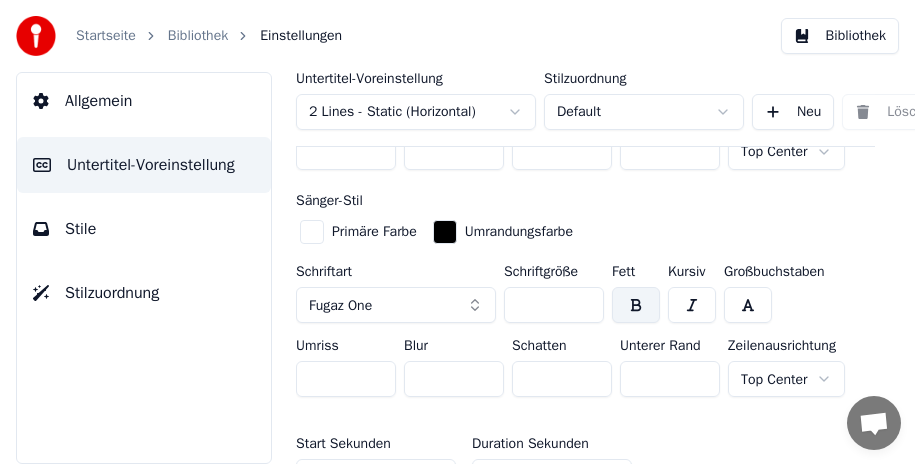 click on "Fugaz One" at bounding box center [396, 305] 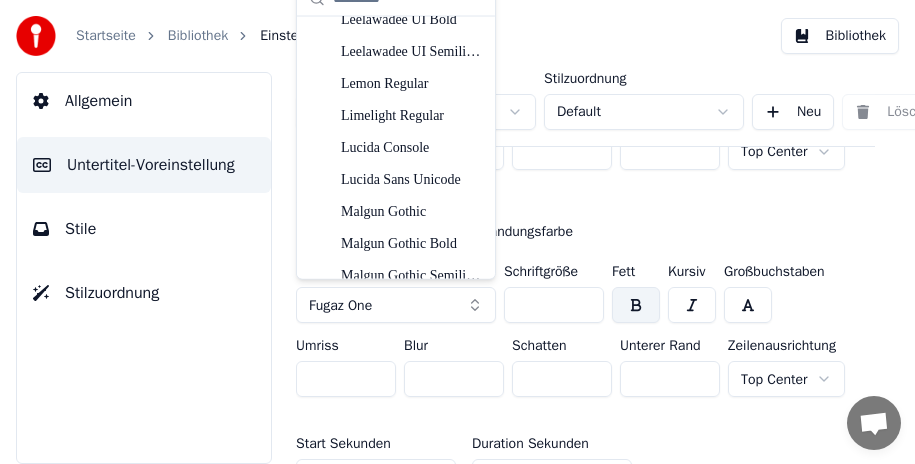 scroll, scrollTop: 2600, scrollLeft: 0, axis: vertical 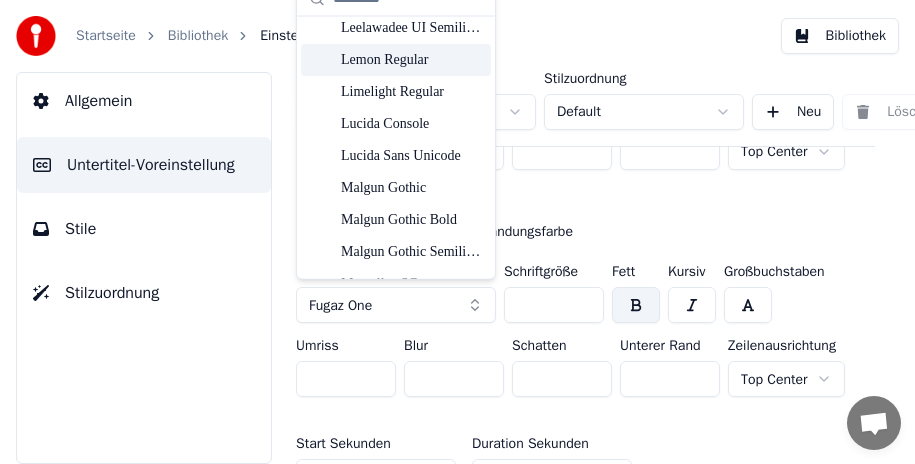 click on "Lemon Regular" at bounding box center (412, 59) 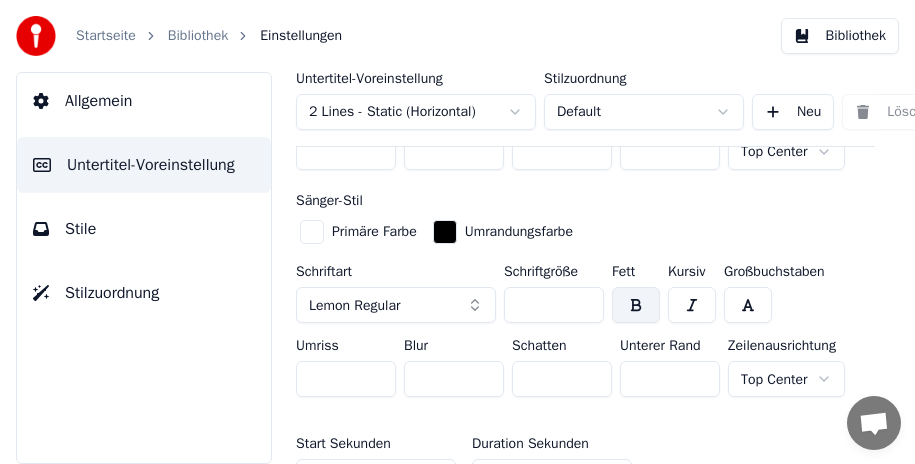 click on "Lemon Regular" at bounding box center [396, 305] 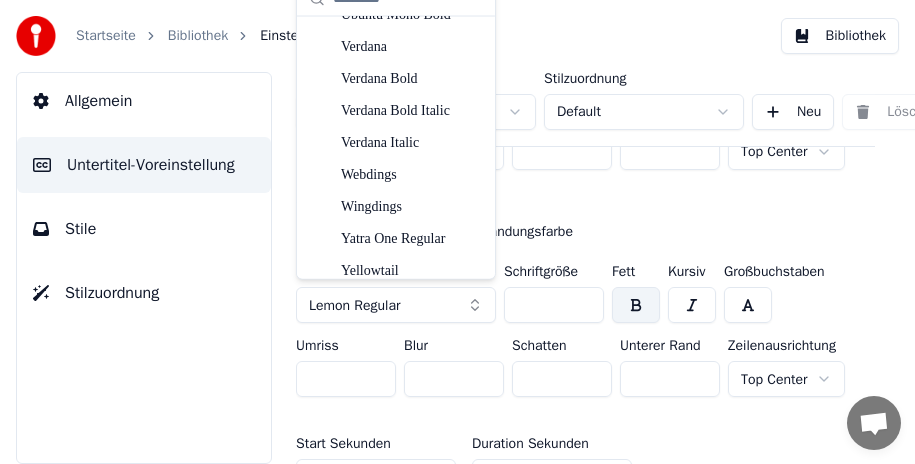 scroll, scrollTop: 6155, scrollLeft: 0, axis: vertical 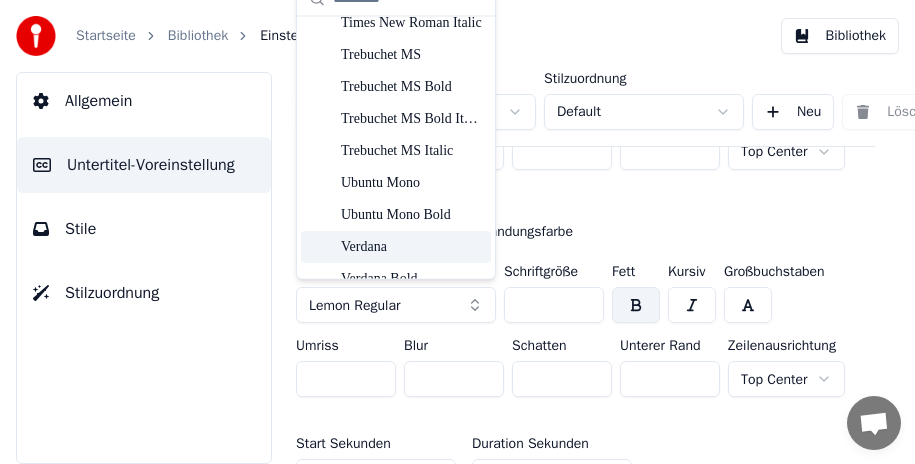 click on "Verdana" at bounding box center (412, 246) 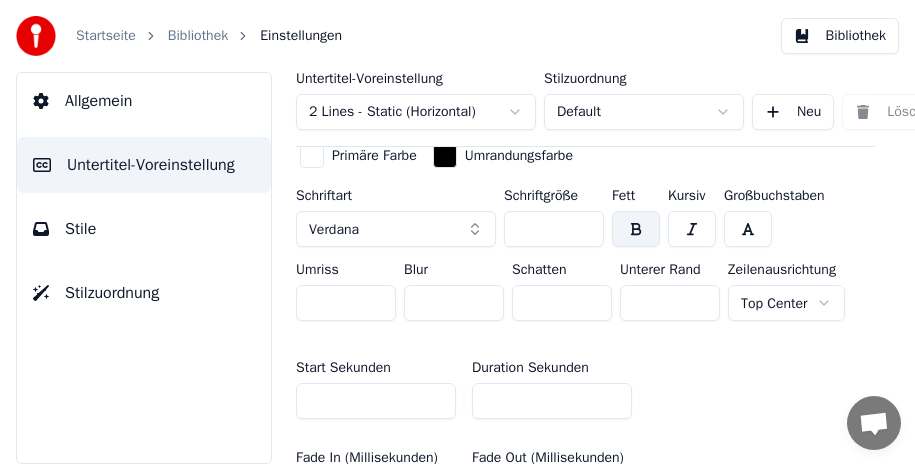 scroll, scrollTop: 800, scrollLeft: 0, axis: vertical 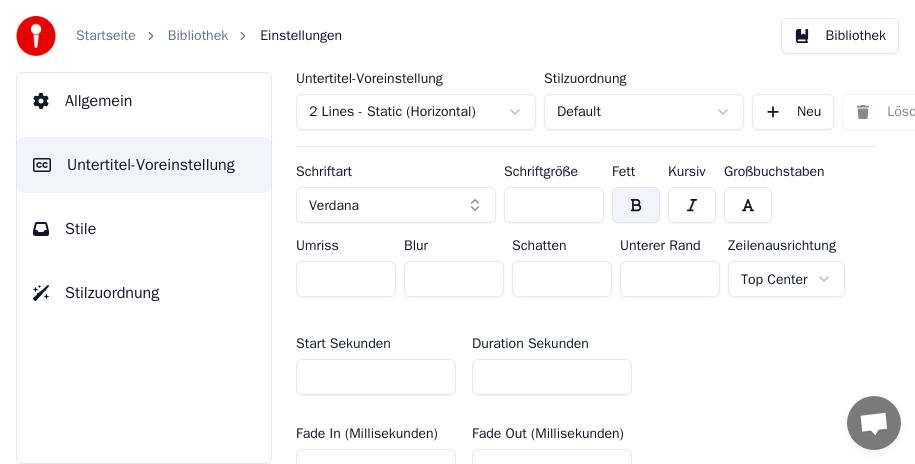 click on "Verdana" at bounding box center (396, 205) 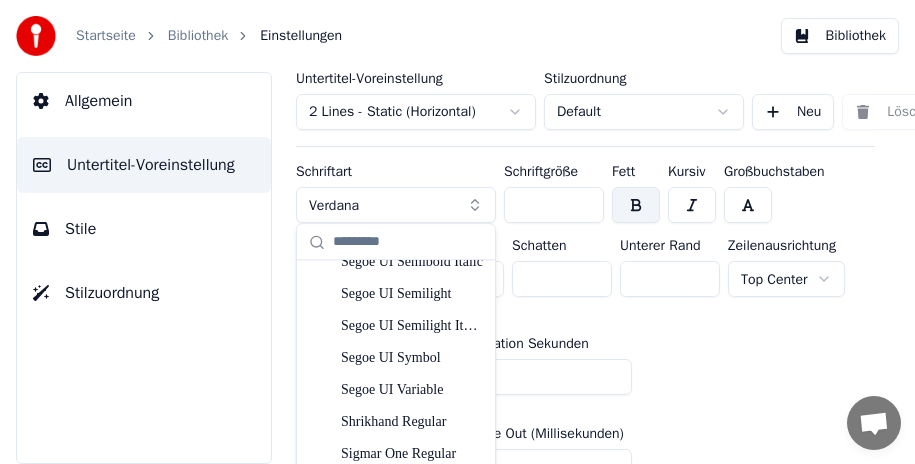 scroll, scrollTop: 5555, scrollLeft: 0, axis: vertical 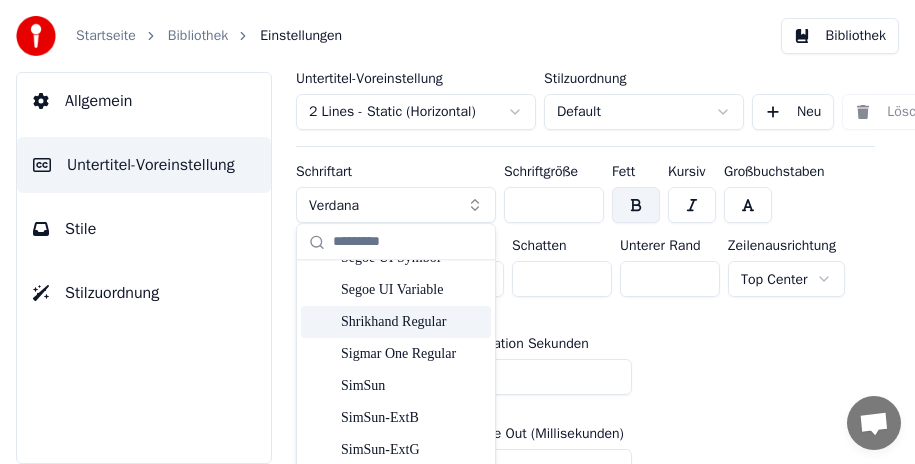 click on "Shrikhand Regular" at bounding box center [412, 323] 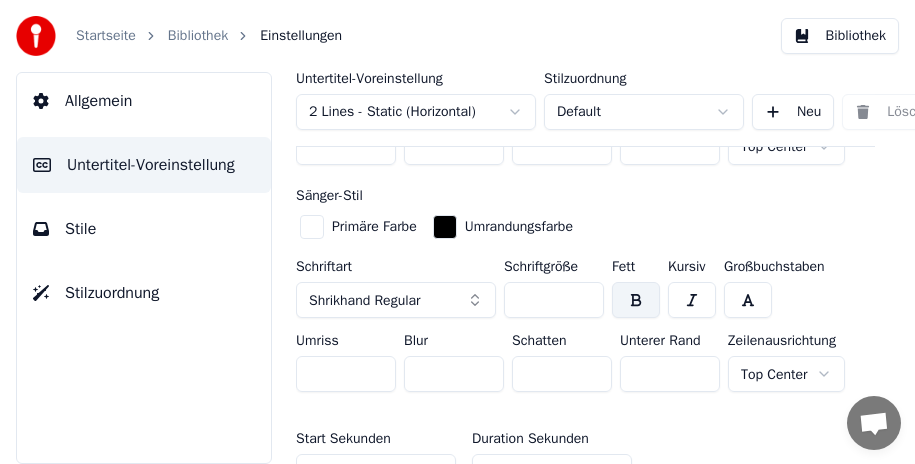 scroll, scrollTop: 800, scrollLeft: 0, axis: vertical 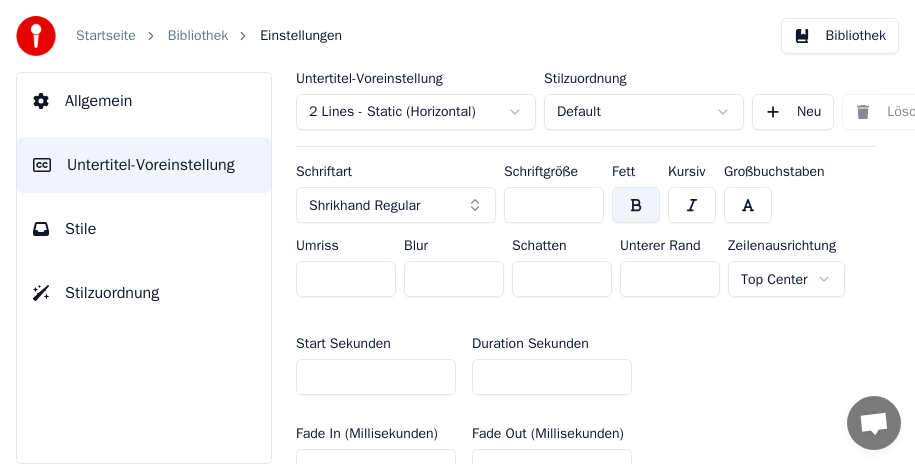 click on "Shrikhand Regular" at bounding box center [396, 205] 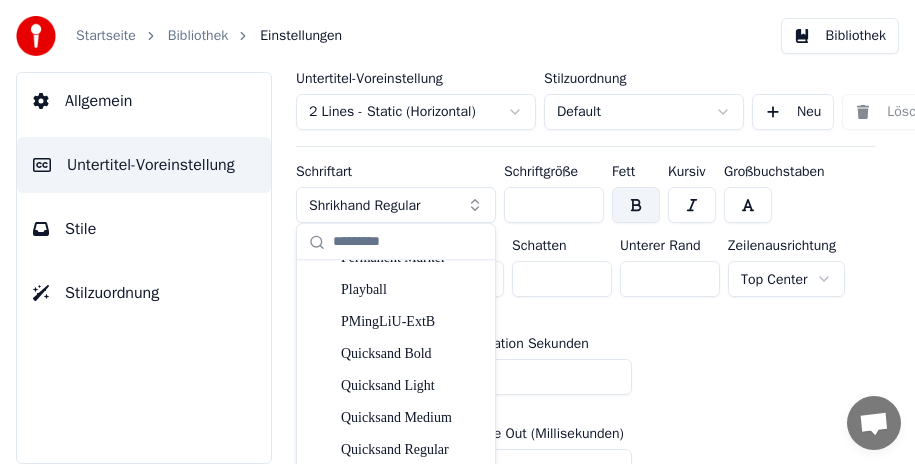 scroll, scrollTop: 4400, scrollLeft: 0, axis: vertical 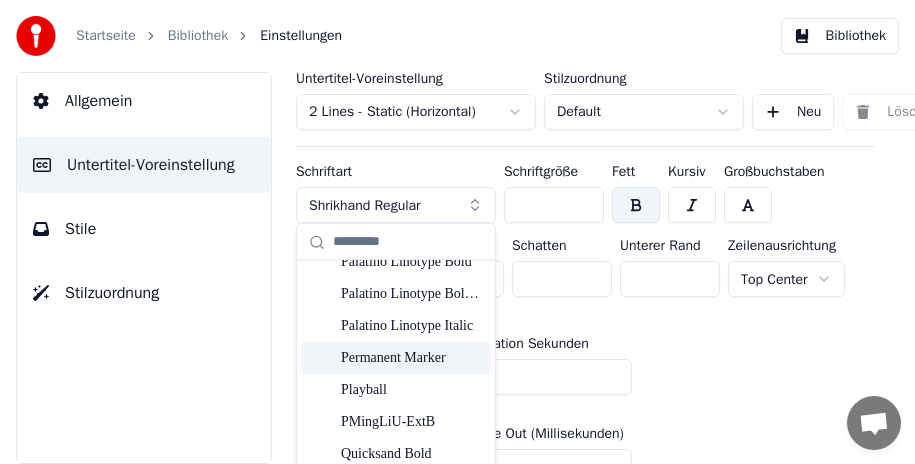 click on "Permanent Marker" at bounding box center (412, 358) 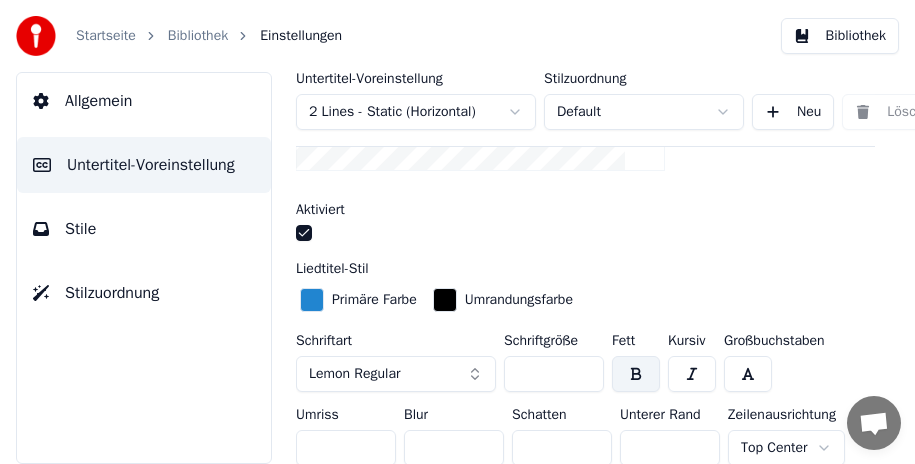 scroll, scrollTop: 500, scrollLeft: 0, axis: vertical 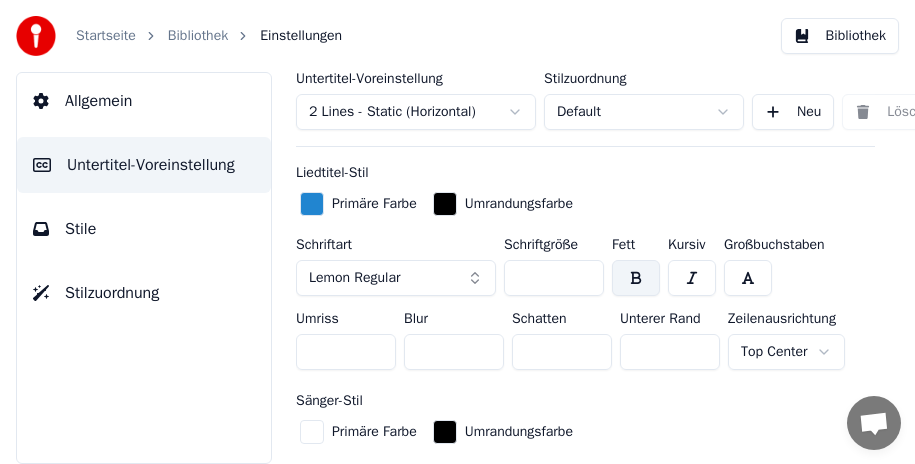 click on "Lemon Regular" at bounding box center [396, 278] 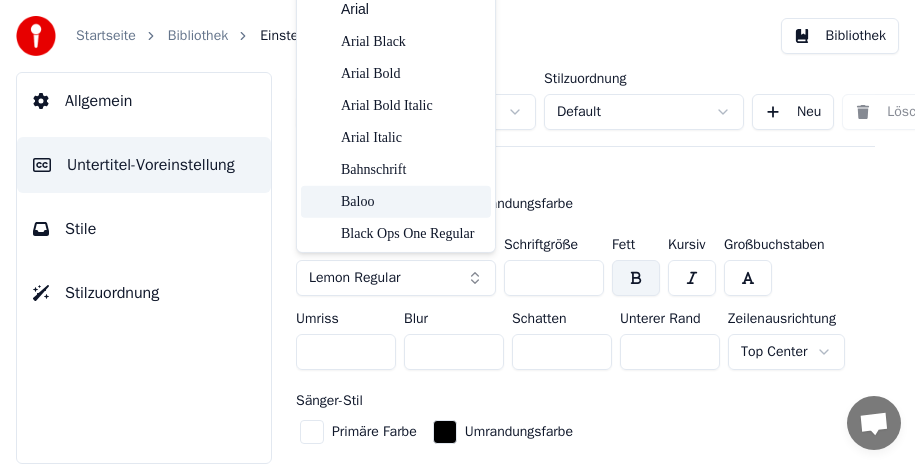 click on "Baloo" at bounding box center (412, 202) 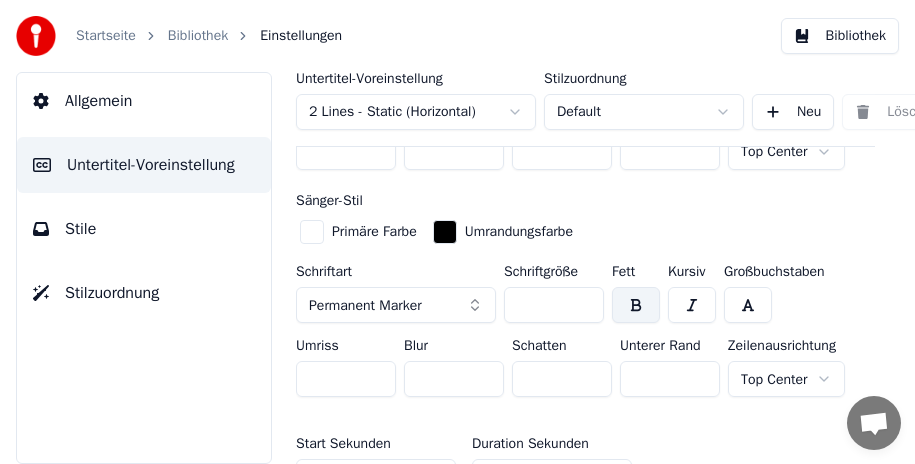 scroll, scrollTop: 800, scrollLeft: 0, axis: vertical 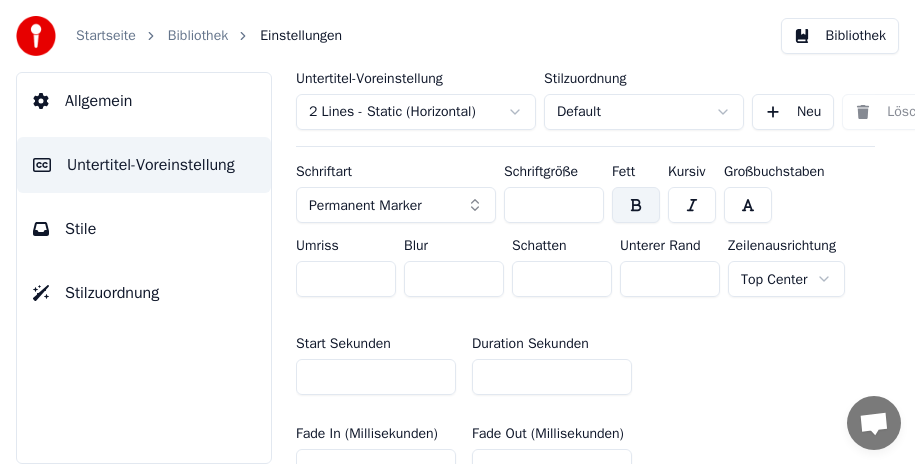 click on "Permanent Marker" at bounding box center [396, 205] 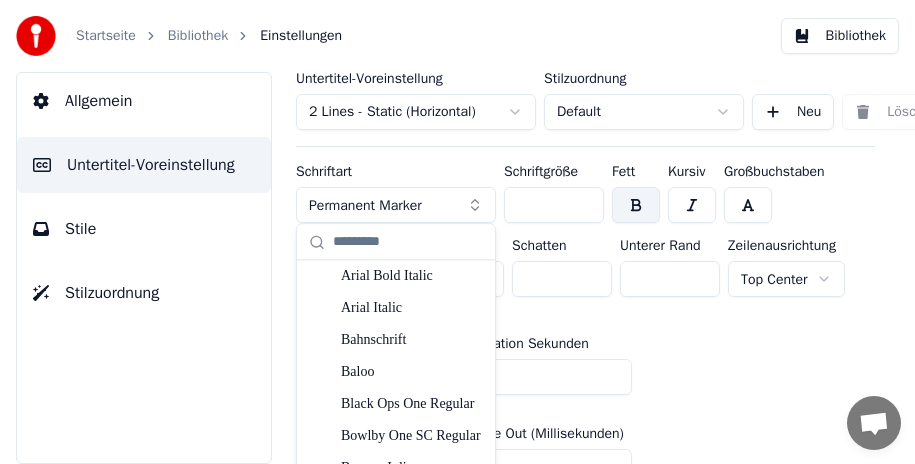 scroll, scrollTop: 200, scrollLeft: 0, axis: vertical 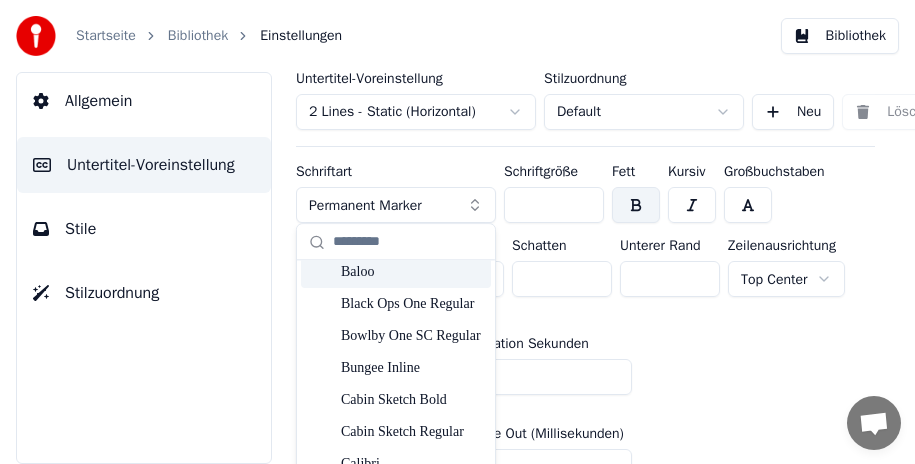 click on "Baloo" at bounding box center [412, 272] 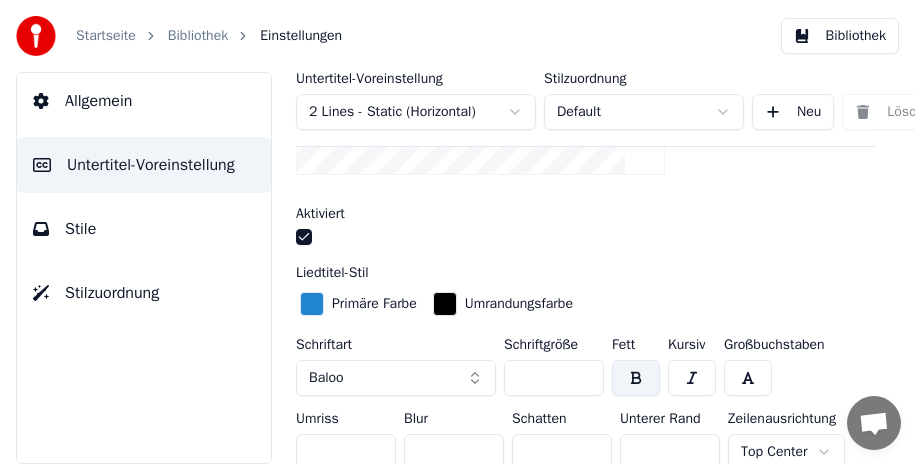 scroll, scrollTop: 500, scrollLeft: 0, axis: vertical 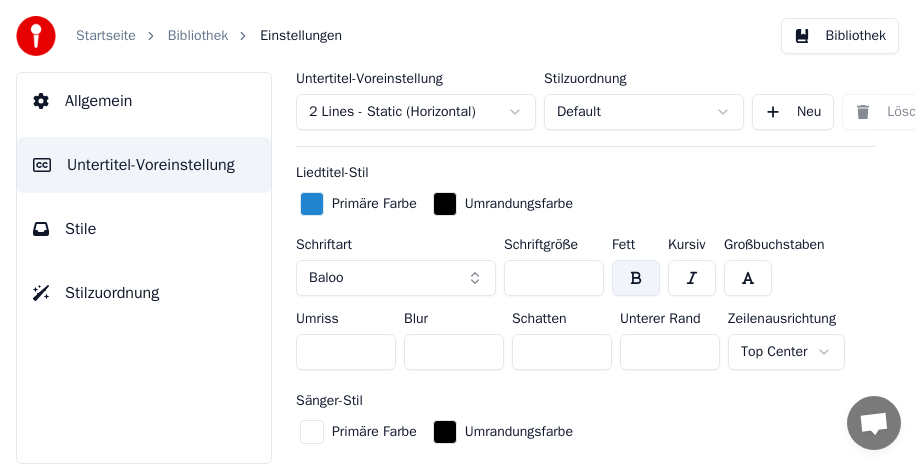 click at bounding box center [636, 278] 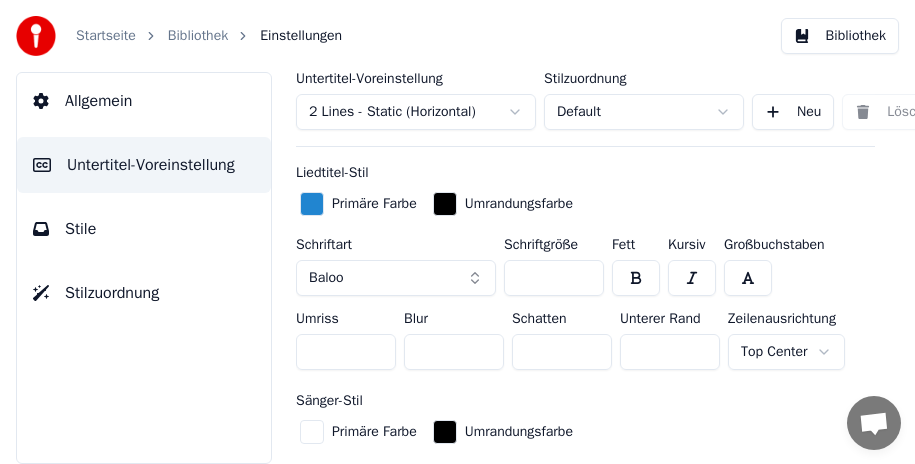 click at bounding box center [636, 278] 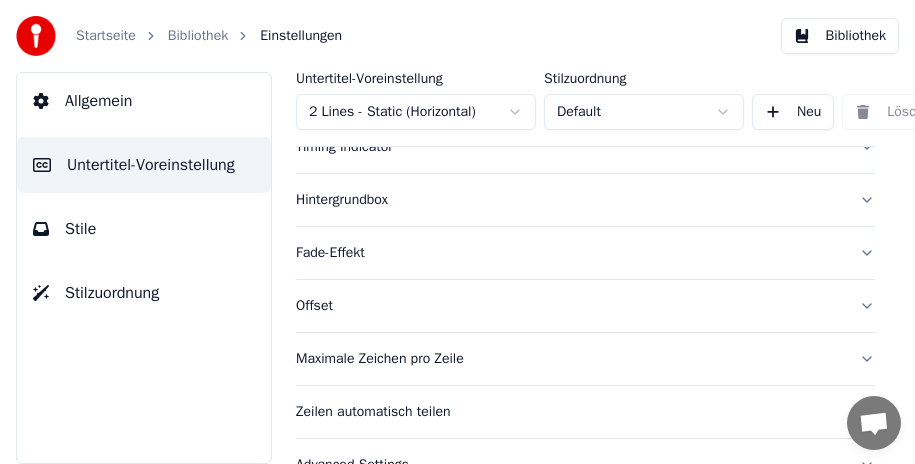scroll, scrollTop: 1455, scrollLeft: 0, axis: vertical 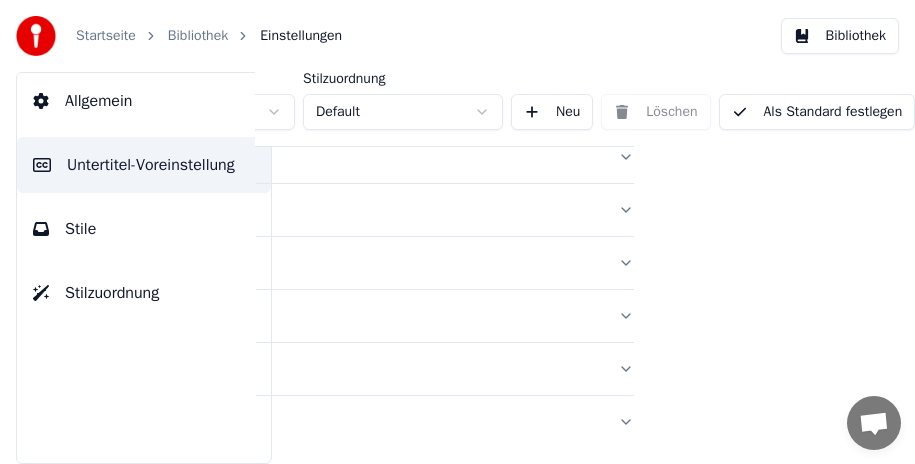 click on "Als Standard festlegen" at bounding box center (817, 112) 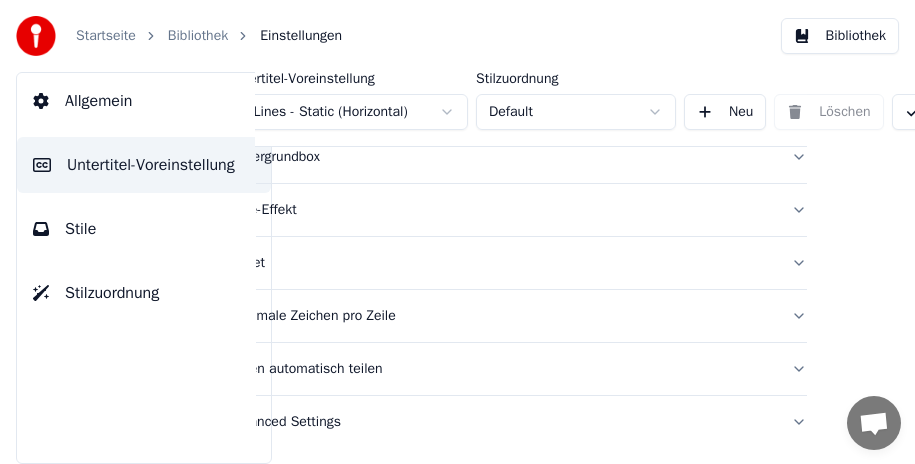 scroll, scrollTop: 1455, scrollLeft: 0, axis: vertical 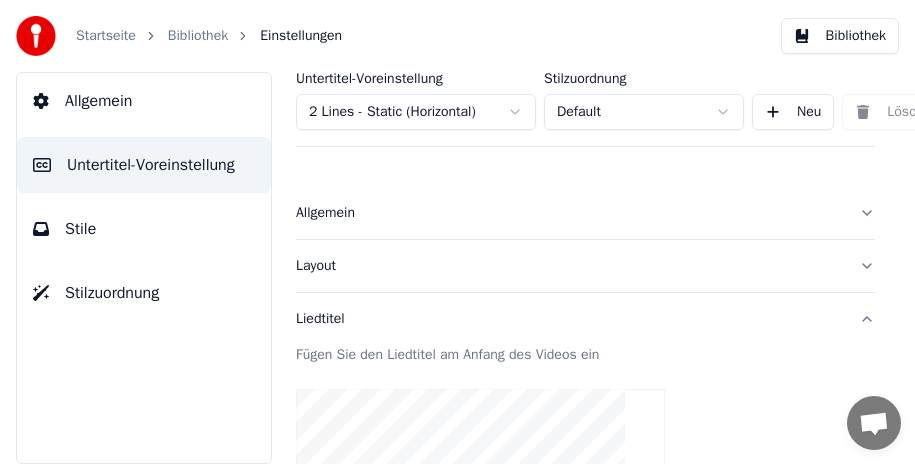 click on "Liedtitel" at bounding box center (585, 319) 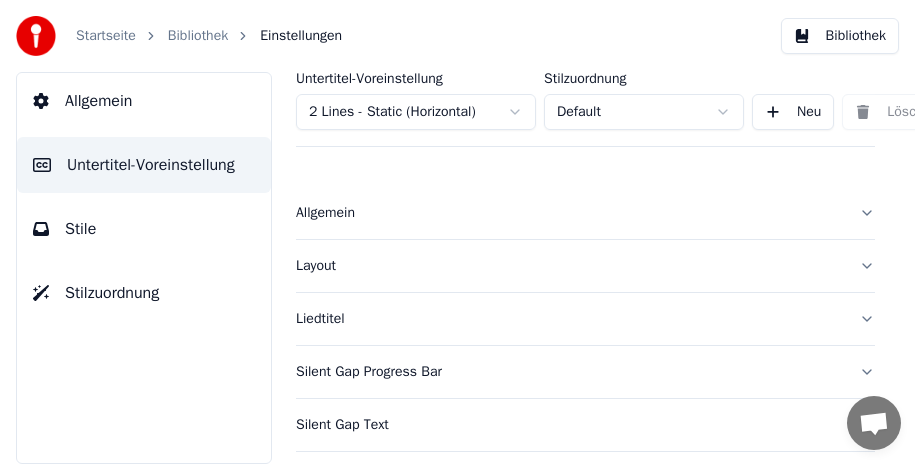 click on "Stile" at bounding box center [144, 229] 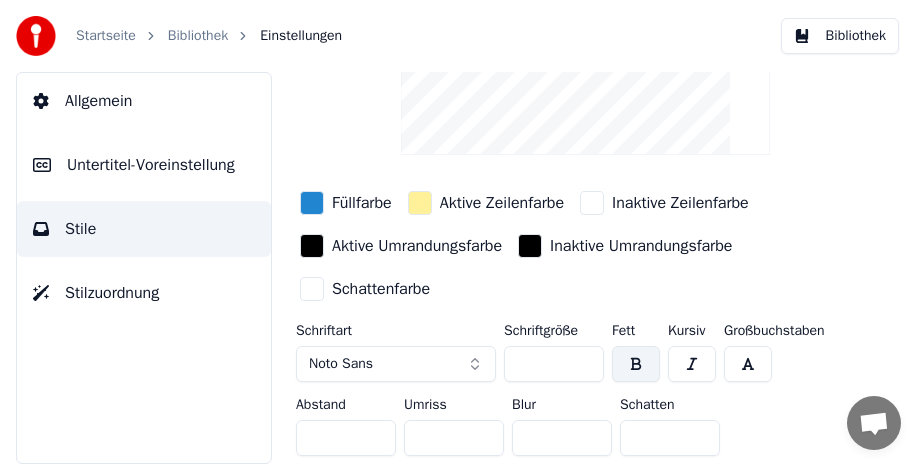 scroll, scrollTop: 204, scrollLeft: 0, axis: vertical 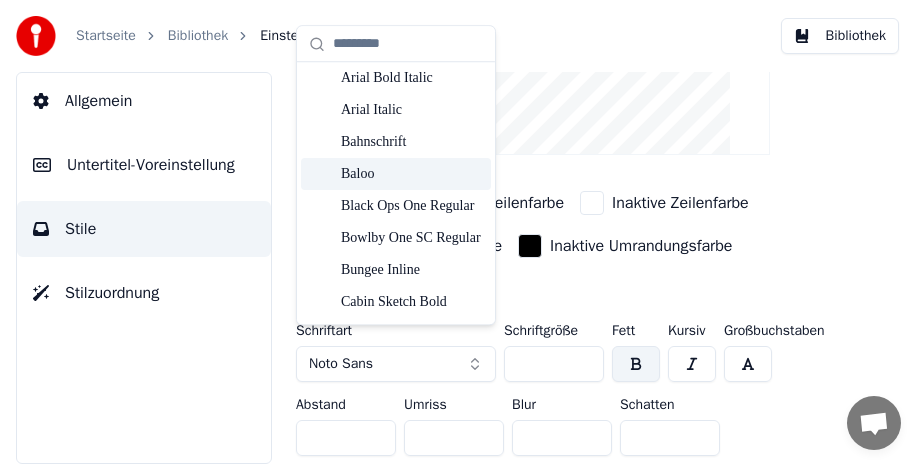 click on "Baloo" at bounding box center [412, 174] 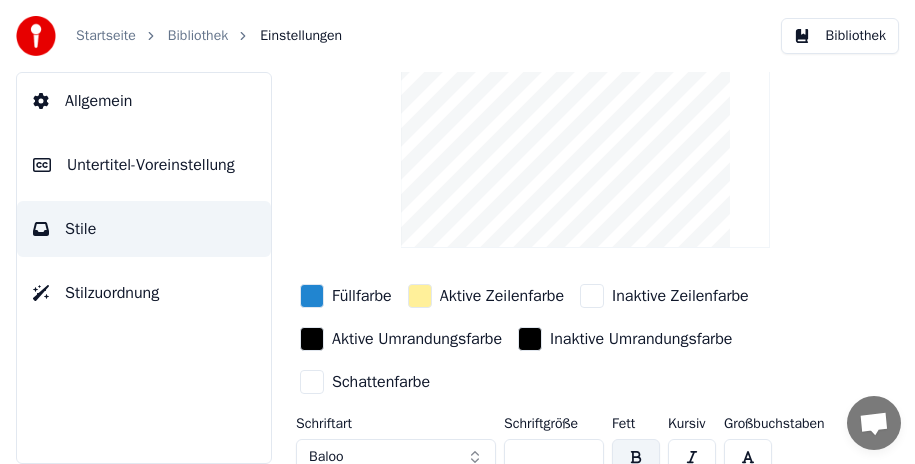 scroll, scrollTop: 200, scrollLeft: 0, axis: vertical 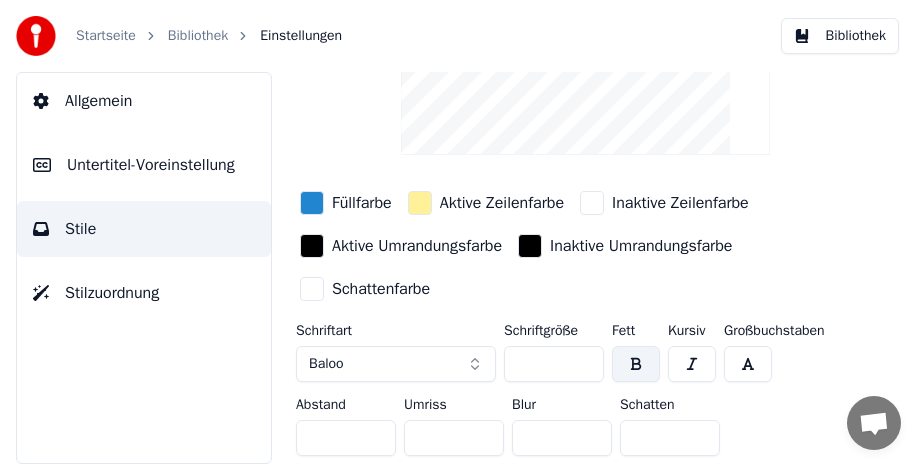click on "***" at bounding box center [554, 364] 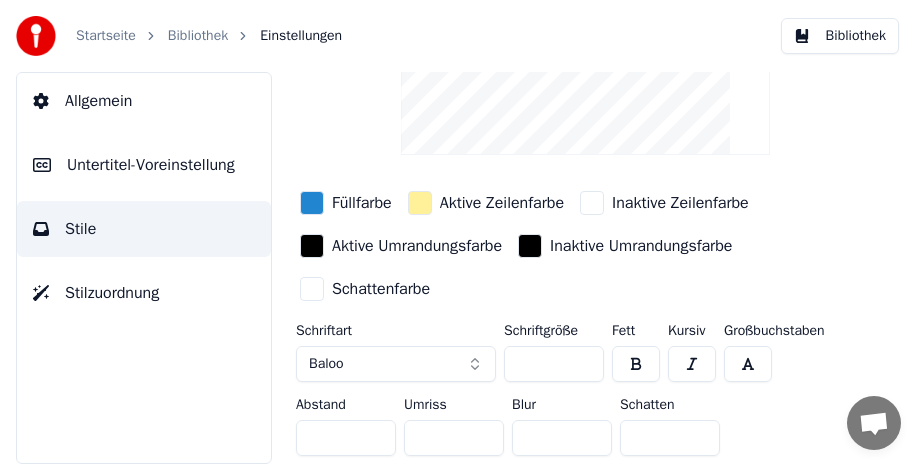 click at bounding box center [636, 364] 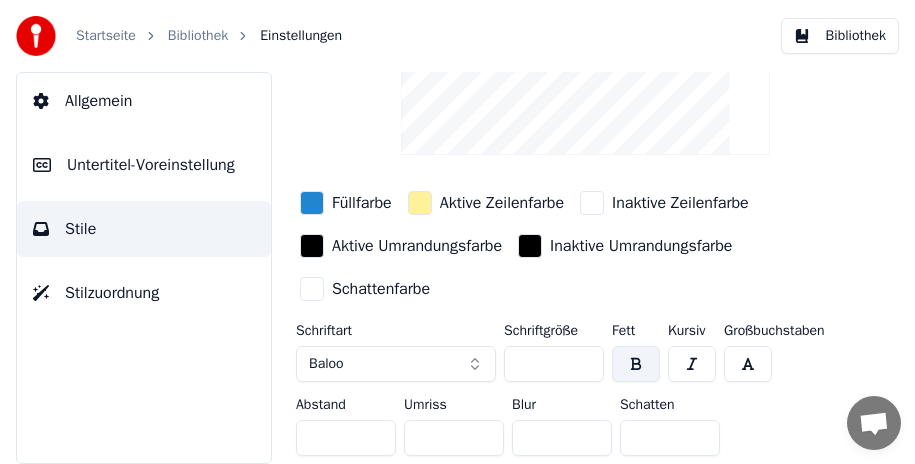 scroll, scrollTop: 104, scrollLeft: 0, axis: vertical 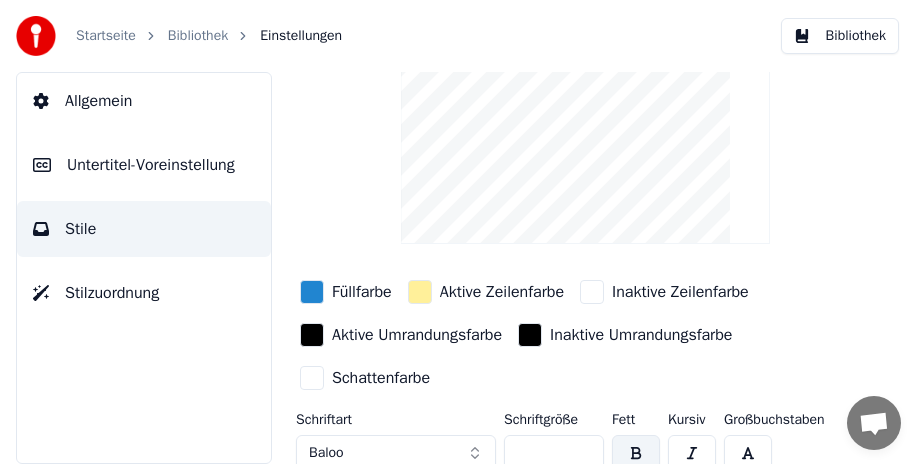 click at bounding box center (636, 453) 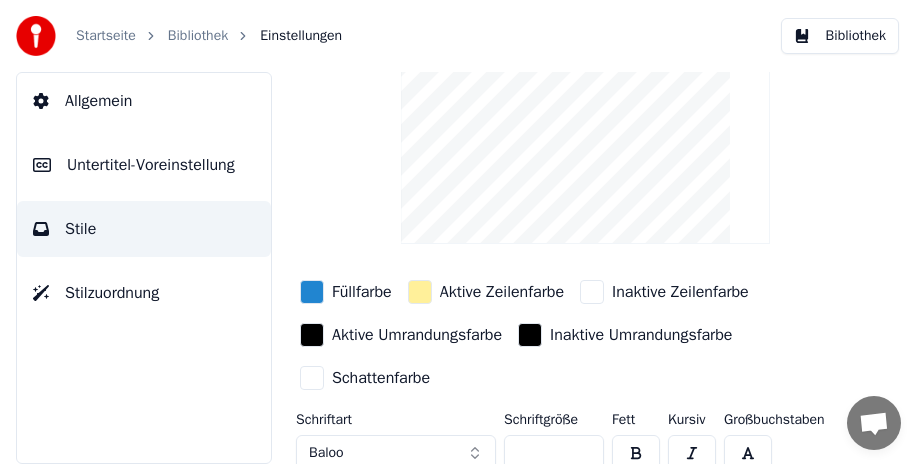 click at bounding box center [636, 453] 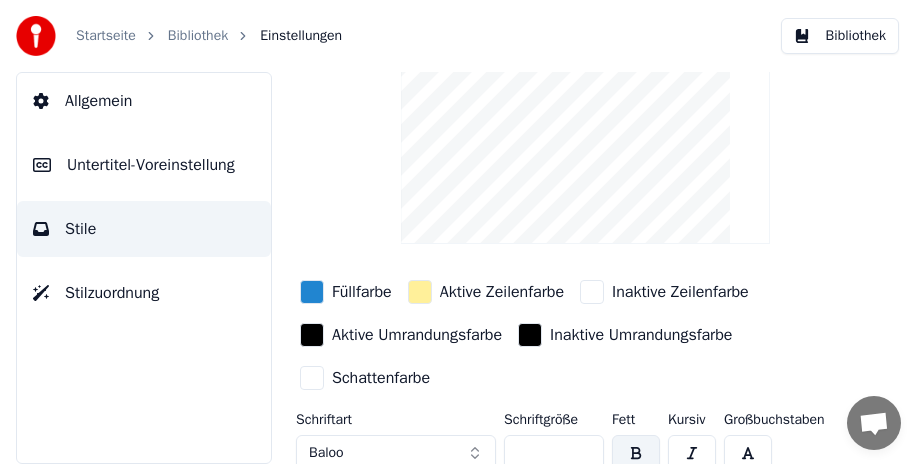 click at bounding box center (692, 453) 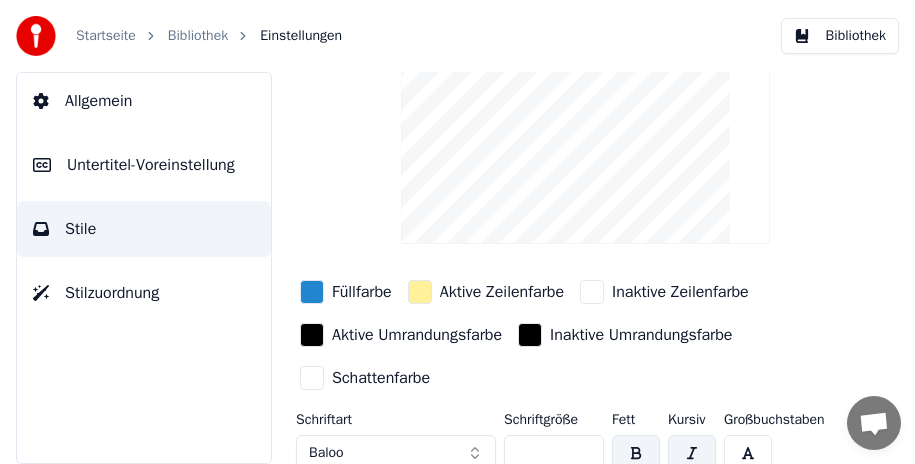 click at bounding box center [692, 453] 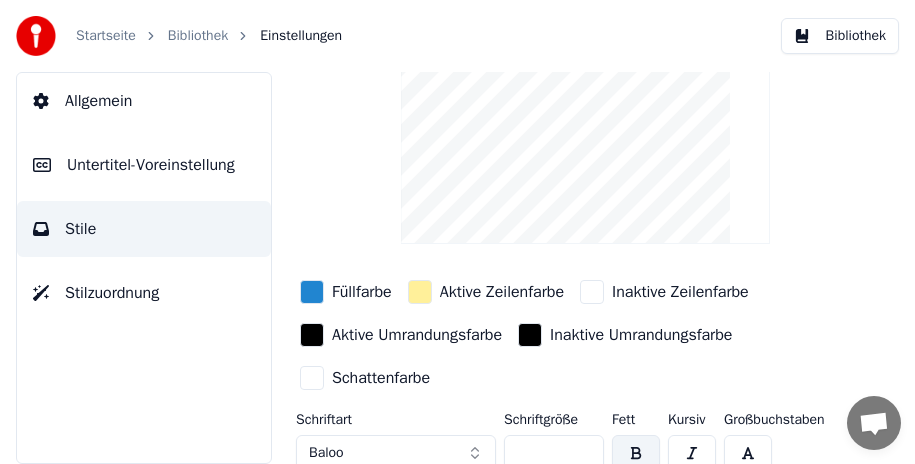 click at bounding box center [748, 453] 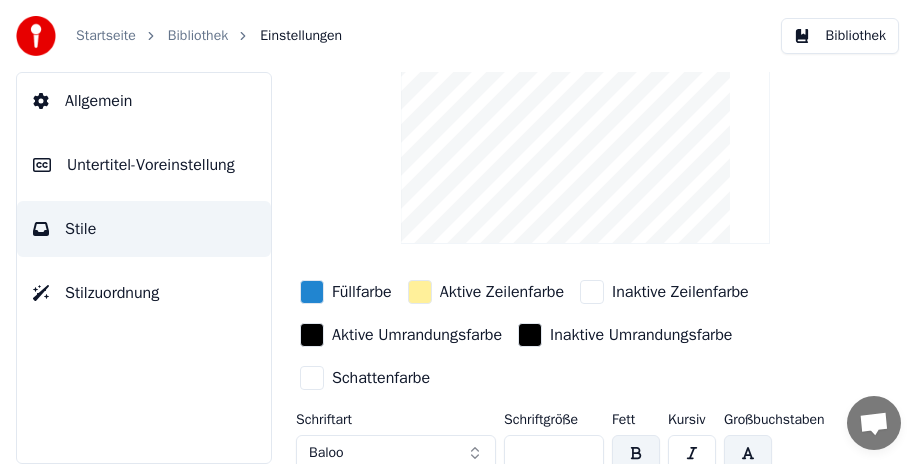 click at bounding box center [748, 453] 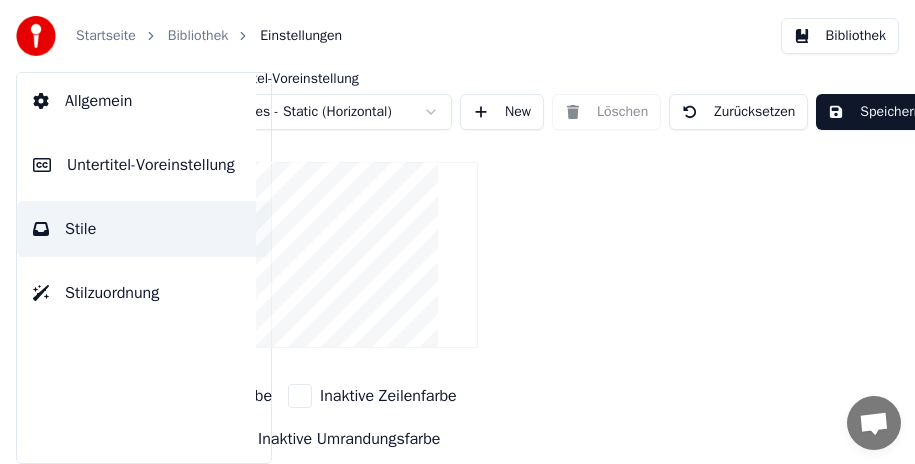 scroll, scrollTop: 0, scrollLeft: 334, axis: horizontal 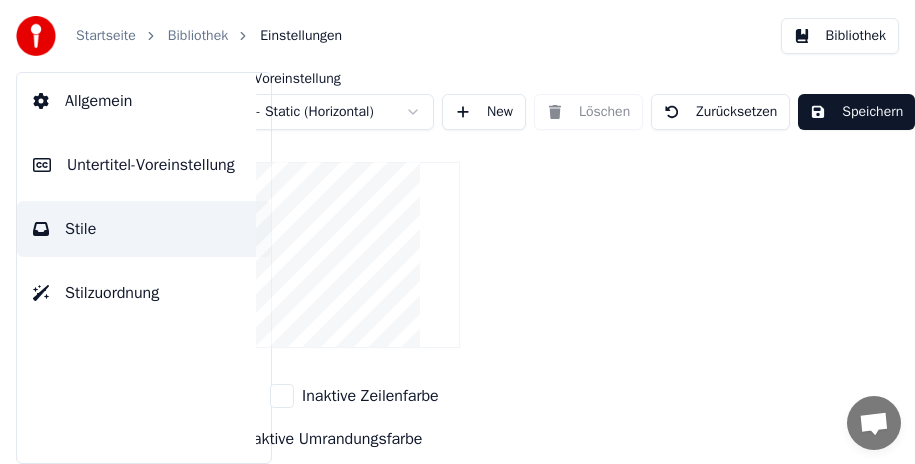 click on "Speichern" at bounding box center (856, 112) 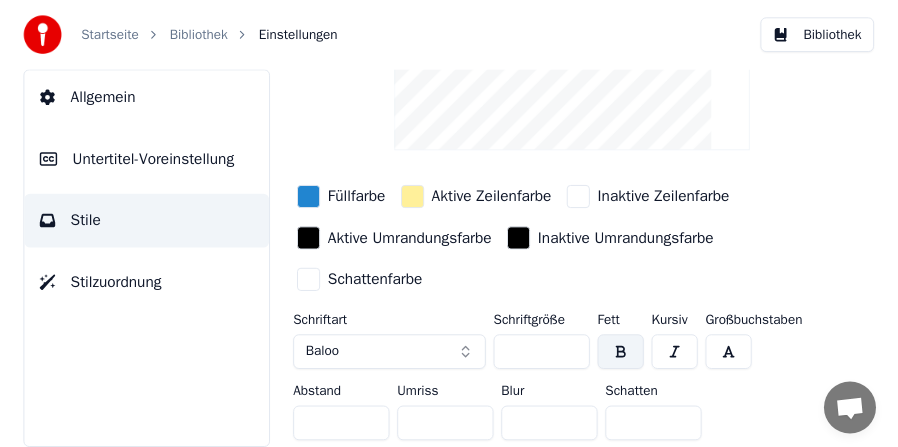 scroll, scrollTop: 204, scrollLeft: 0, axis: vertical 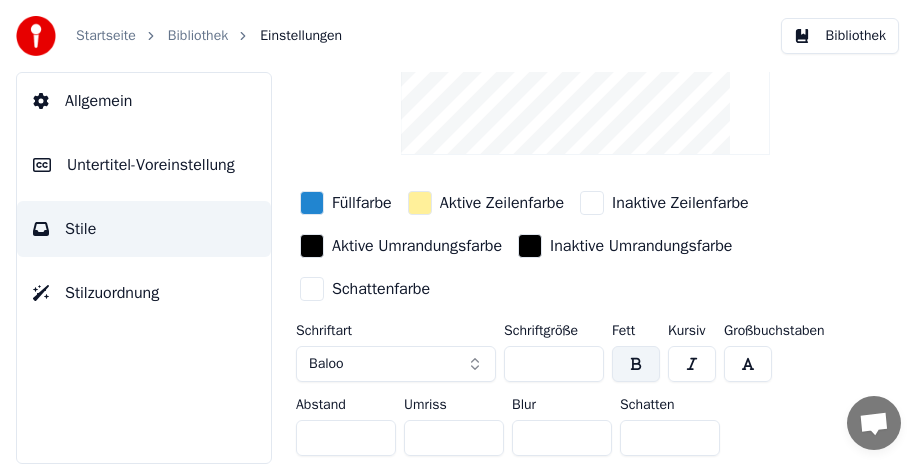click on "Bibliothek" at bounding box center (840, 36) 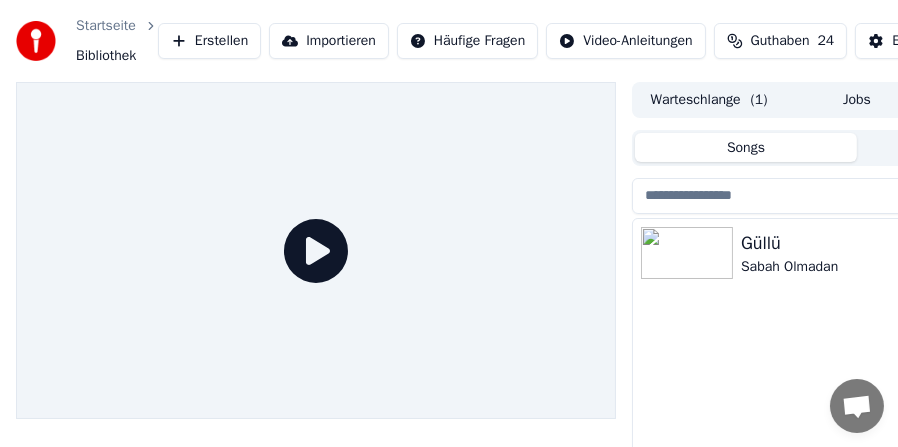 click on "Güllü" at bounding box center [897, 243] 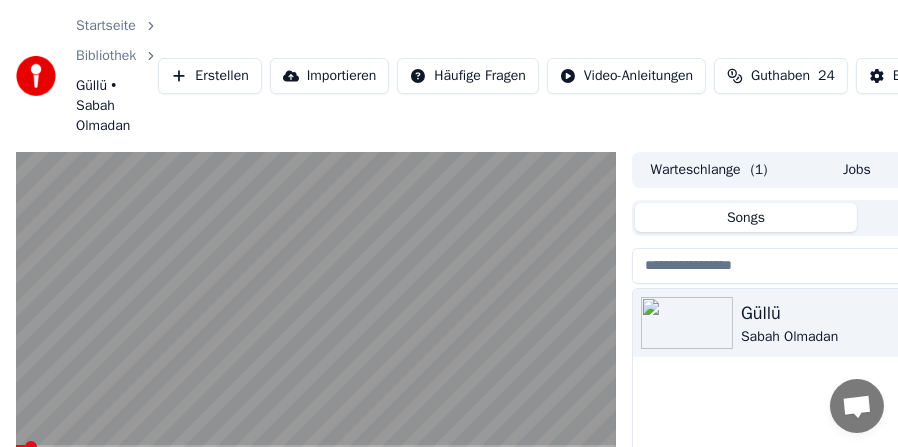 click at bounding box center [316, 321] 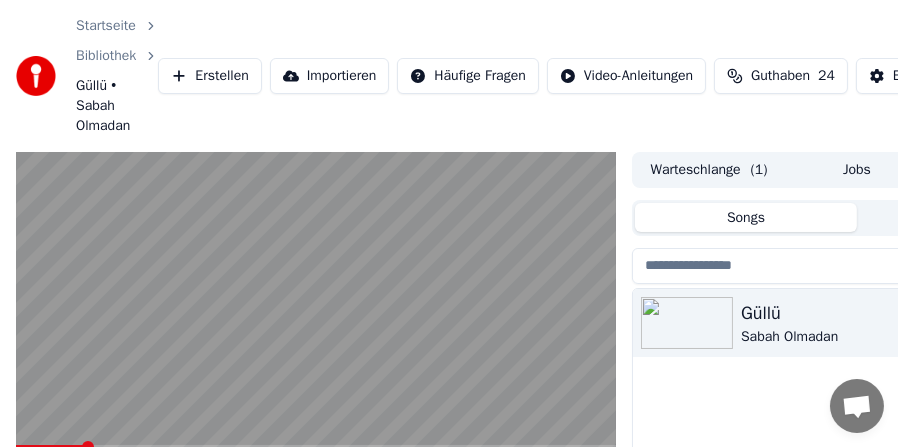 click at bounding box center (316, 447) 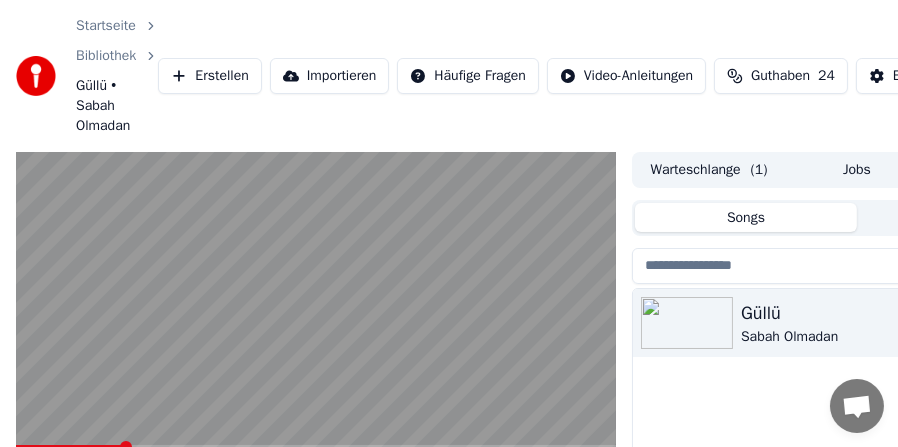 click at bounding box center [316, 321] 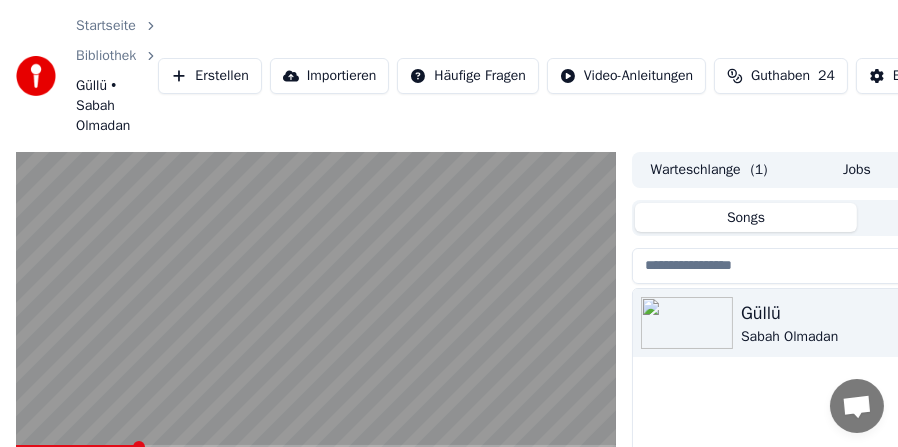 click 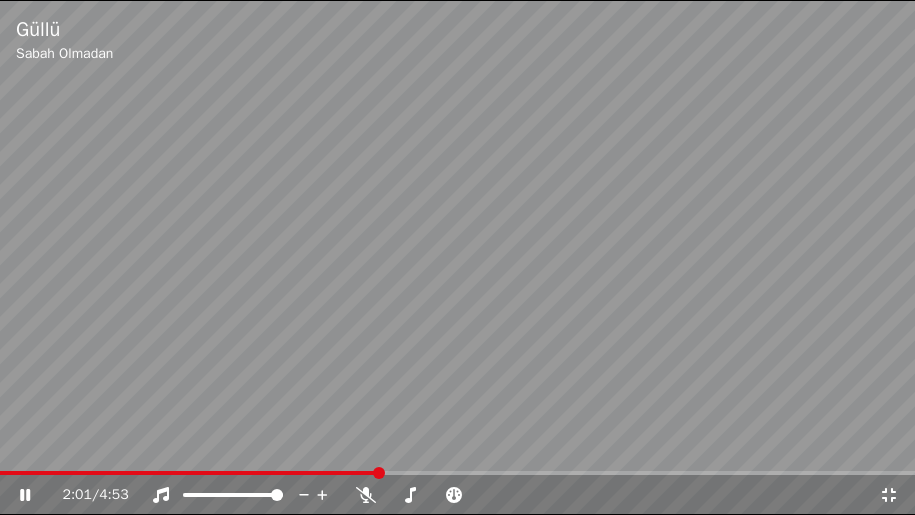 click 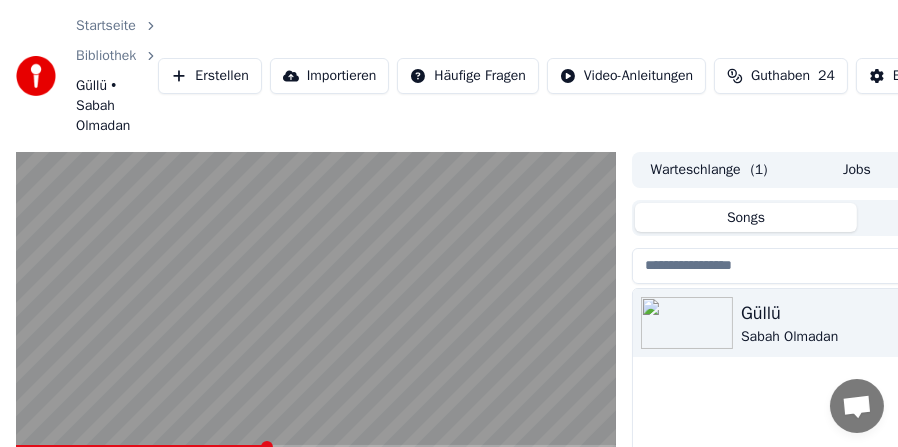 click at bounding box center [316, 321] 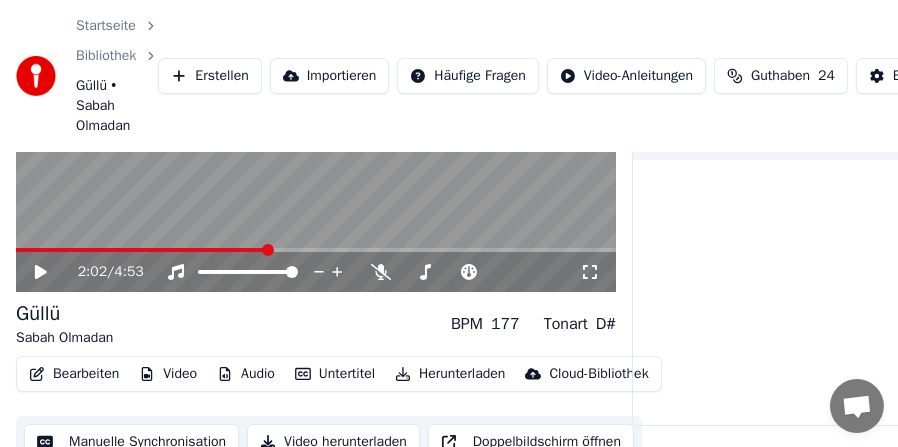 scroll, scrollTop: 198, scrollLeft: 0, axis: vertical 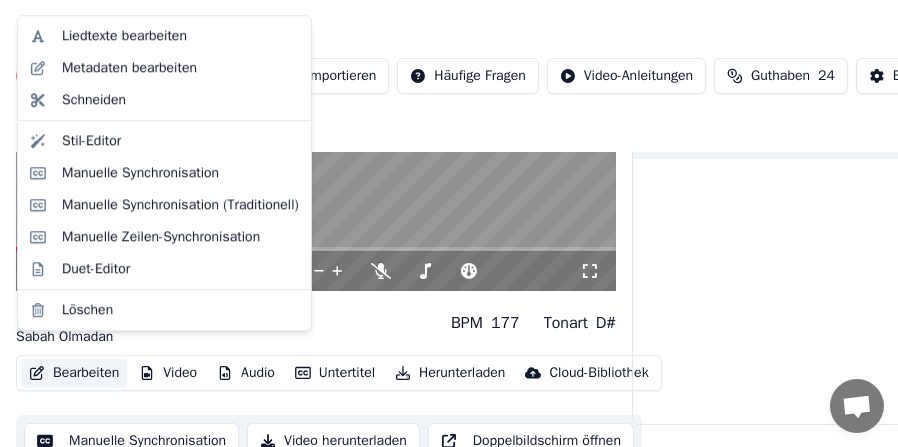 click on "Bearbeiten" at bounding box center (74, 373) 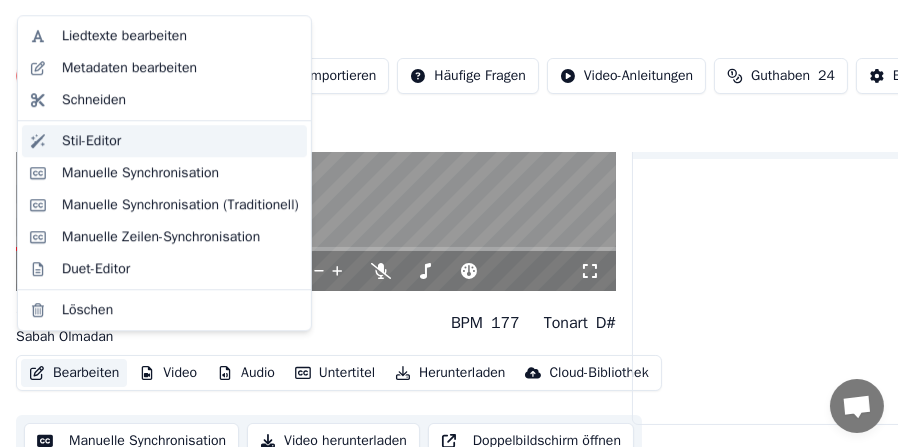 click on "Stil-Editor" at bounding box center (180, 141) 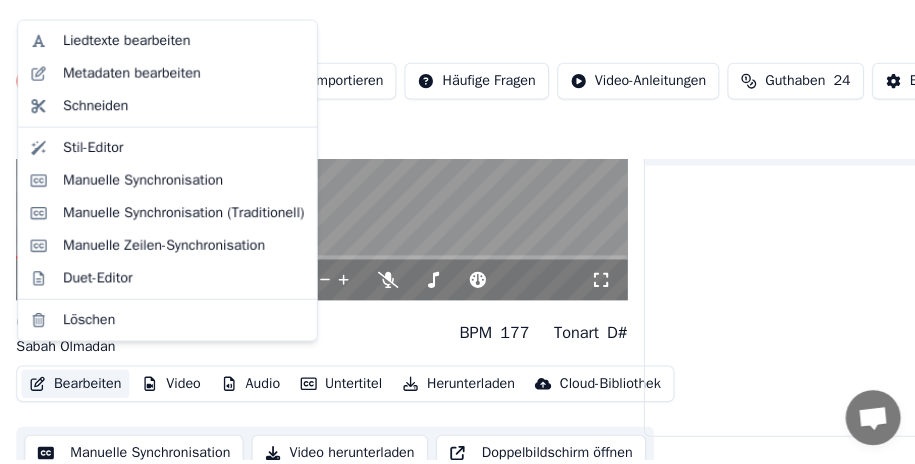 scroll, scrollTop: 0, scrollLeft: 0, axis: both 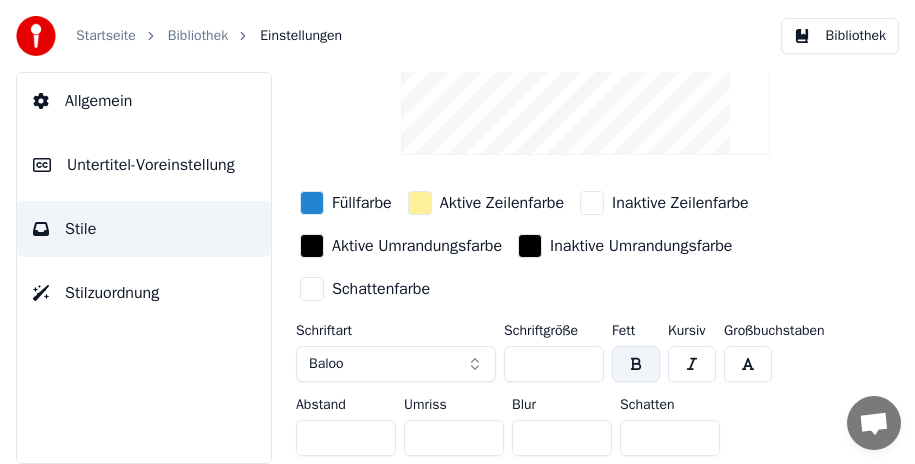 click on "Baloo" at bounding box center [396, 364] 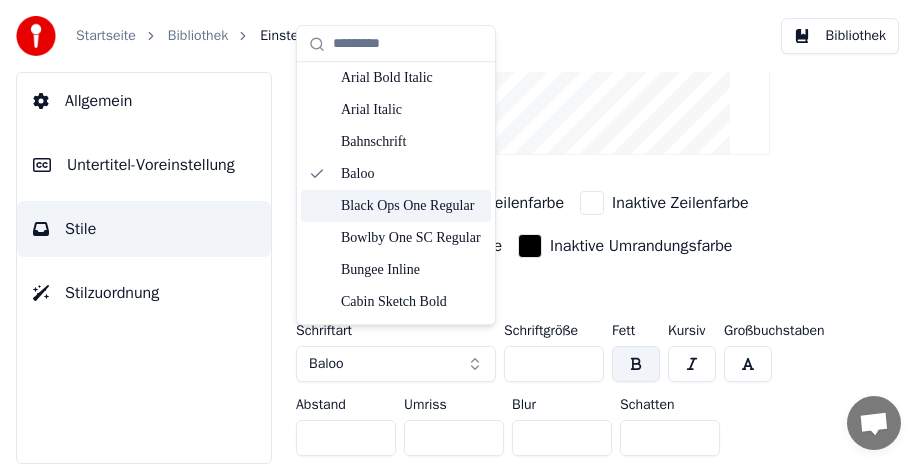 scroll, scrollTop: 0, scrollLeft: 0, axis: both 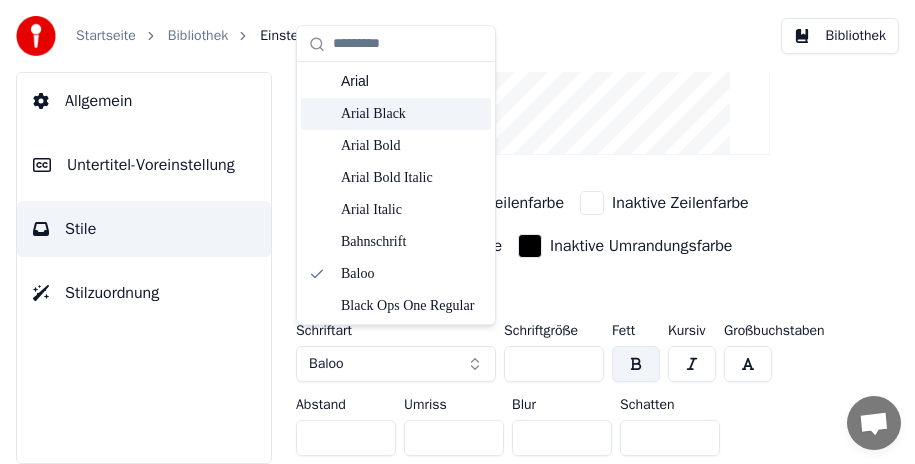 click on "Arial Black" at bounding box center [412, 114] 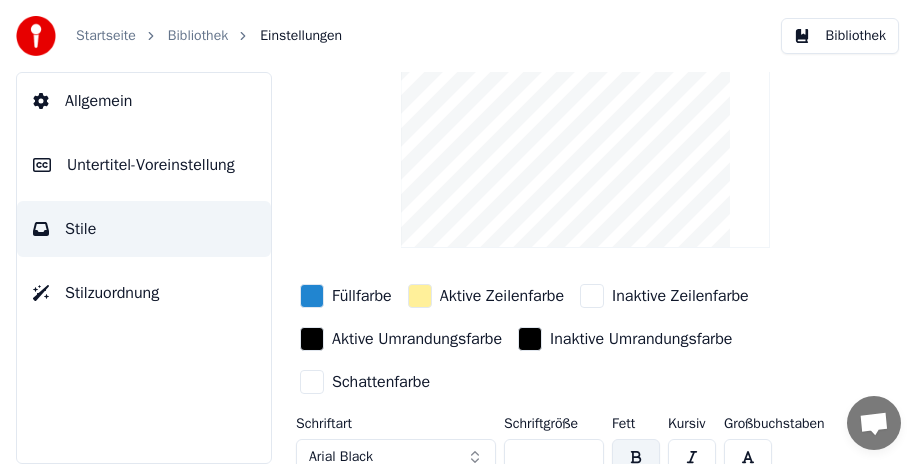 scroll, scrollTop: 200, scrollLeft: 0, axis: vertical 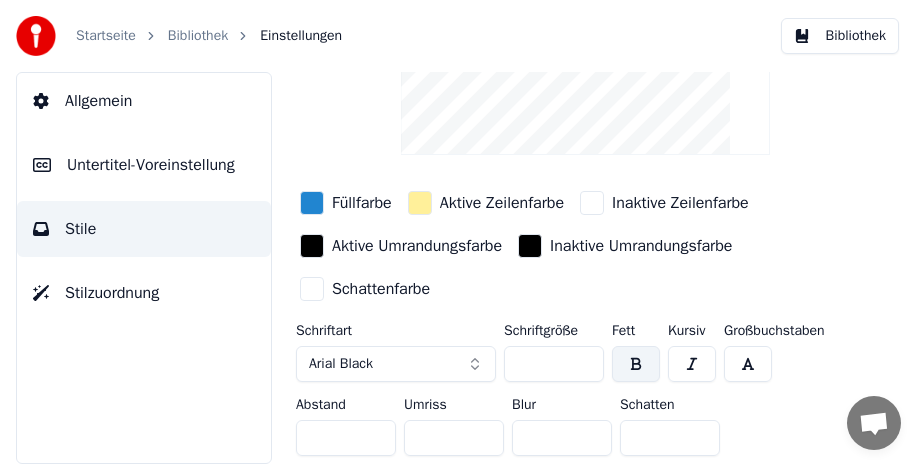 click on "***" at bounding box center (554, 364) 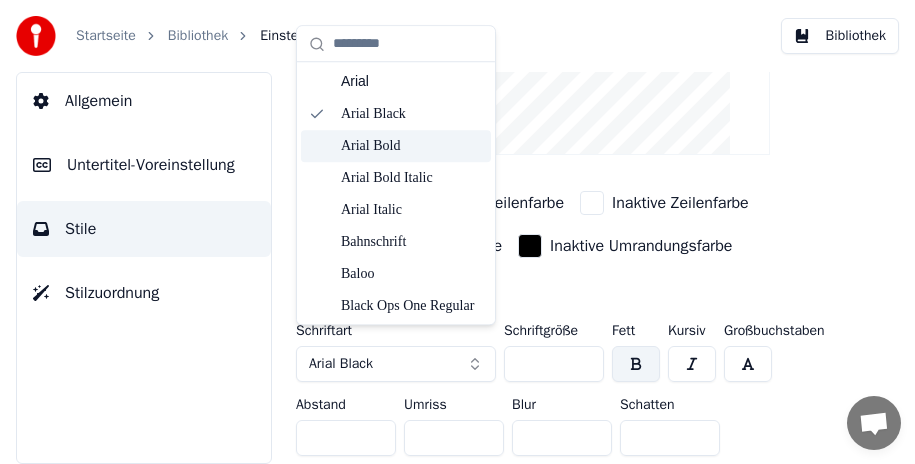 click on "Arial Bold" at bounding box center [412, 146] 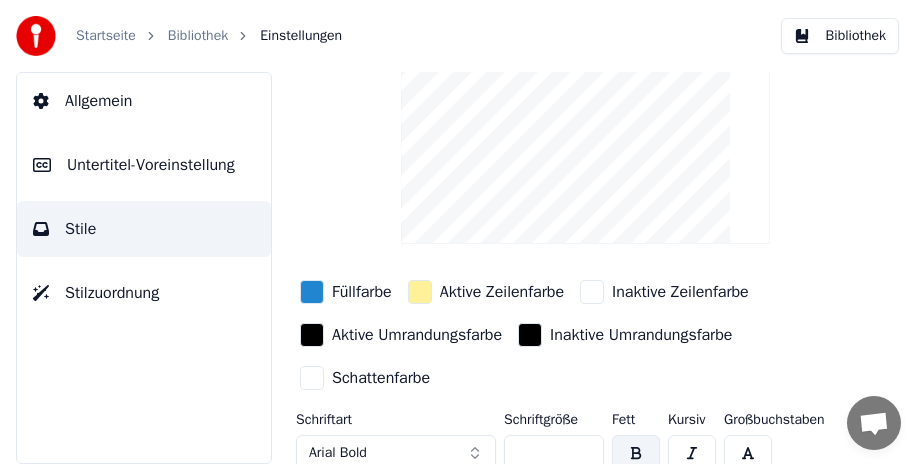 scroll, scrollTop: 204, scrollLeft: 0, axis: vertical 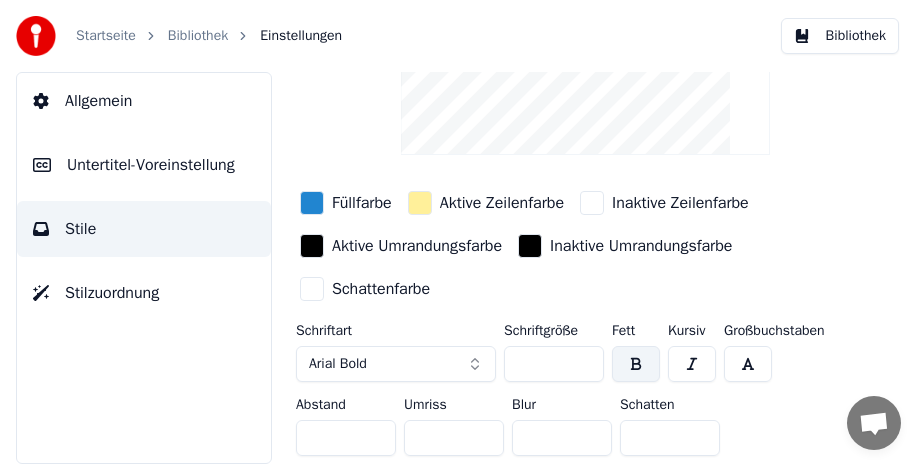 click on "***" at bounding box center [554, 364] 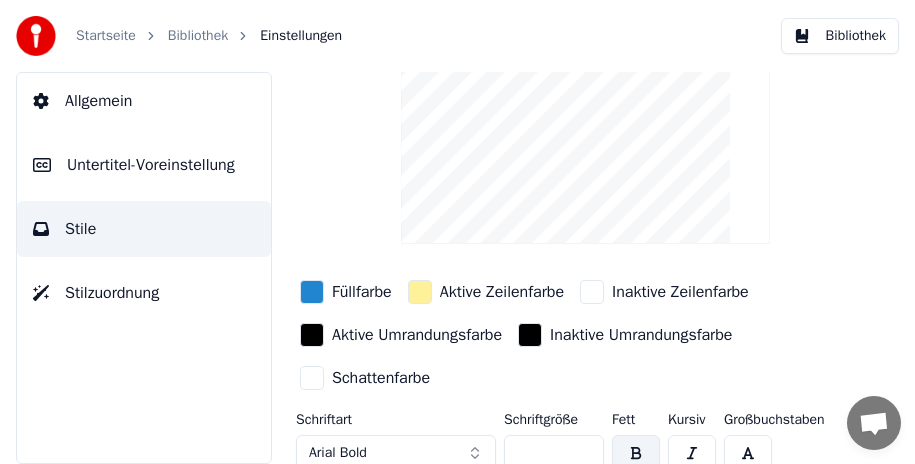 click at bounding box center (636, 453) 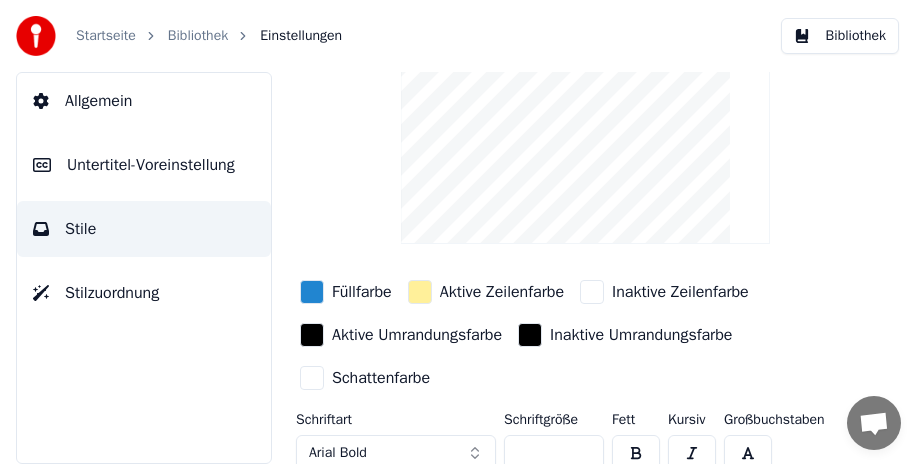 click at bounding box center [636, 453] 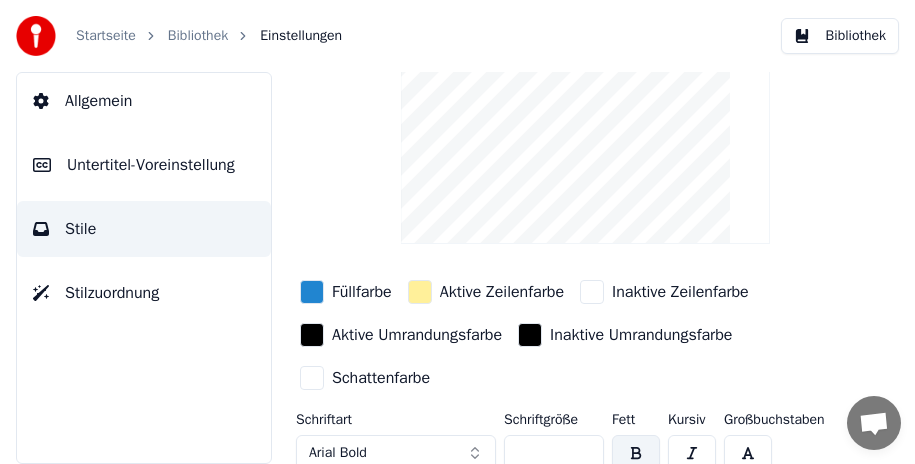 scroll, scrollTop: 204, scrollLeft: 0, axis: vertical 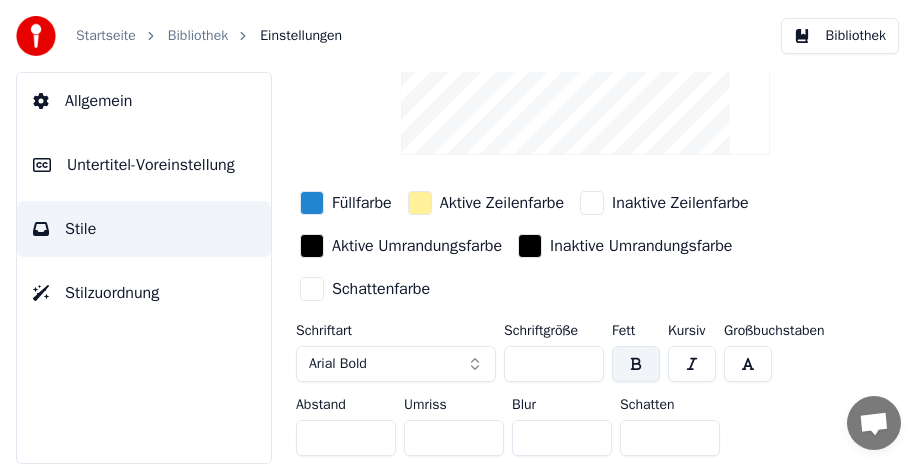 click at bounding box center [636, 364] 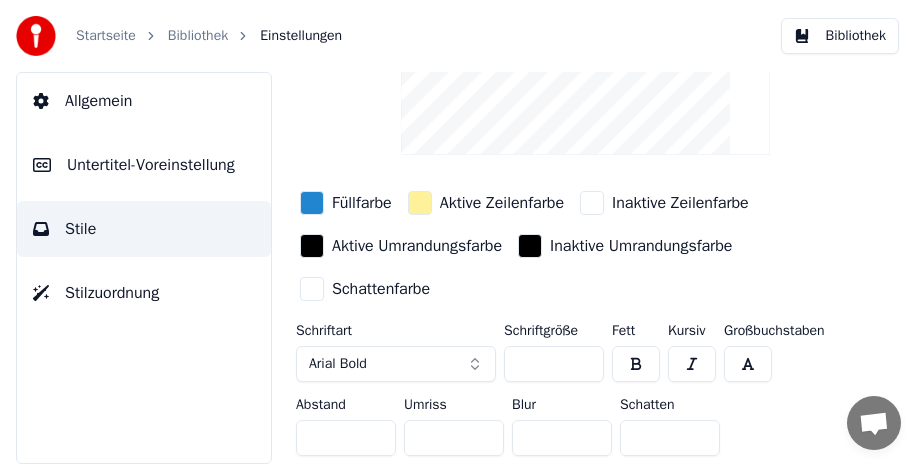 click at bounding box center [636, 364] 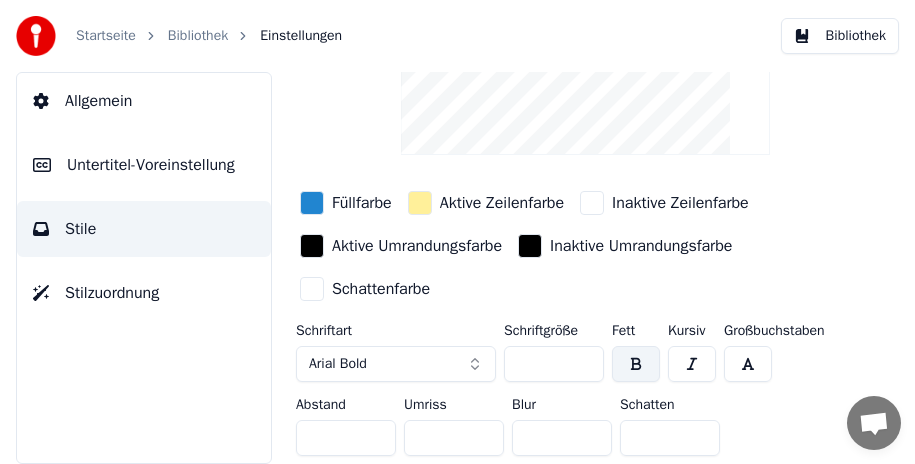 scroll, scrollTop: 104, scrollLeft: 0, axis: vertical 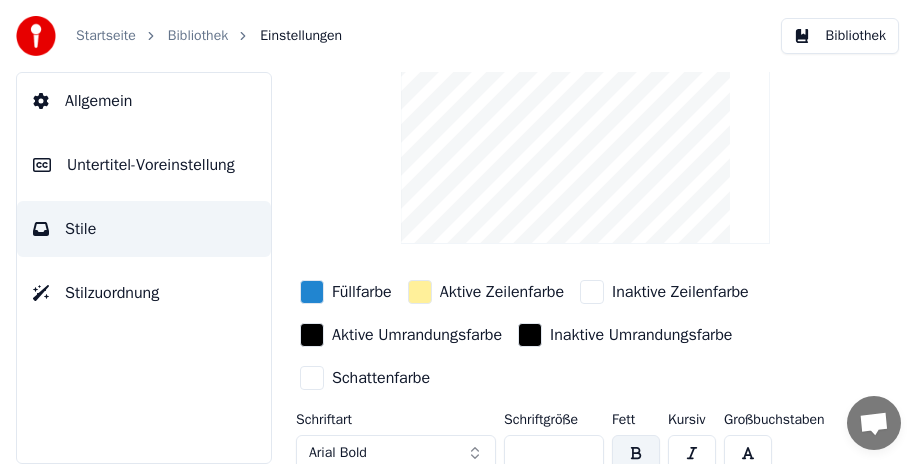 click at bounding box center [636, 453] 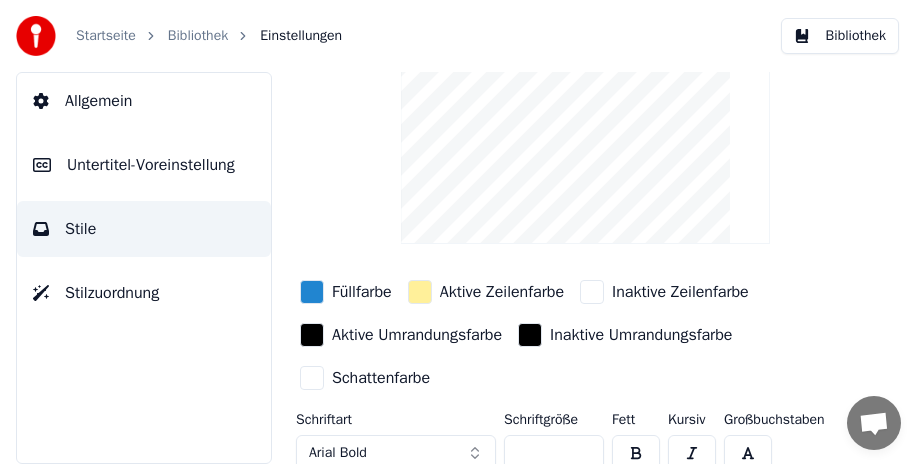 click at bounding box center [636, 453] 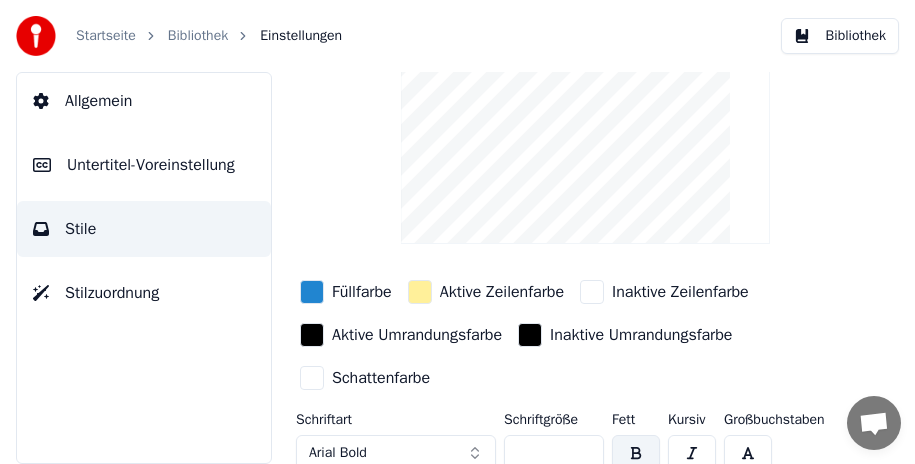 click at bounding box center [692, 453] 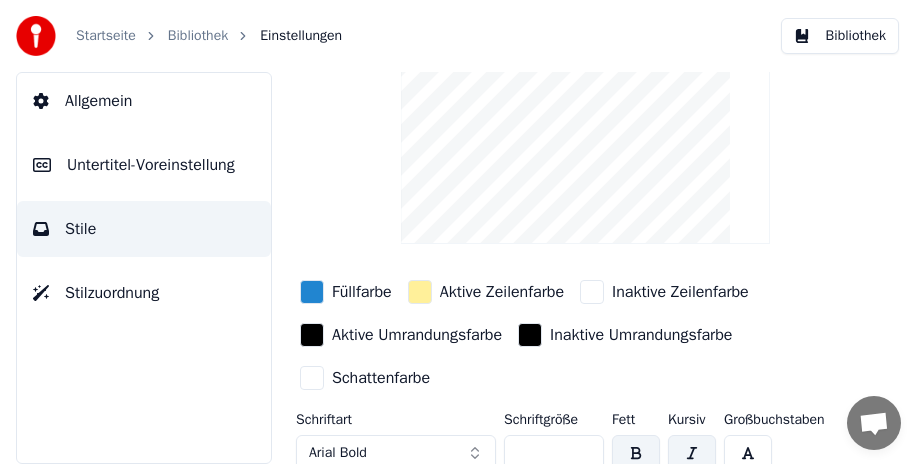 click at bounding box center (692, 453) 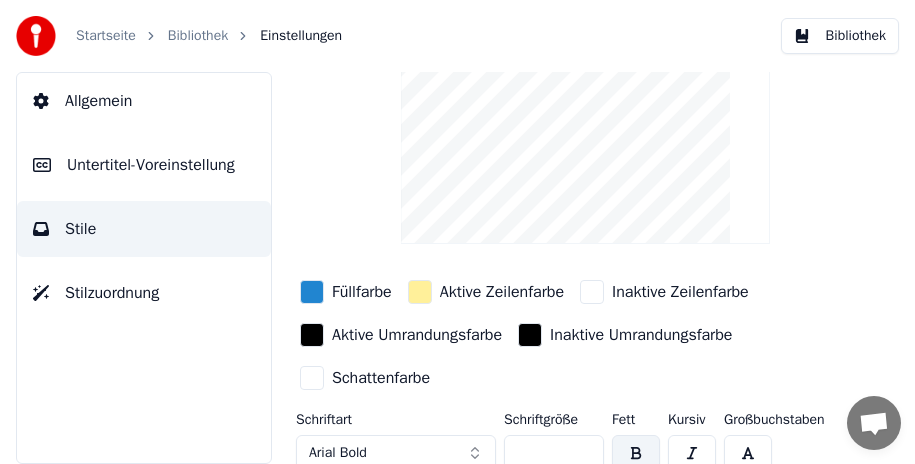 click at bounding box center (748, 453) 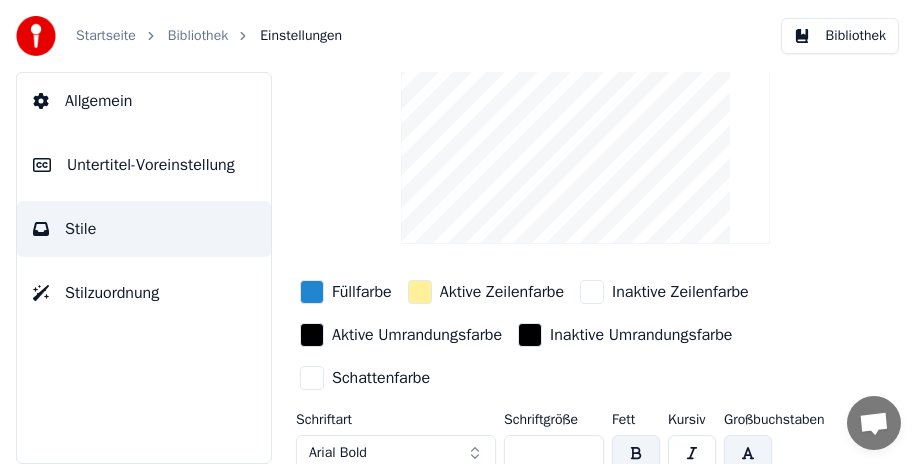 click at bounding box center [748, 453] 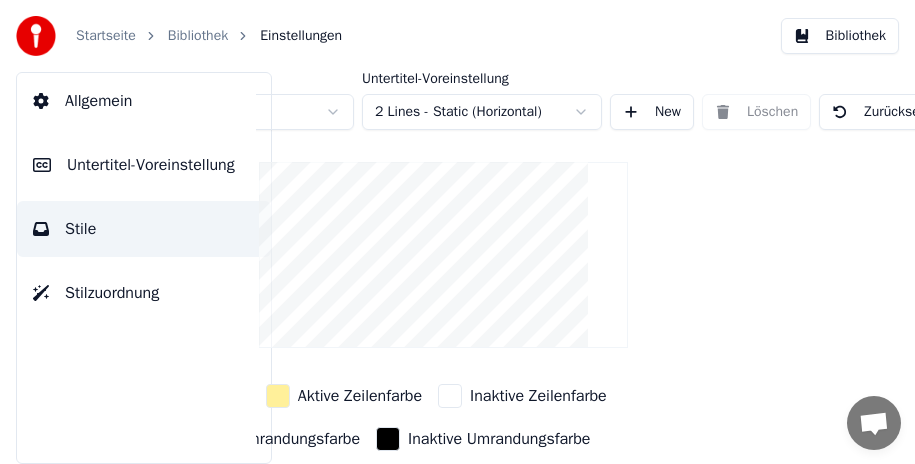 scroll, scrollTop: 0, scrollLeft: 334, axis: horizontal 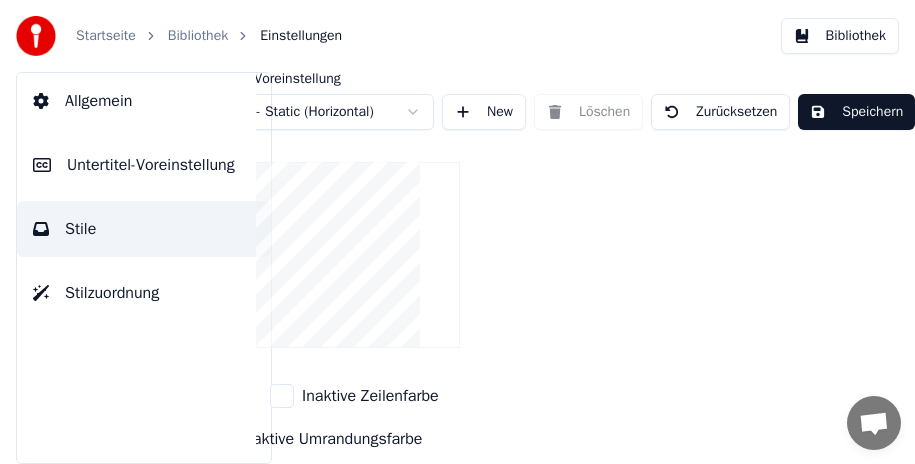 click on "Speichern" at bounding box center [856, 112] 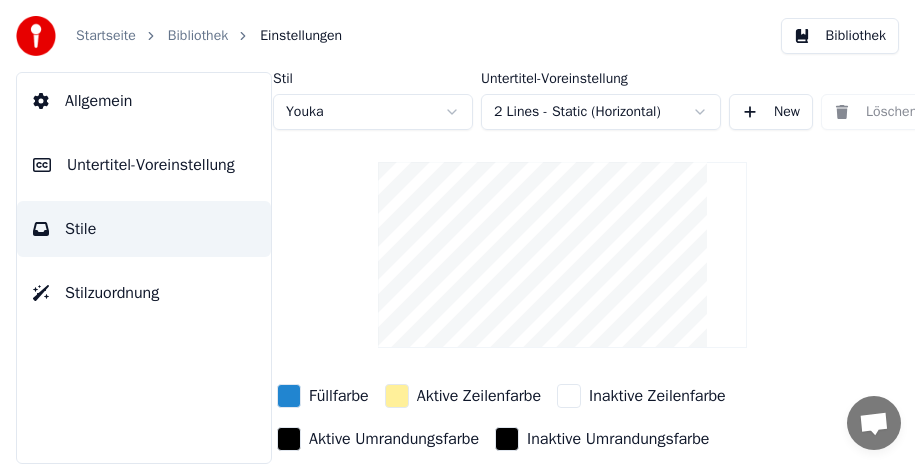 scroll, scrollTop: 0, scrollLeft: 0, axis: both 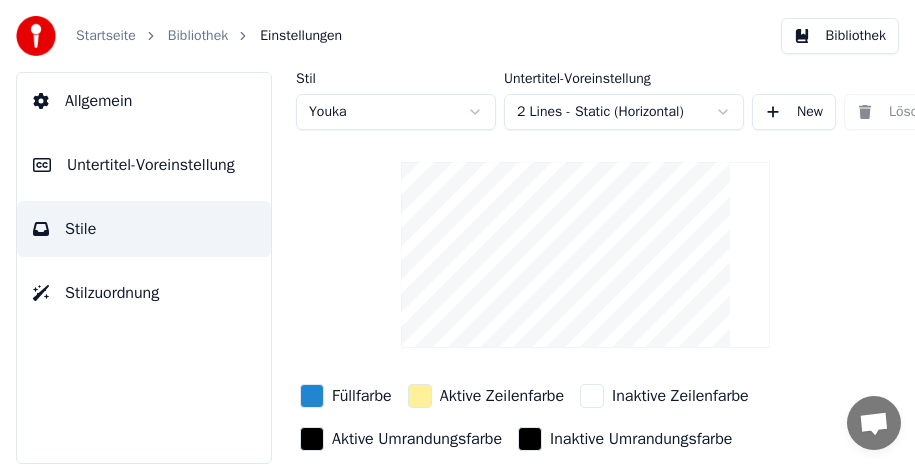 click on "Untertitel-Voreinstellung" at bounding box center (151, 165) 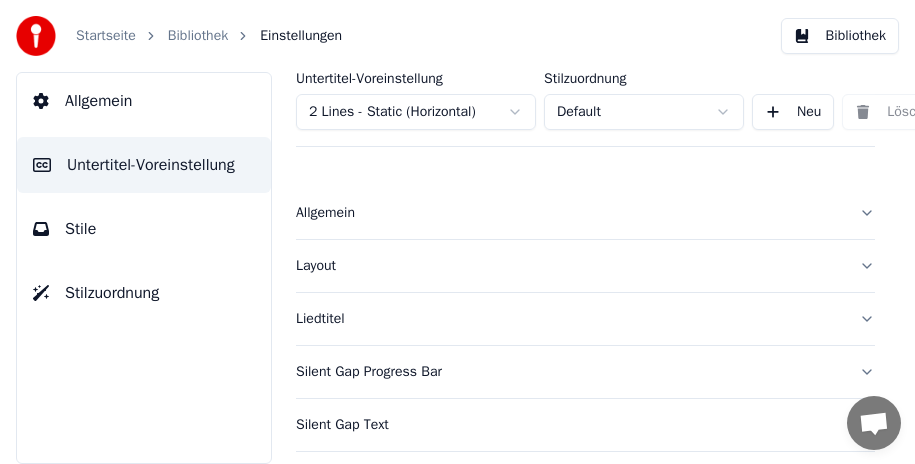 click on "Liedtitel" at bounding box center (585, 319) 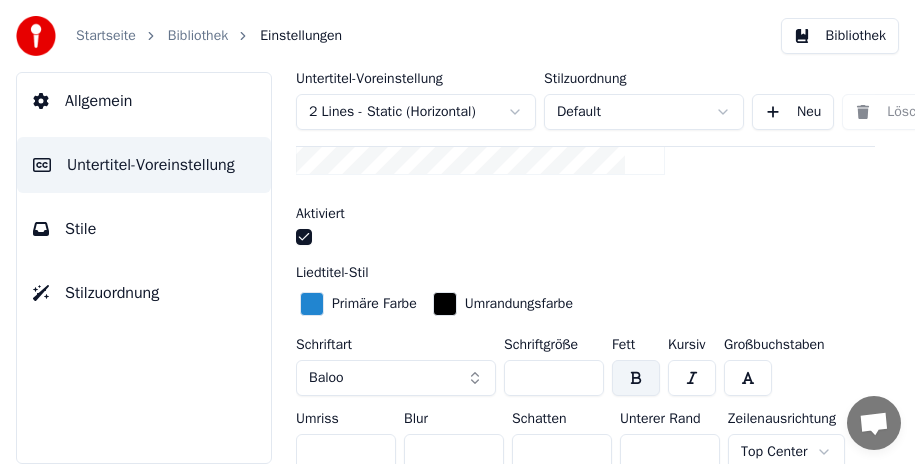 scroll, scrollTop: 500, scrollLeft: 0, axis: vertical 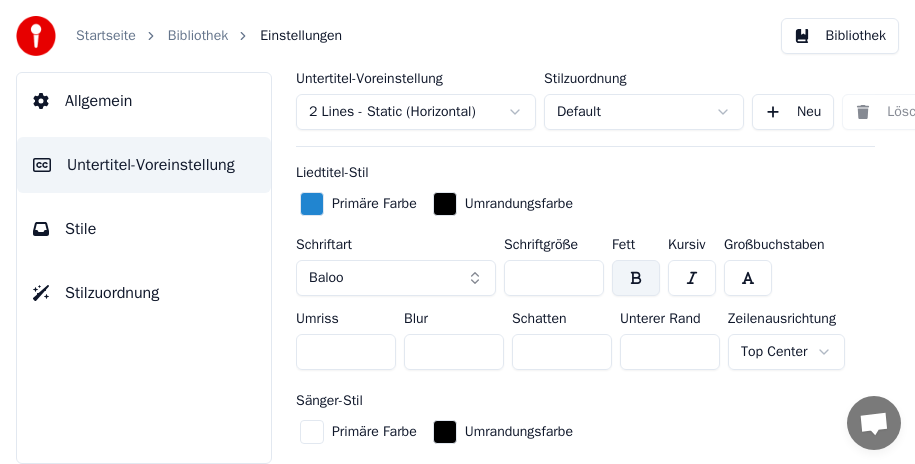 click on "Baloo" at bounding box center (396, 278) 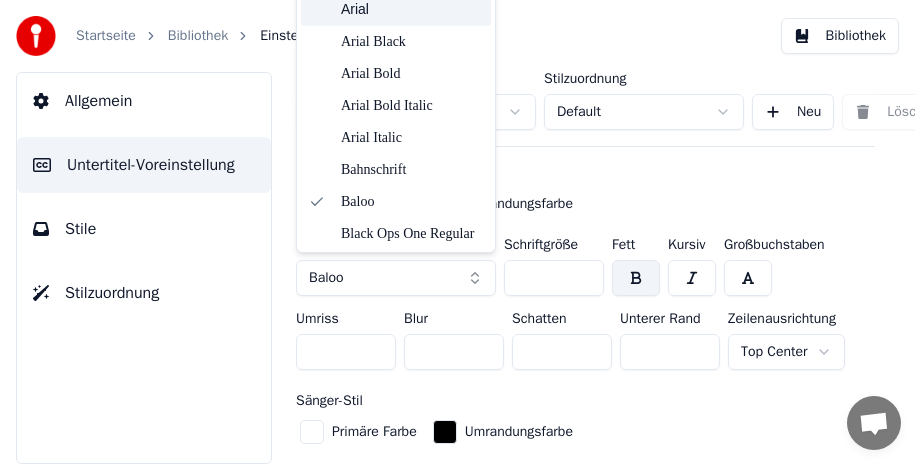 click on "Arial" at bounding box center [412, 10] 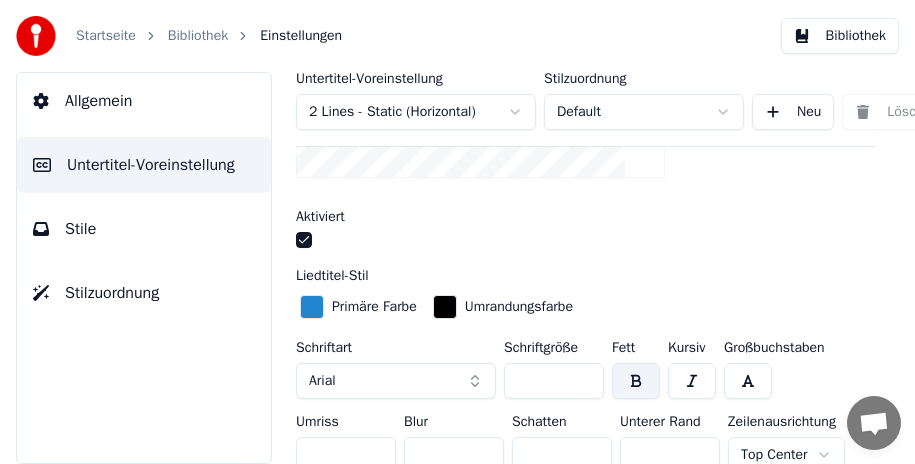 scroll, scrollTop: 426, scrollLeft: 0, axis: vertical 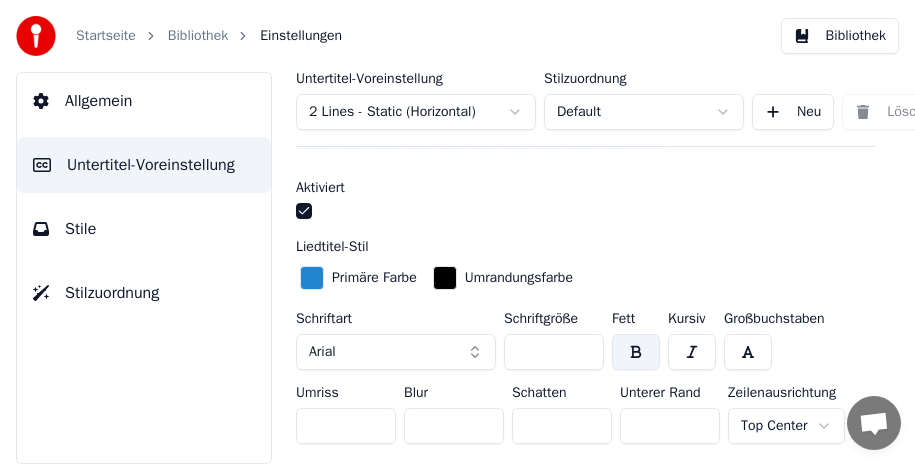 click at bounding box center [636, 352] 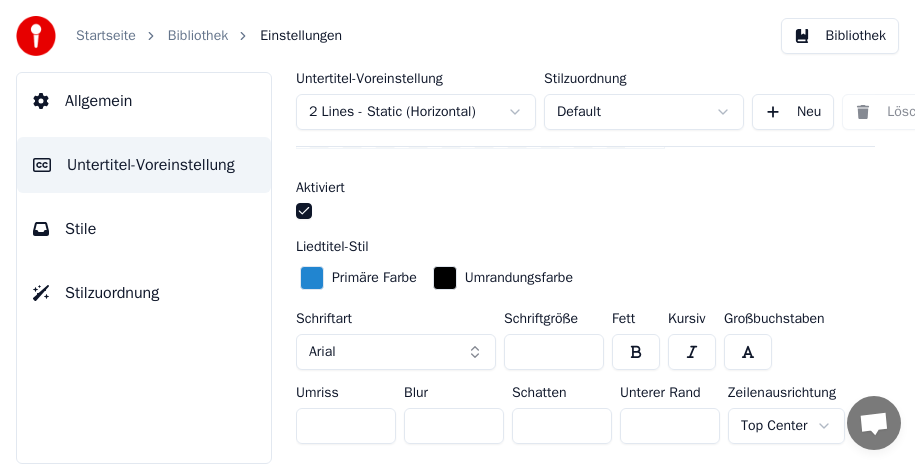 click at bounding box center (636, 352) 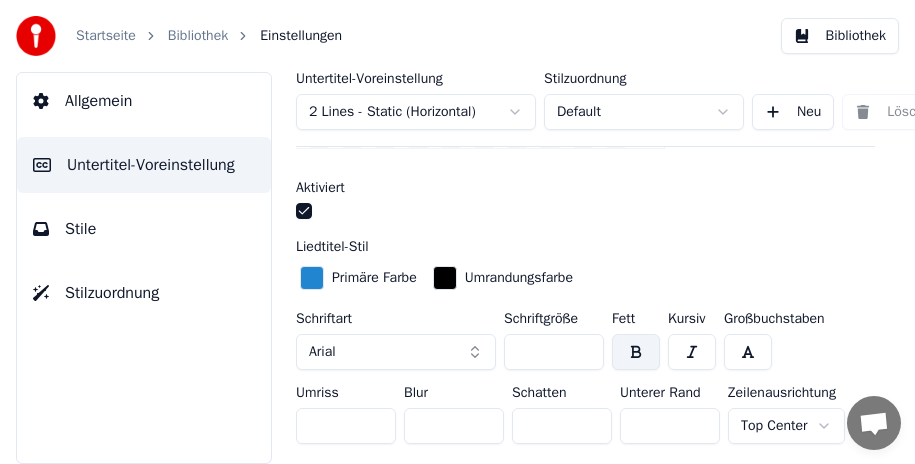 click at bounding box center [636, 352] 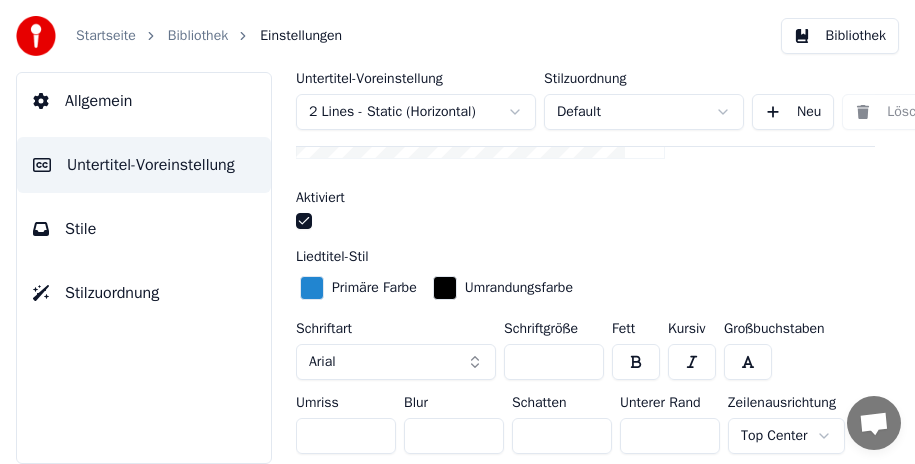 scroll, scrollTop: 426, scrollLeft: 0, axis: vertical 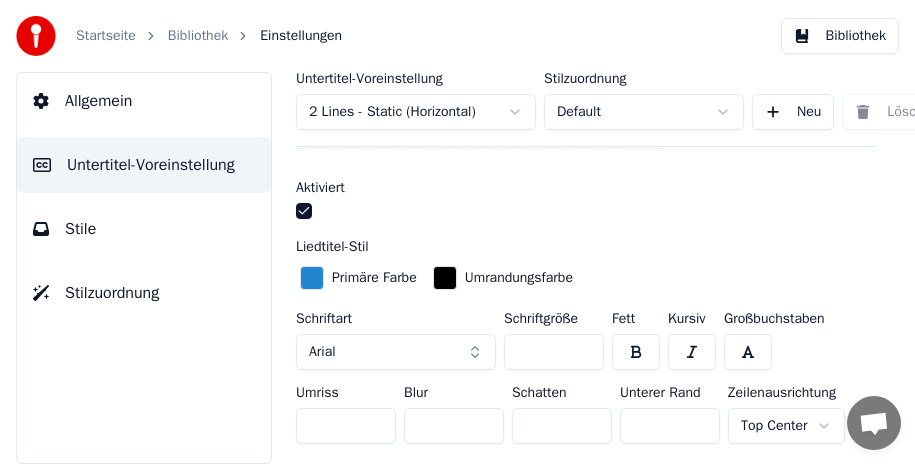 click at bounding box center [636, 352] 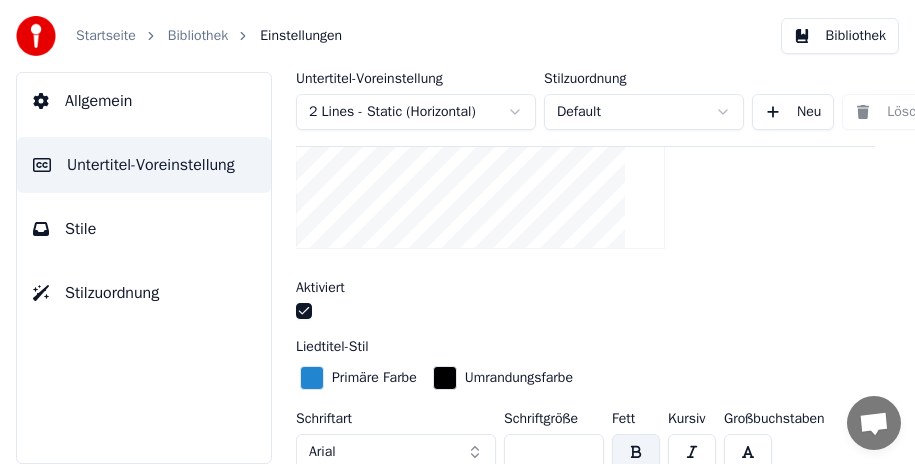 scroll, scrollTop: 226, scrollLeft: 0, axis: vertical 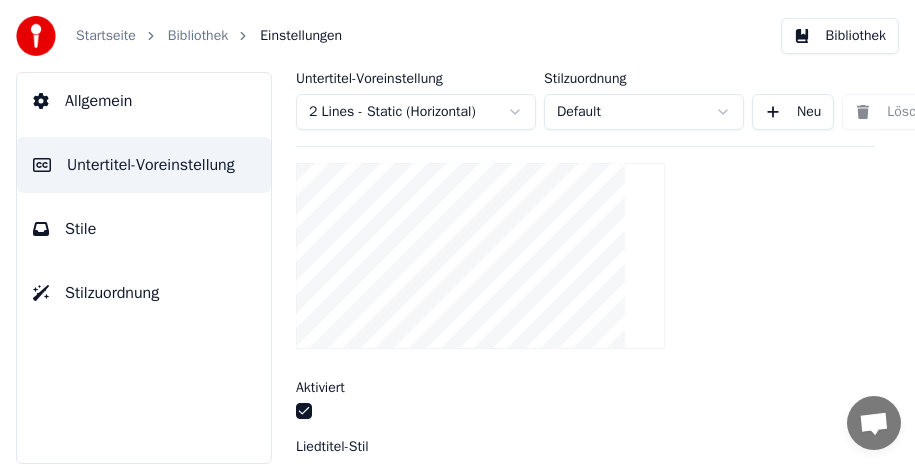 click on "Stile" at bounding box center (144, 229) 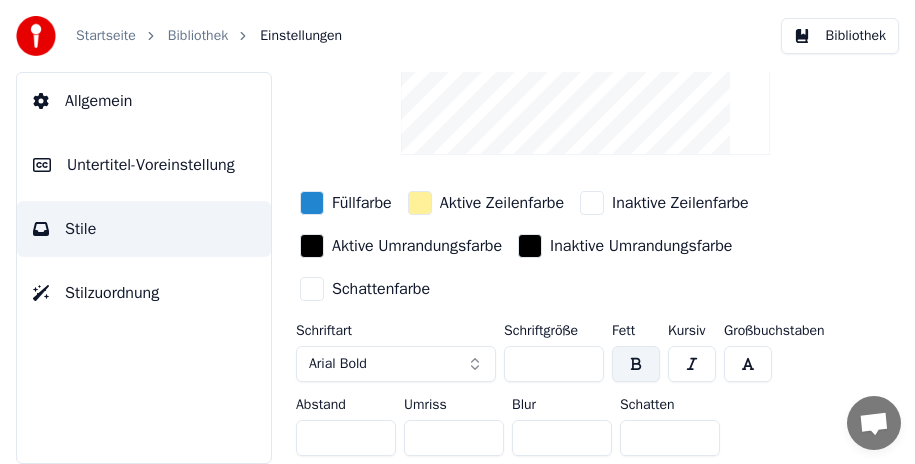 click on "Arial Bold" at bounding box center [396, 364] 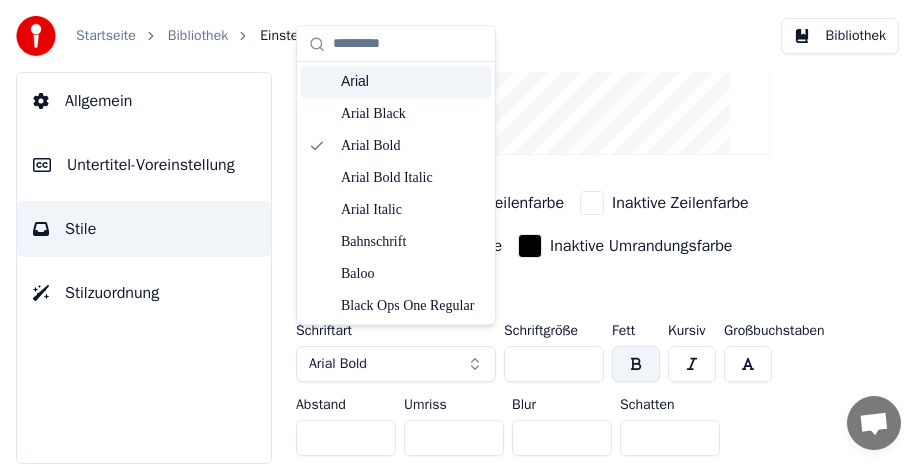 click on "Arial" at bounding box center (412, 82) 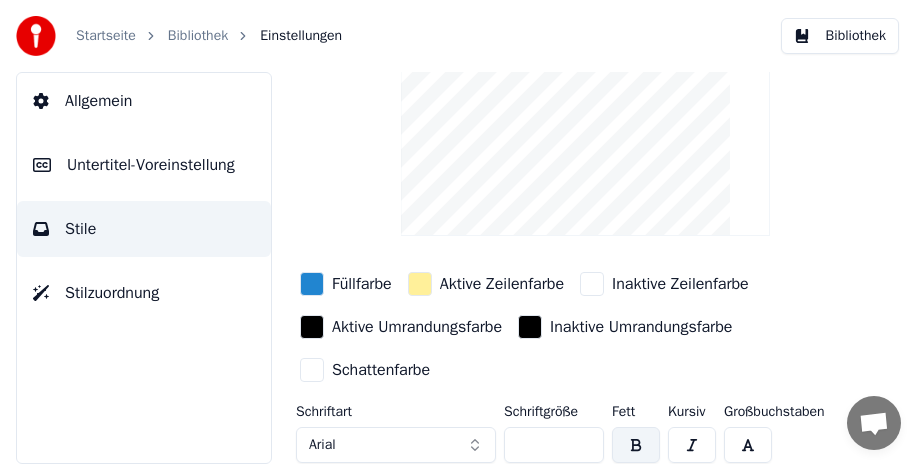 scroll, scrollTop: 111, scrollLeft: 0, axis: vertical 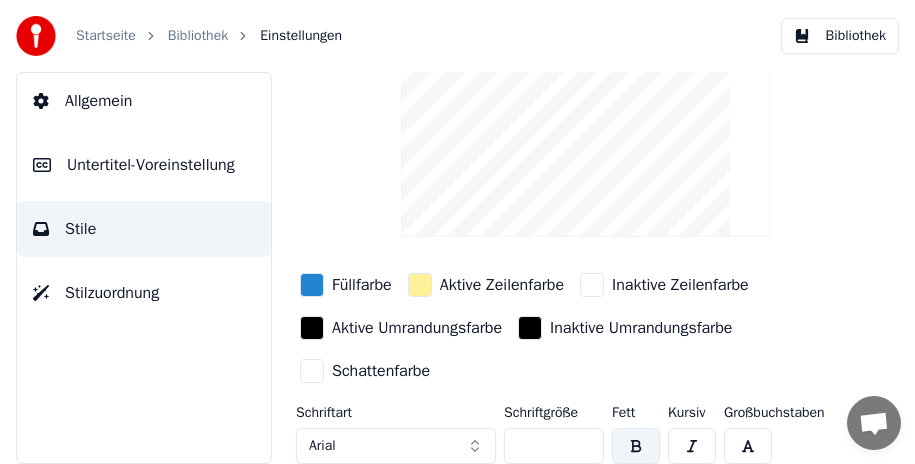 click at bounding box center (636, 446) 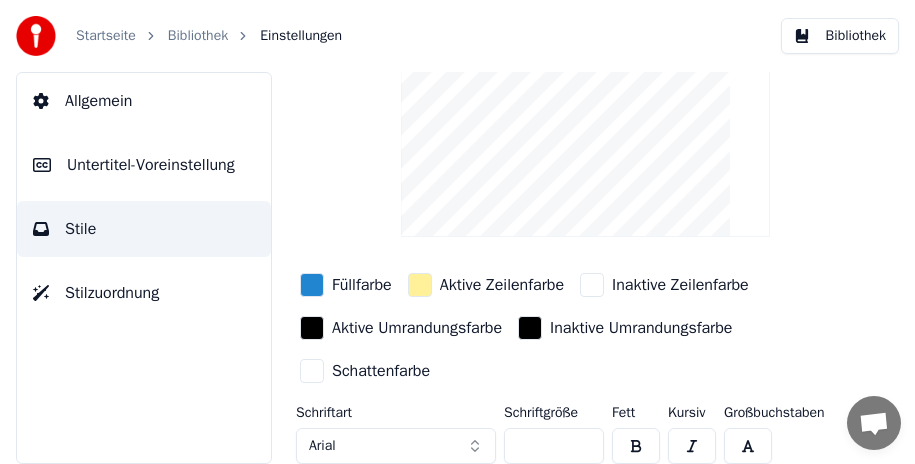 click at bounding box center (636, 446) 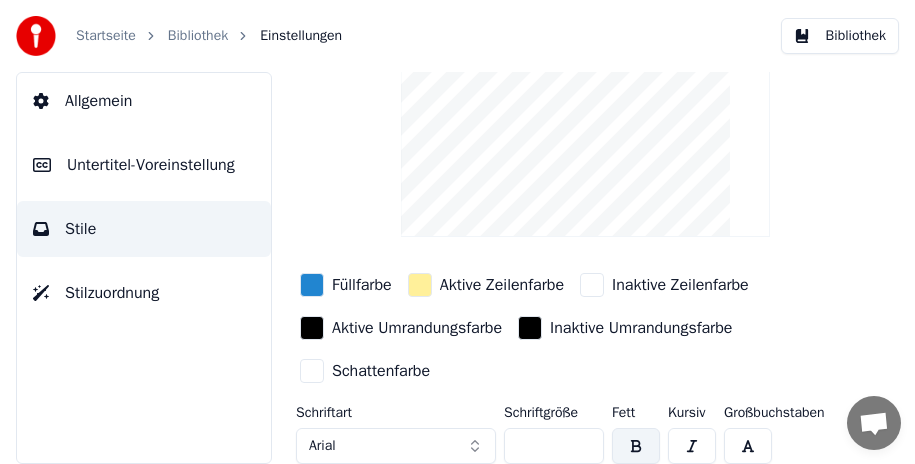 scroll, scrollTop: 204, scrollLeft: 0, axis: vertical 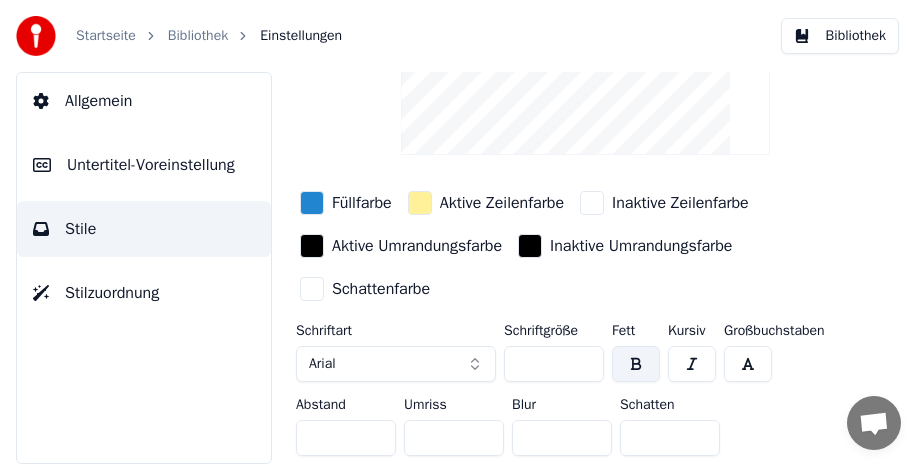 click on "***" at bounding box center [554, 364] 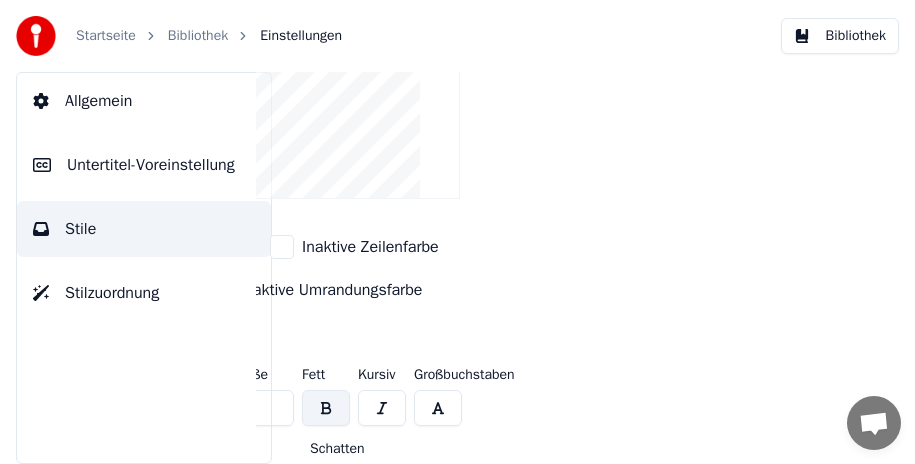 scroll, scrollTop: 0, scrollLeft: 334, axis: horizontal 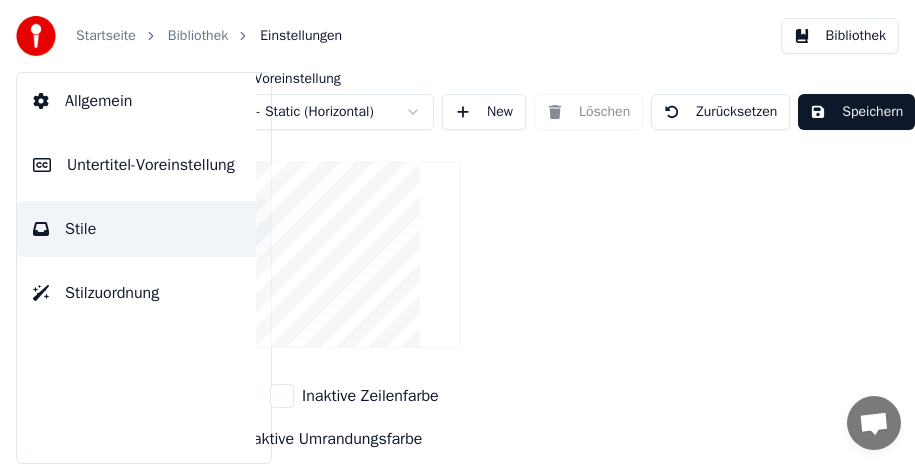 click on "Speichern" at bounding box center [856, 112] 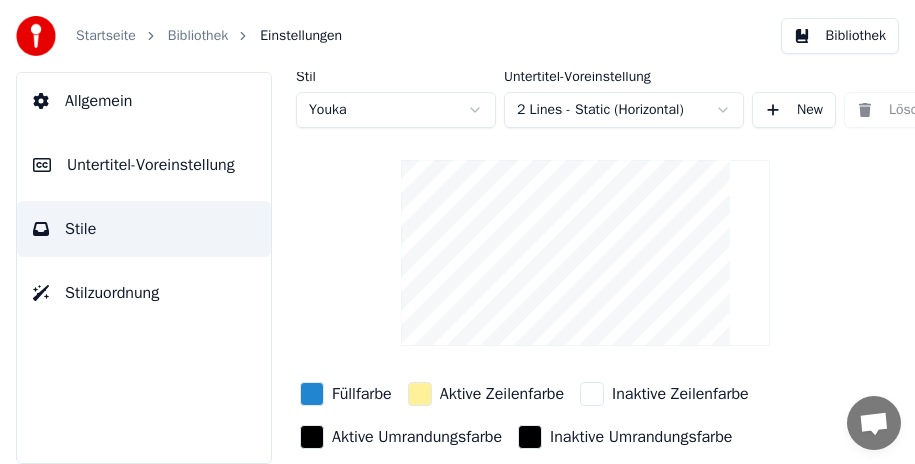 scroll, scrollTop: 0, scrollLeft: 0, axis: both 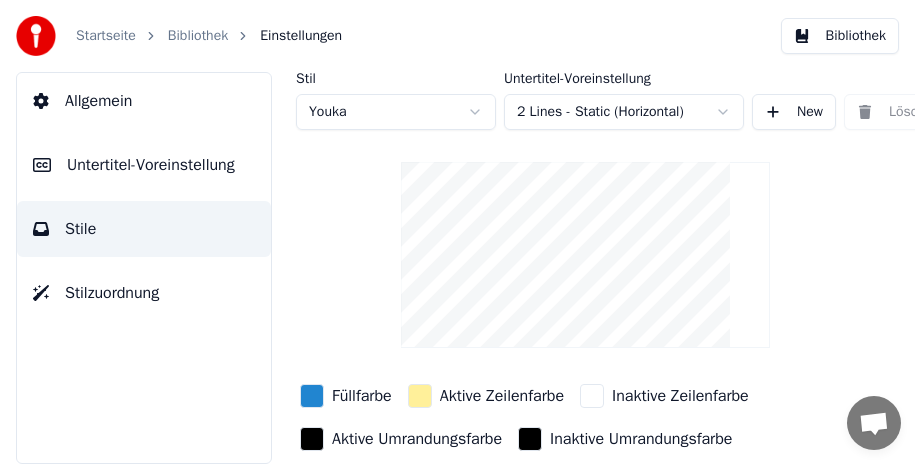 click on "Untertitel-Voreinstellung" at bounding box center (151, 165) 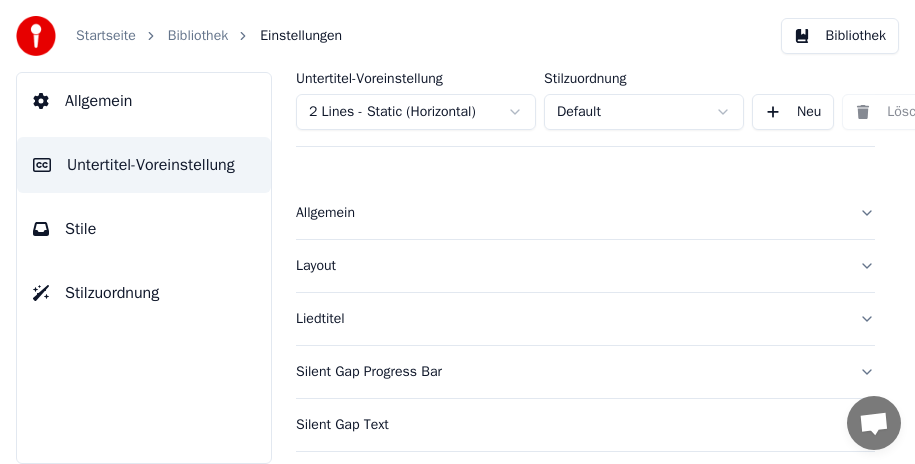 click on "Liedtitel" at bounding box center (585, 319) 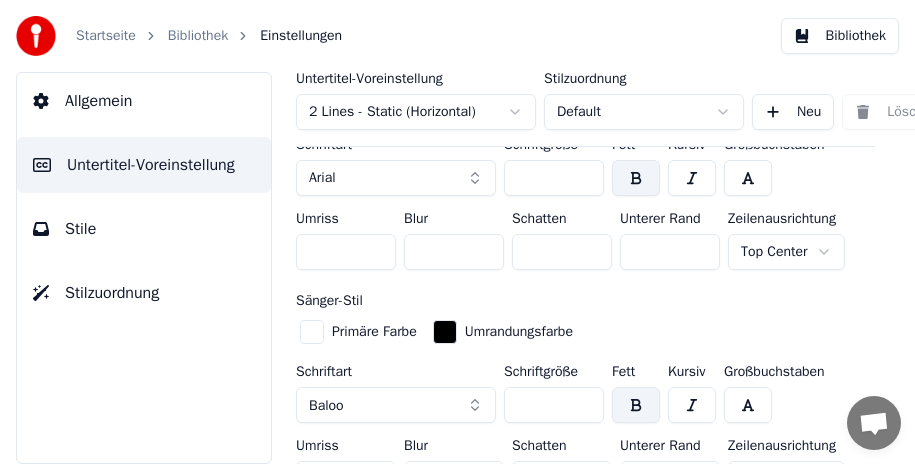 scroll, scrollTop: 500, scrollLeft: 0, axis: vertical 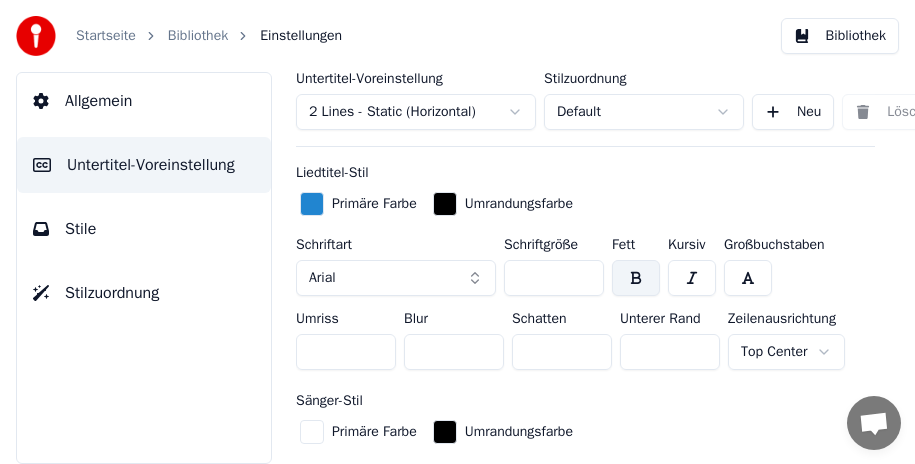 click on "Arial" at bounding box center [396, 278] 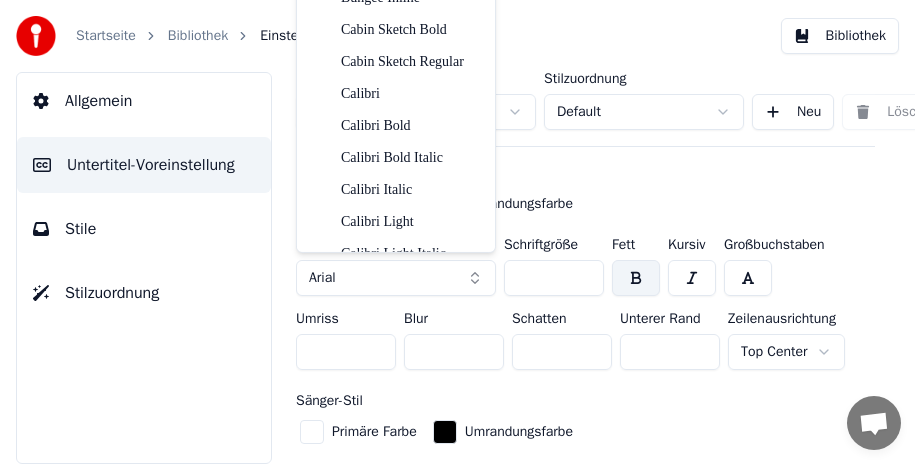 scroll, scrollTop: 200, scrollLeft: 0, axis: vertical 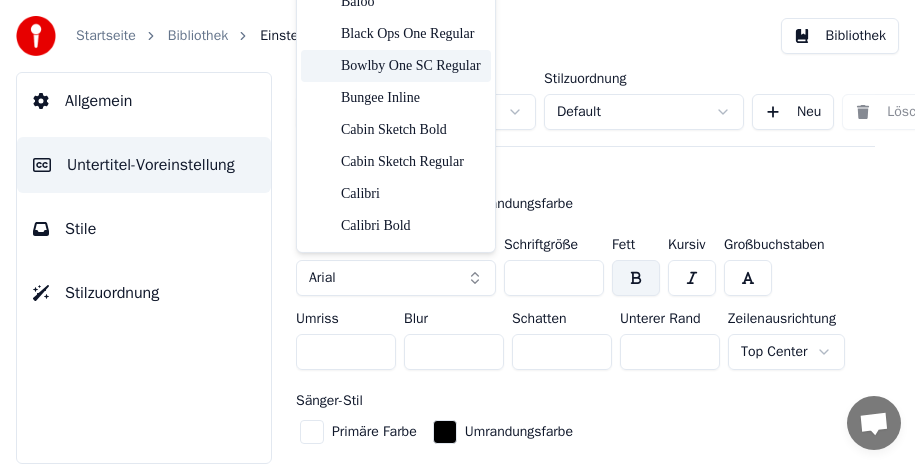 click on "Bowlby One SC Regular" at bounding box center (412, 66) 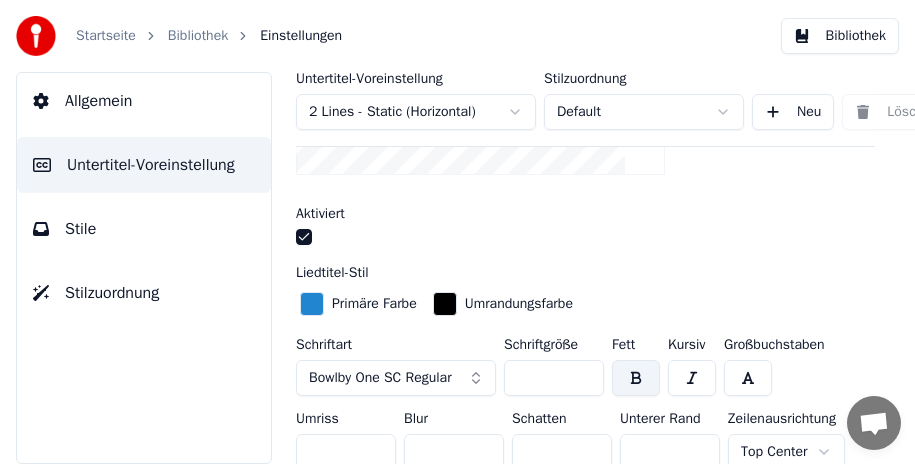 scroll, scrollTop: 500, scrollLeft: 0, axis: vertical 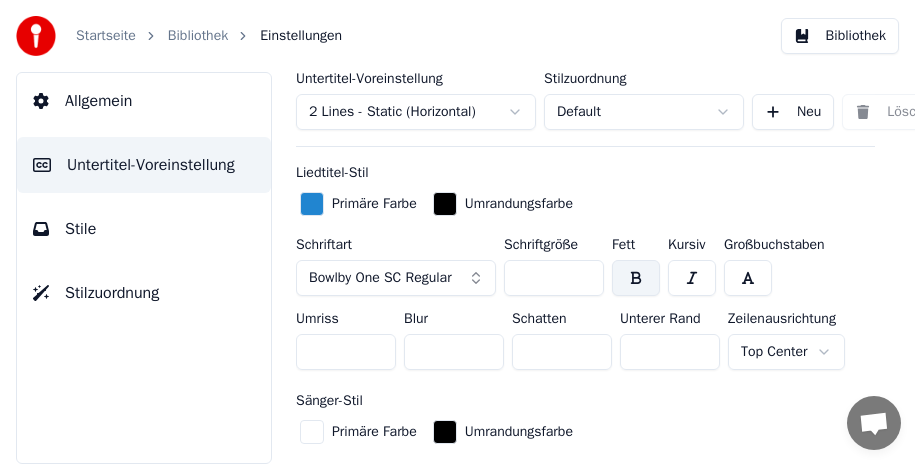 click on "Bowlby One SC Regular" at bounding box center [380, 278] 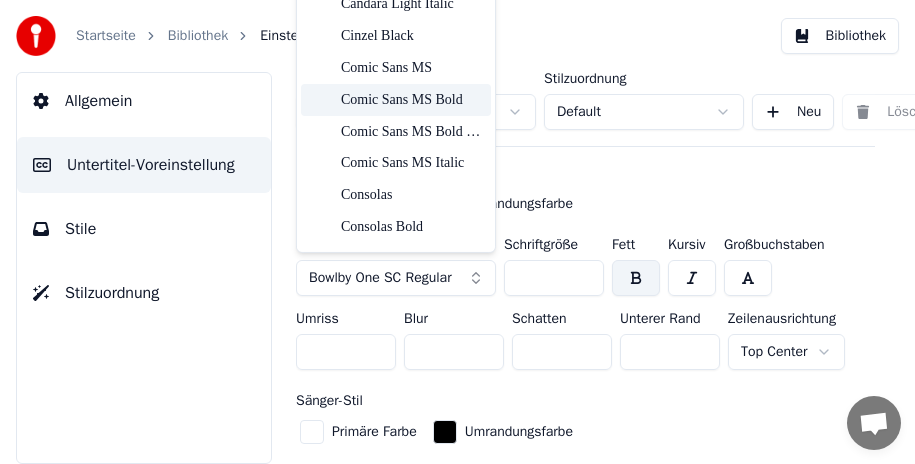 scroll, scrollTop: 900, scrollLeft: 0, axis: vertical 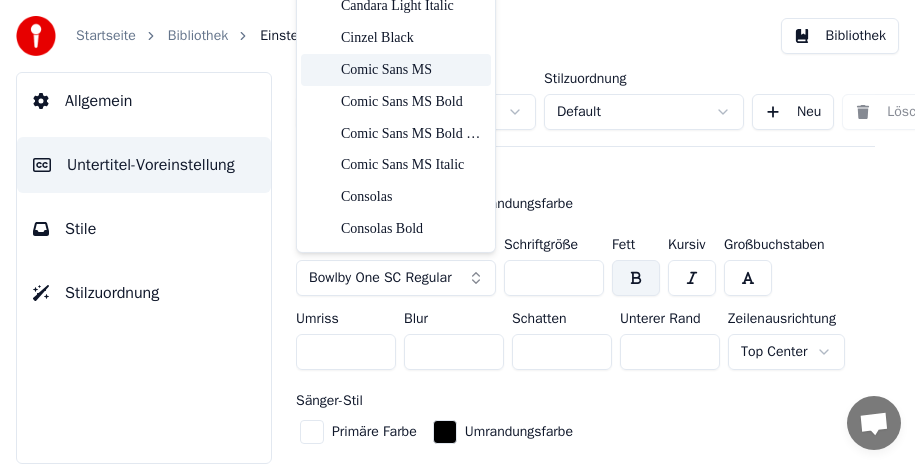click on "Comic Sans MS" at bounding box center [412, 69] 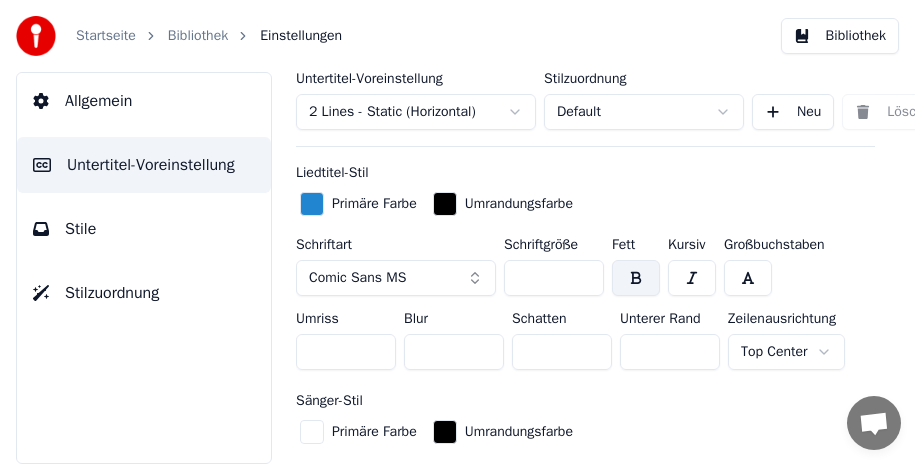 scroll, scrollTop: 600, scrollLeft: 0, axis: vertical 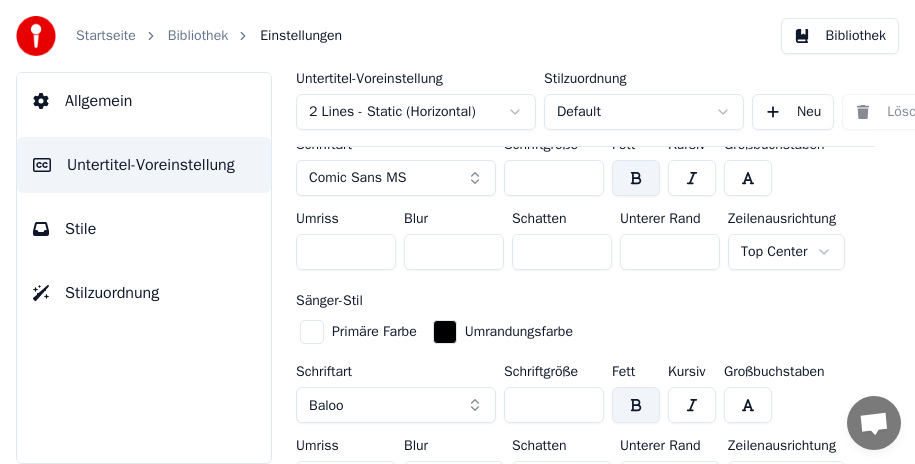 click on "Comic Sans MS" at bounding box center (396, 178) 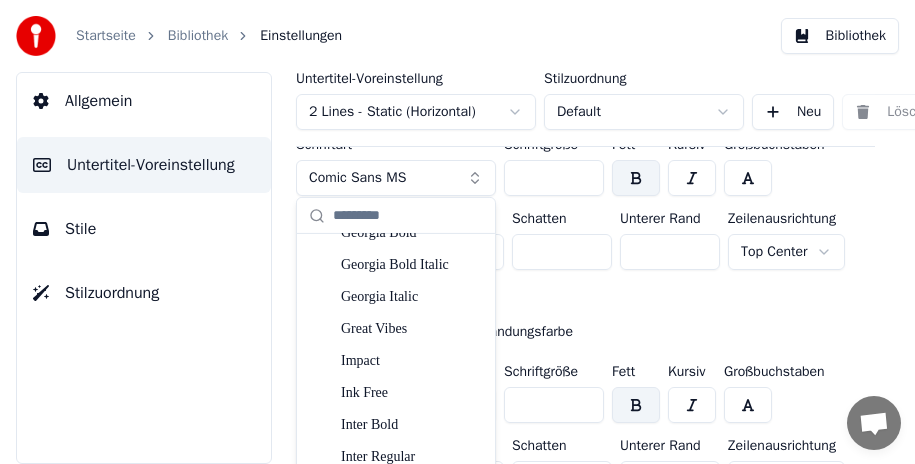 scroll, scrollTop: 2200, scrollLeft: 0, axis: vertical 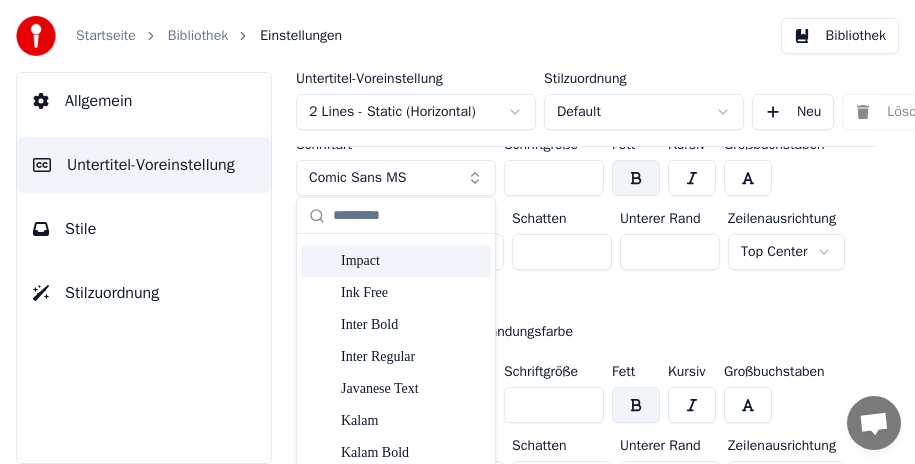 click on "Impact" at bounding box center (412, 261) 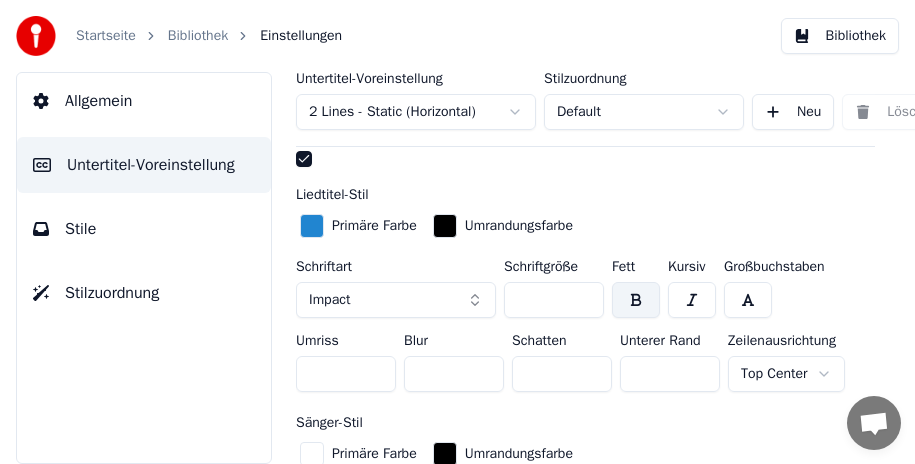 scroll, scrollTop: 500, scrollLeft: 0, axis: vertical 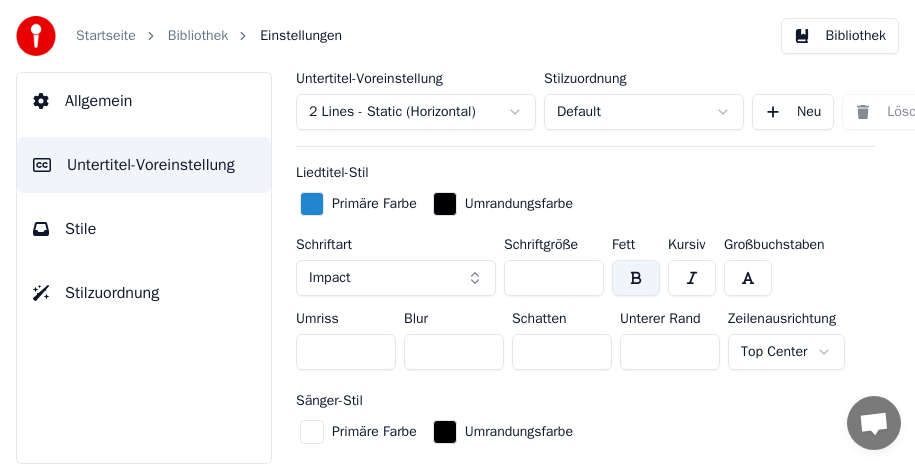 click on "Impact" at bounding box center (396, 278) 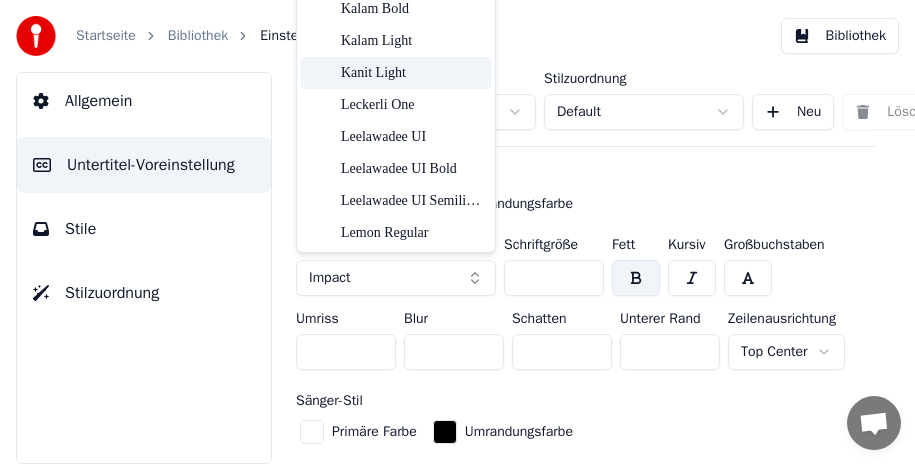 scroll, scrollTop: 2500, scrollLeft: 0, axis: vertical 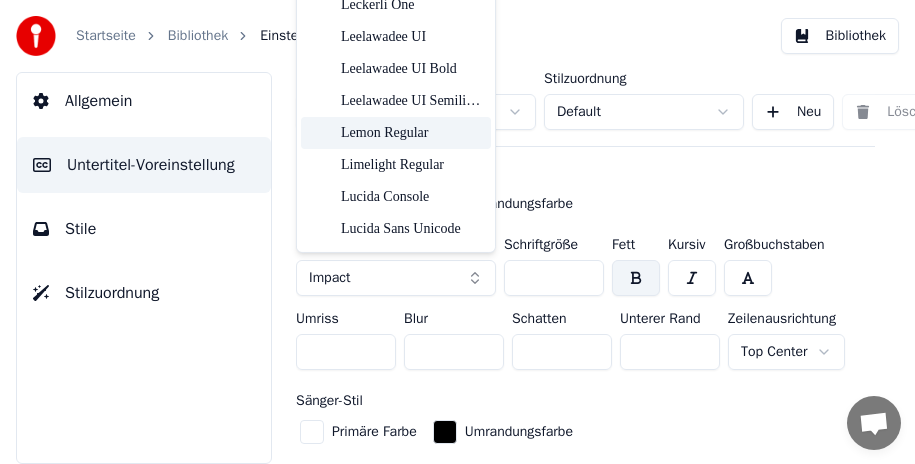 click on "Lemon Regular" at bounding box center [412, 133] 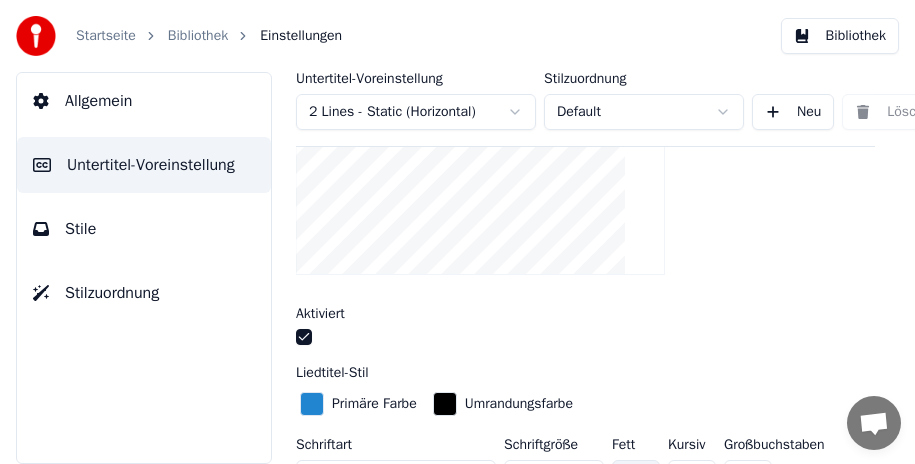 scroll, scrollTop: 500, scrollLeft: 0, axis: vertical 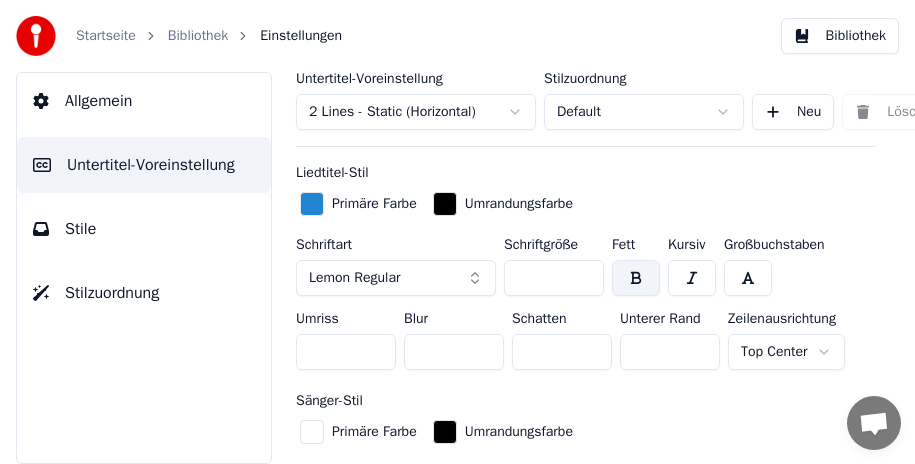 click on "Lemon Regular" at bounding box center [396, 278] 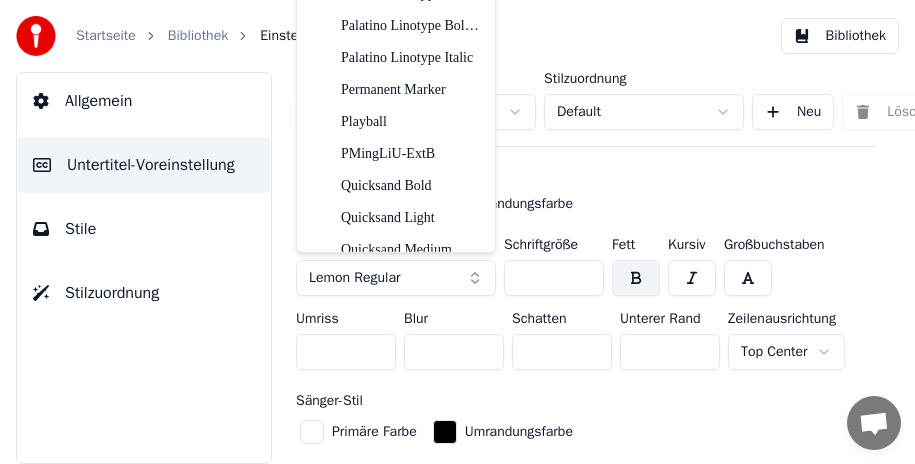 scroll, scrollTop: 4400, scrollLeft: 0, axis: vertical 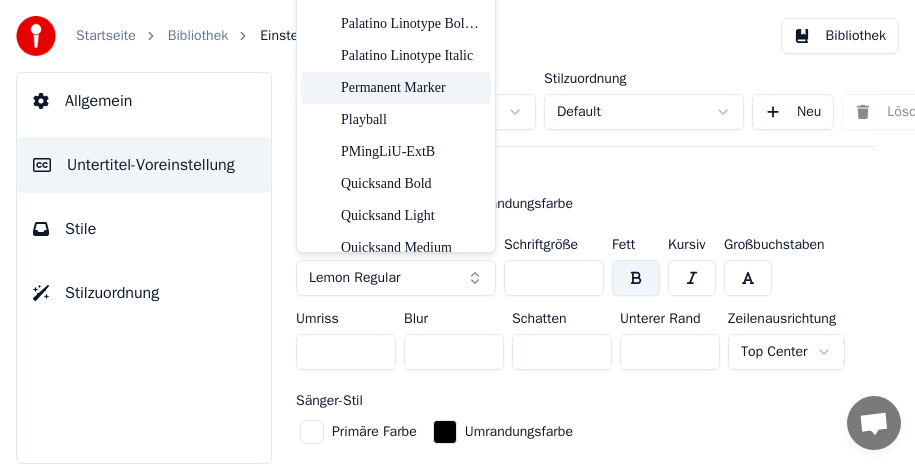 click on "Permanent Marker" at bounding box center (412, 88) 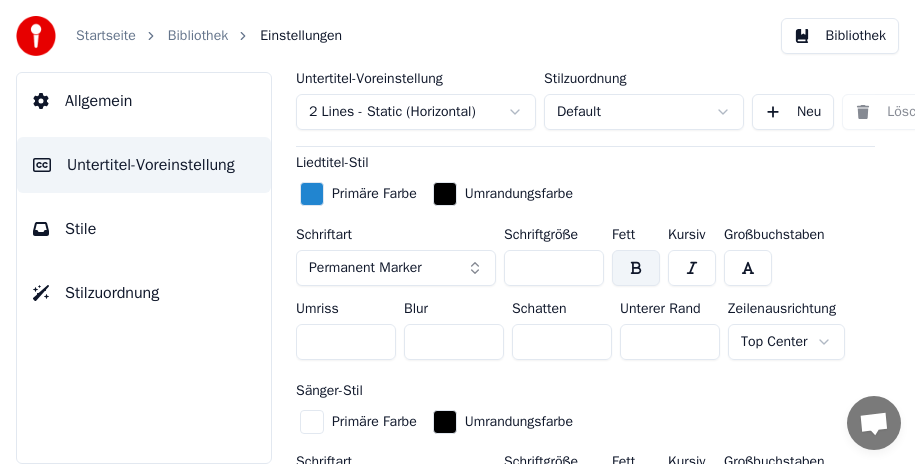 scroll, scrollTop: 600, scrollLeft: 0, axis: vertical 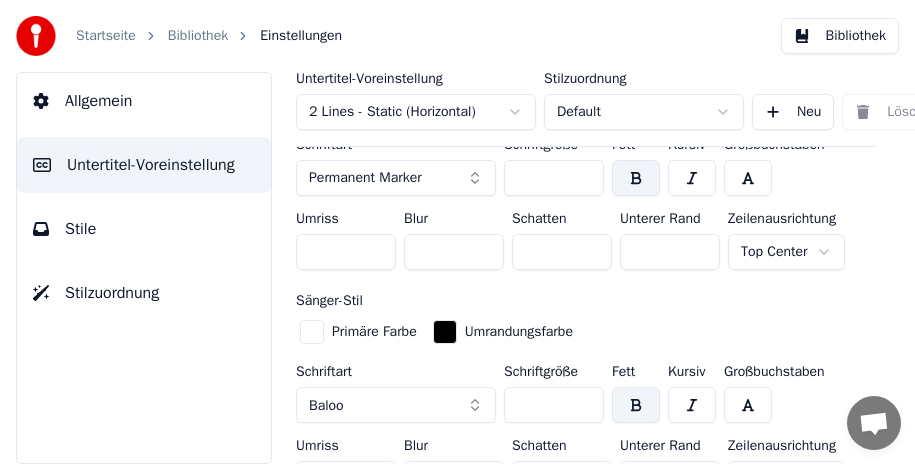 click on "Permanent Marker" at bounding box center (396, 178) 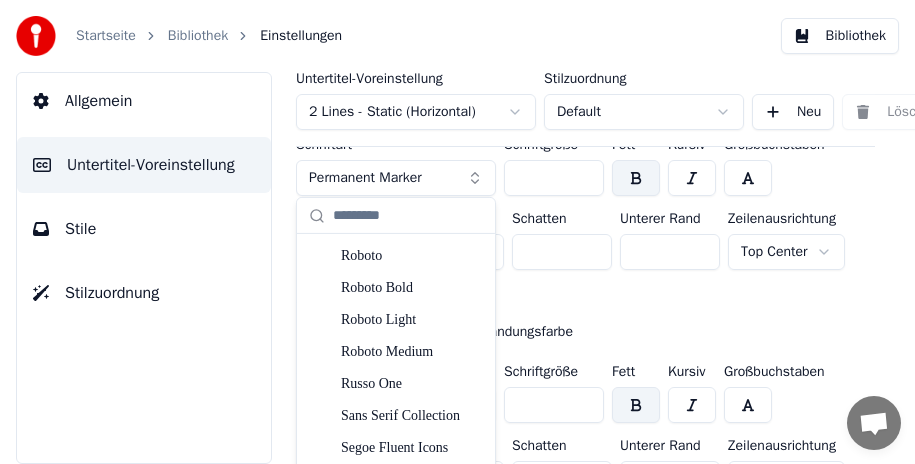 scroll, scrollTop: 4800, scrollLeft: 0, axis: vertical 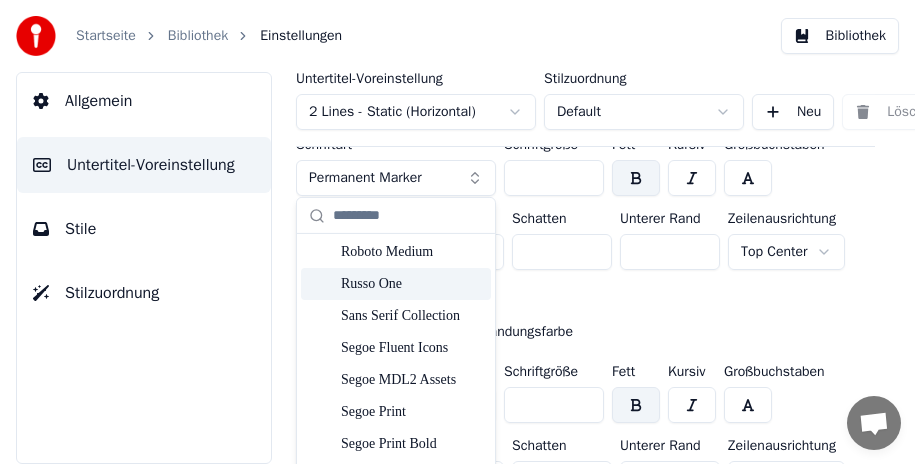 click on "Russo One" at bounding box center (412, 284) 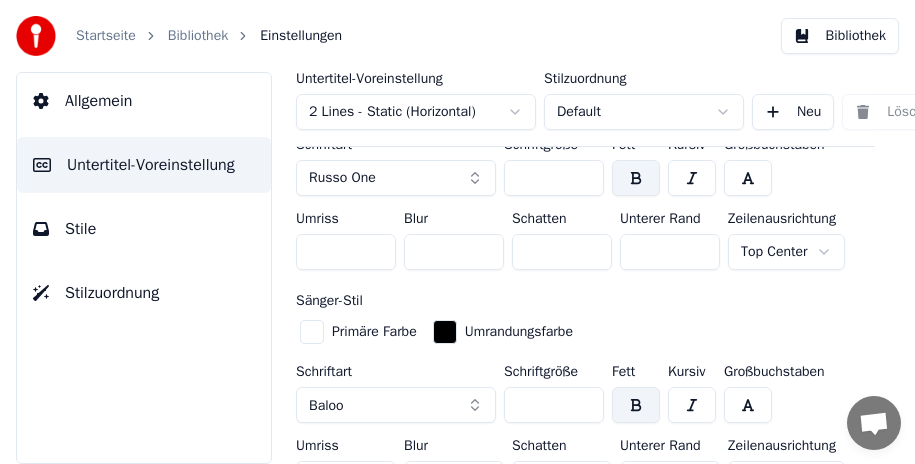 scroll, scrollTop: 700, scrollLeft: 0, axis: vertical 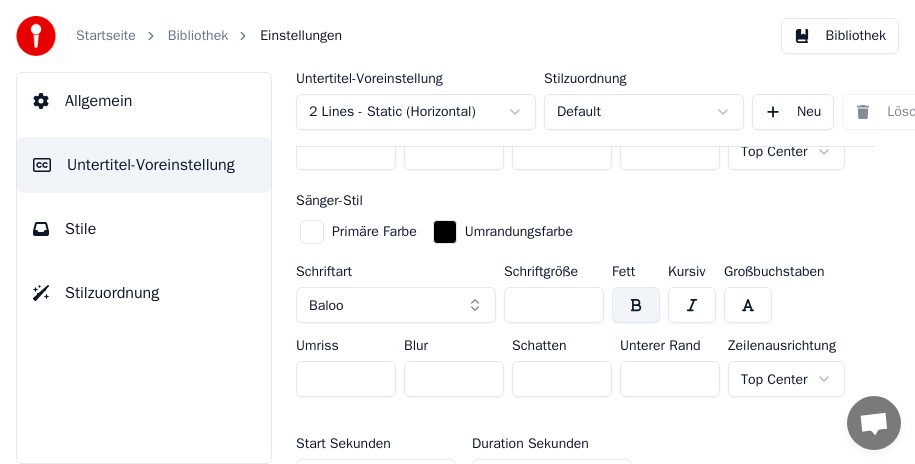 click on "Baloo" at bounding box center [396, 305] 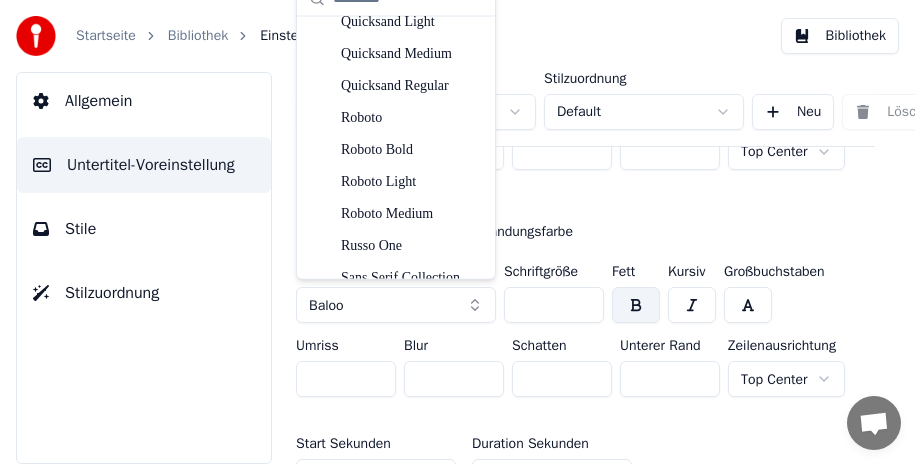 scroll, scrollTop: 4600, scrollLeft: 0, axis: vertical 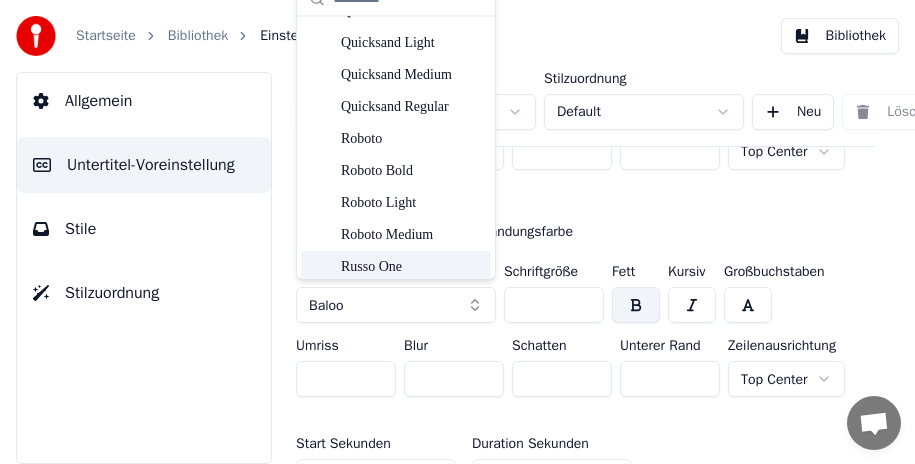 click on "Russo One" at bounding box center (412, 266) 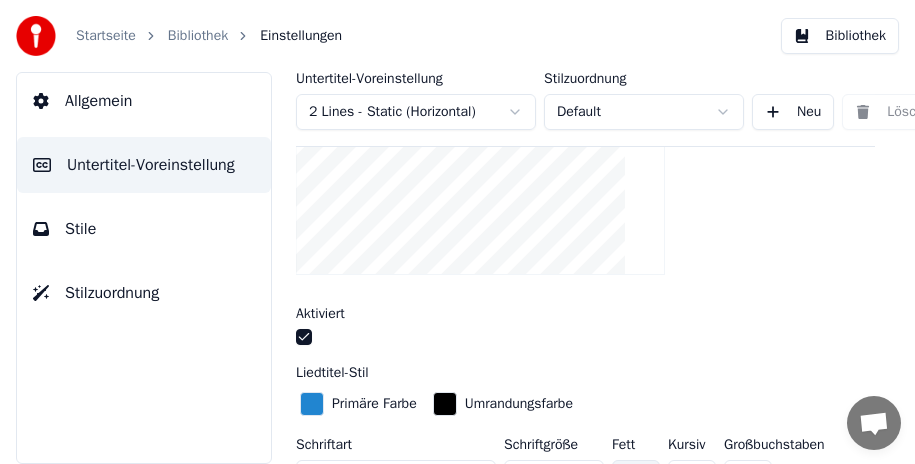 scroll, scrollTop: 200, scrollLeft: 0, axis: vertical 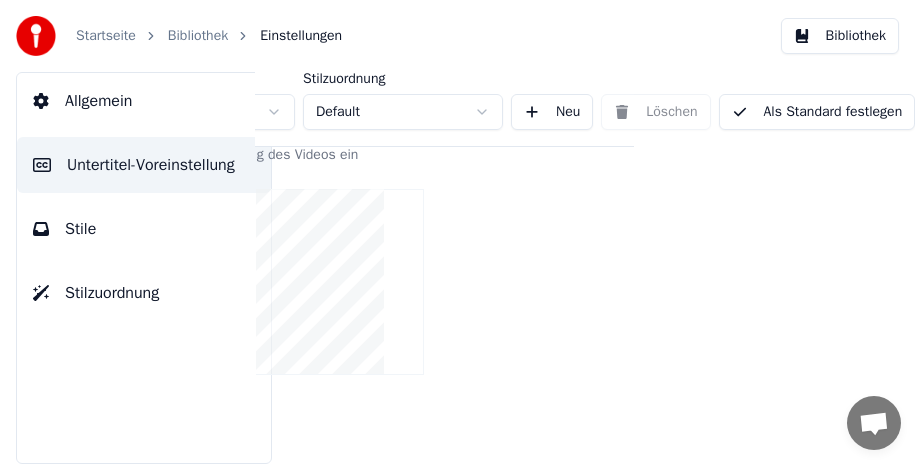 click on "Als Standard festlegen" at bounding box center [817, 112] 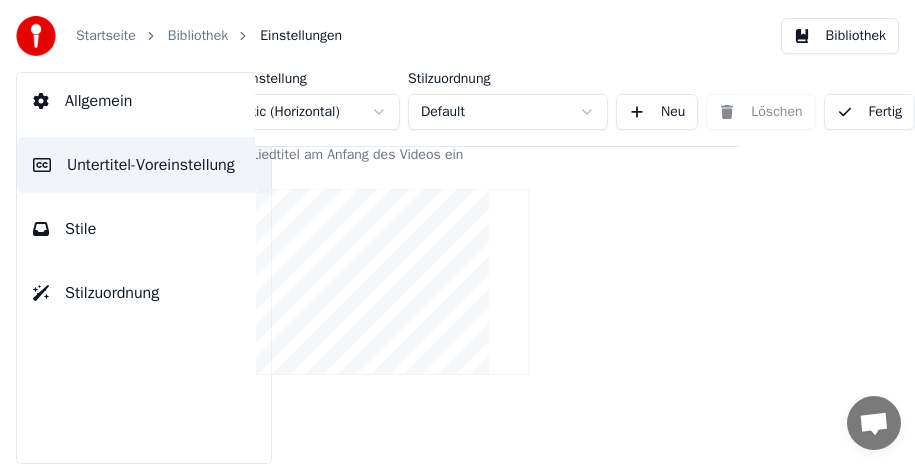 scroll, scrollTop: 200, scrollLeft: 87, axis: both 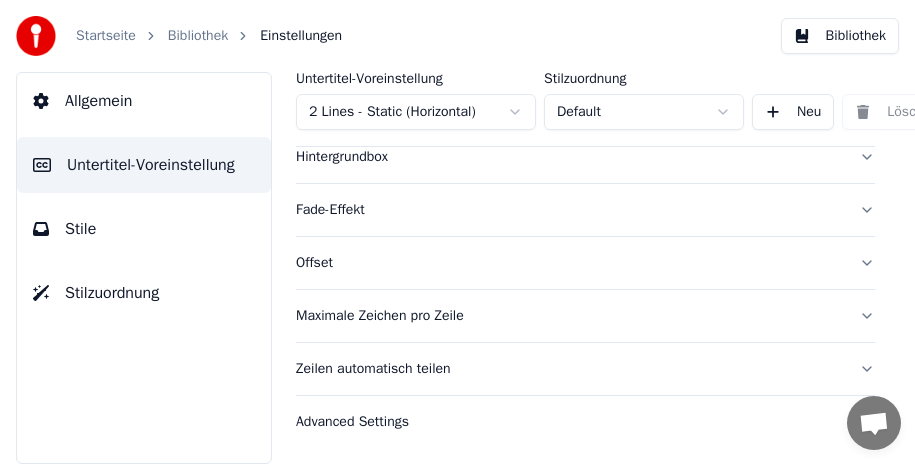 click on "Bibliothek" at bounding box center (840, 36) 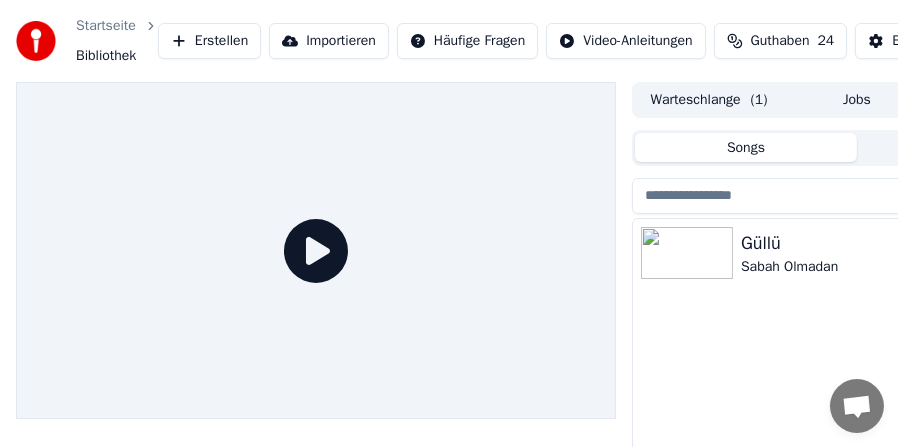 click at bounding box center [687, 253] 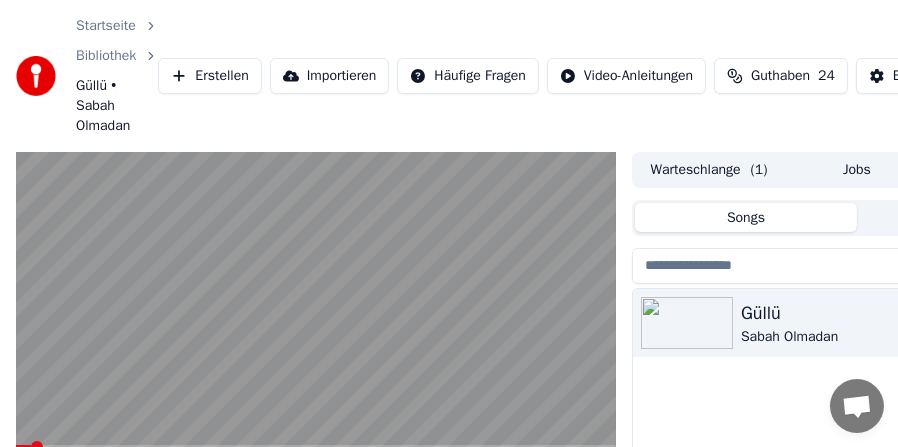 click at bounding box center [316, 447] 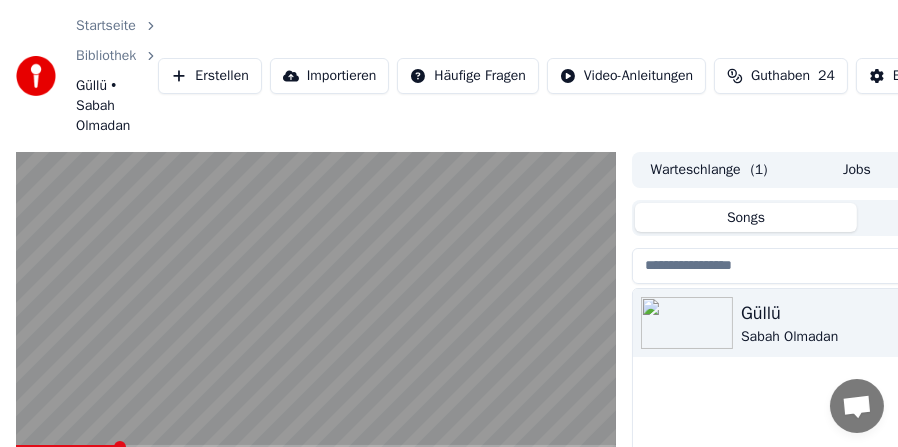click on "0:48  /  4:53" at bounding box center [316, 469] 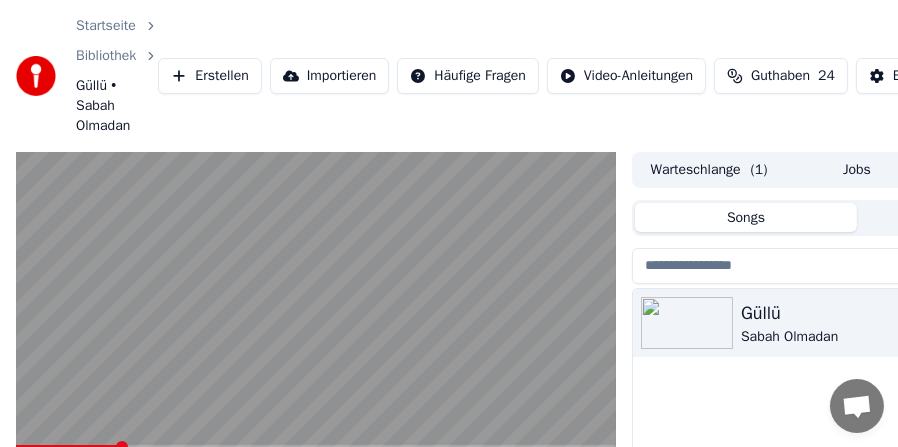 click 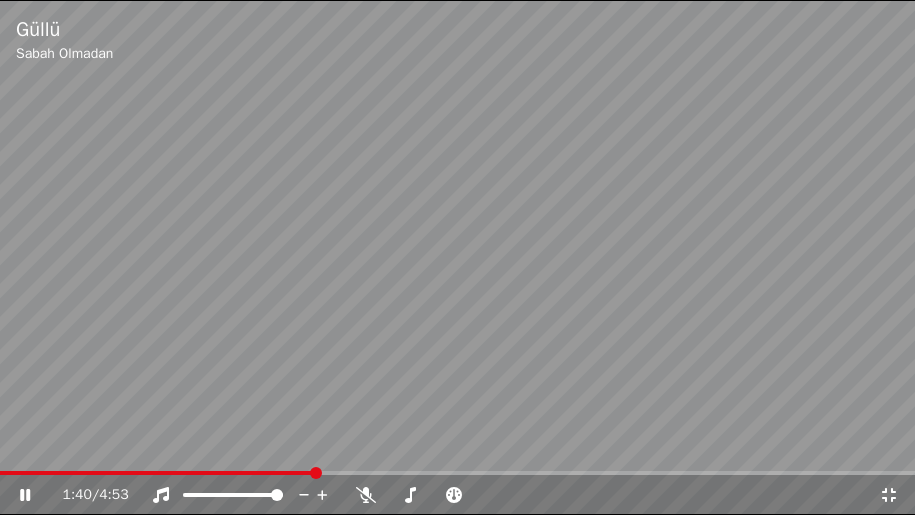 click 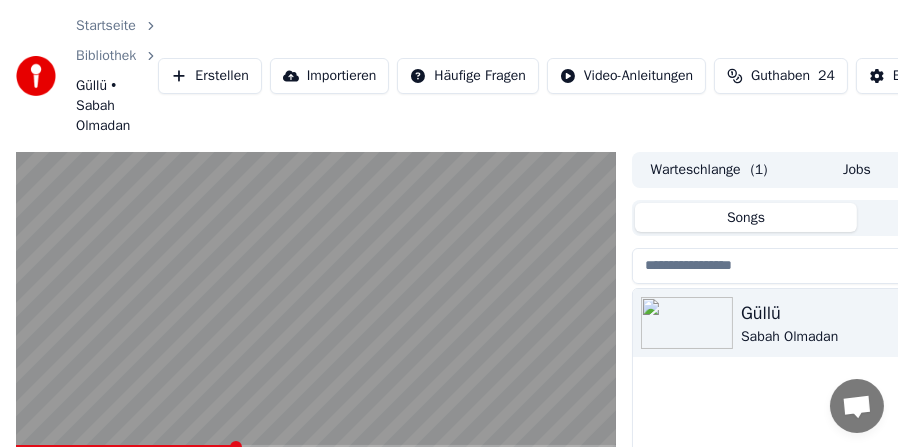 click at bounding box center (316, 321) 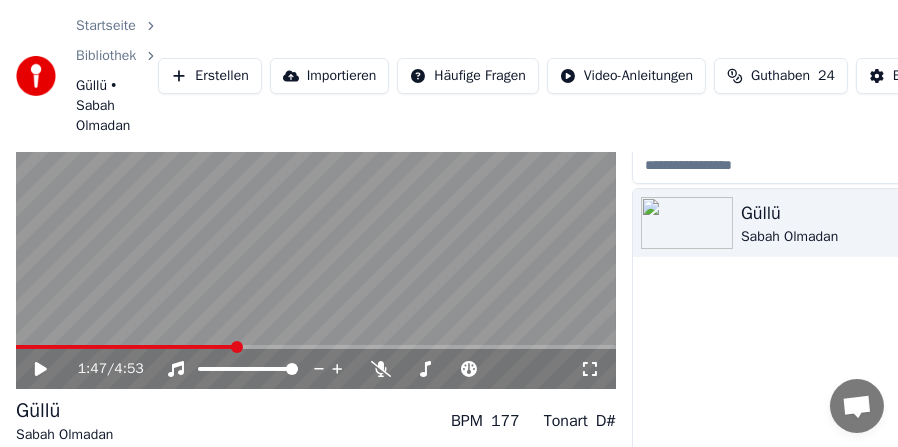 scroll, scrollTop: 198, scrollLeft: 0, axis: vertical 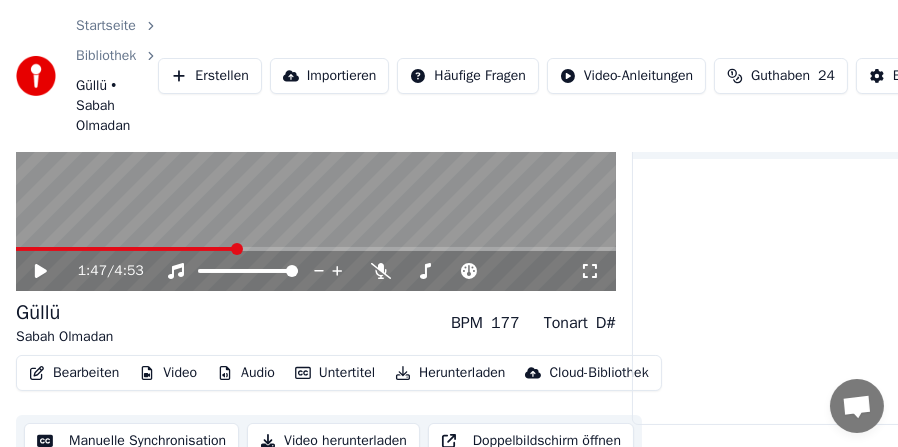 click on "Bearbeiten" at bounding box center [74, 373] 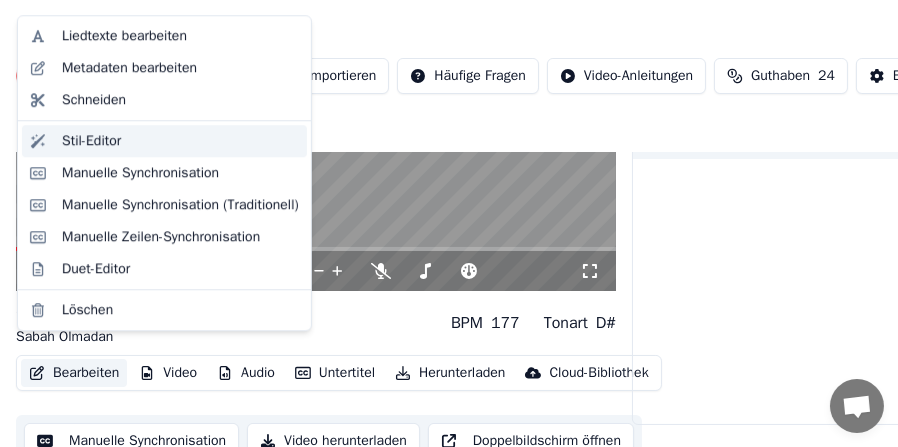click on "Stil-Editor" at bounding box center [180, 141] 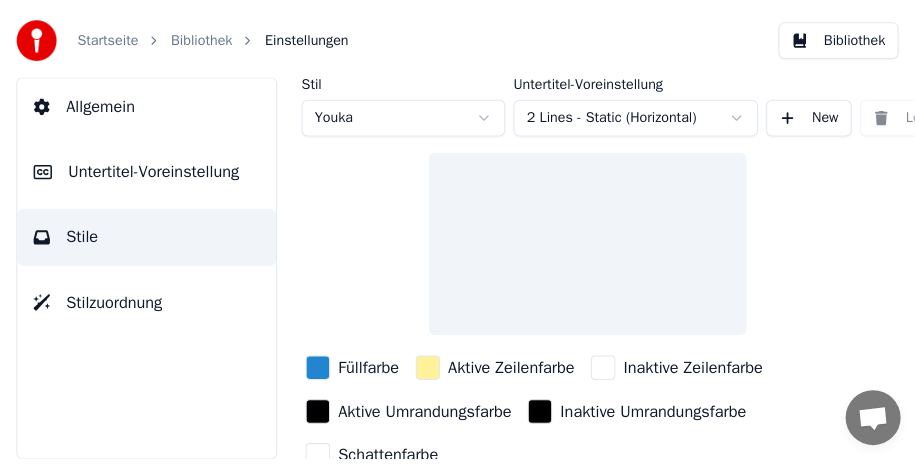 scroll, scrollTop: 0, scrollLeft: 0, axis: both 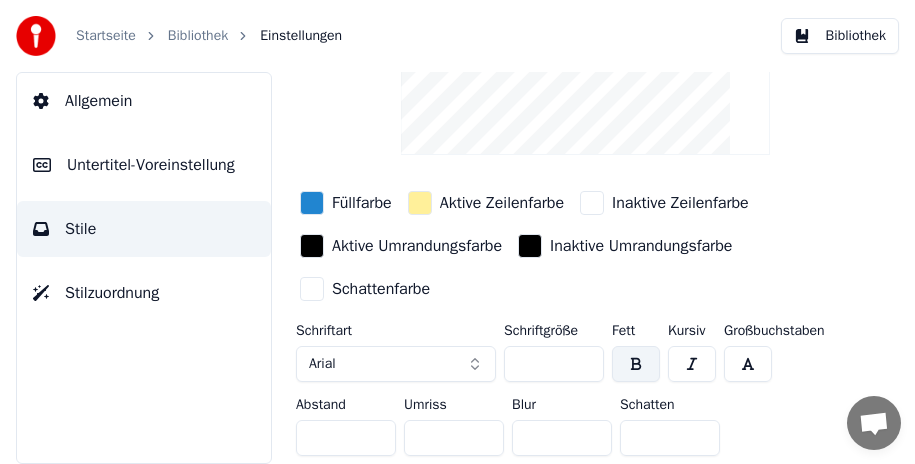 click on "***" at bounding box center [554, 364] 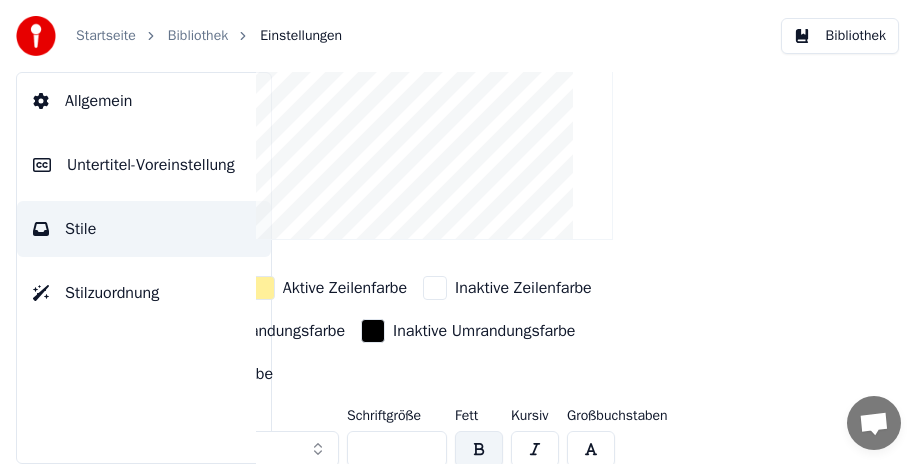scroll, scrollTop: 4, scrollLeft: 157, axis: both 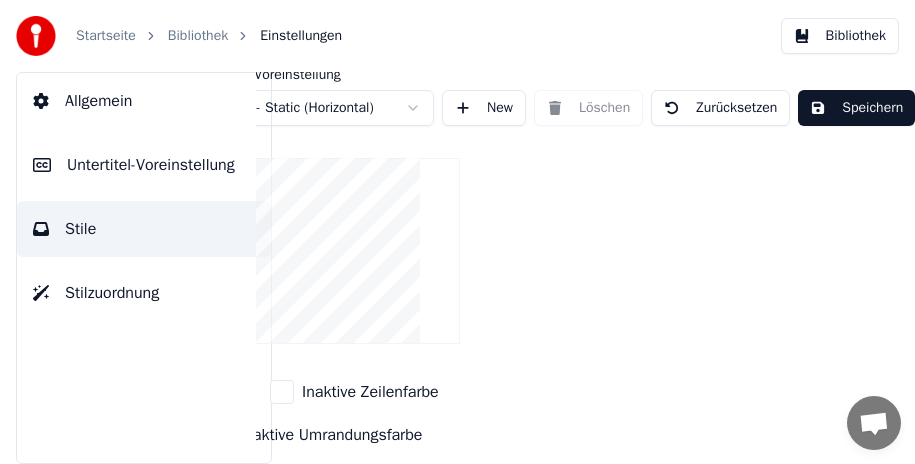 click on "Speichern" at bounding box center [856, 108] 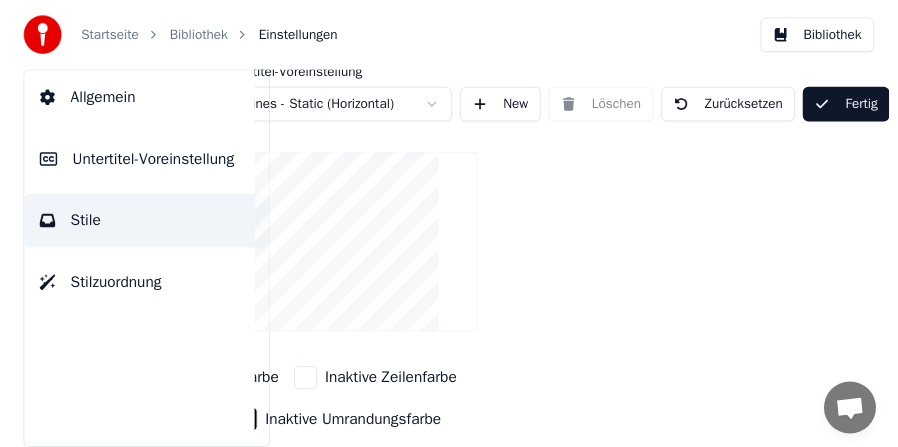 scroll, scrollTop: 4, scrollLeft: 309, axis: both 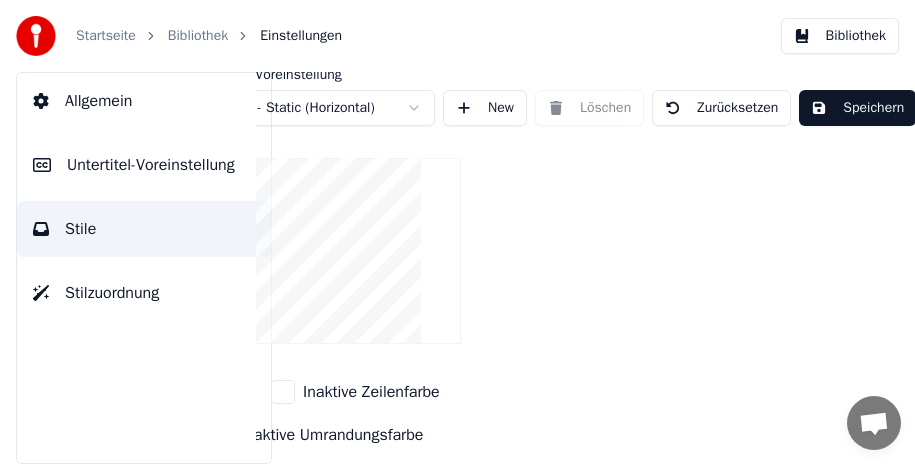 click on "Bibliothek" at bounding box center [840, 36] 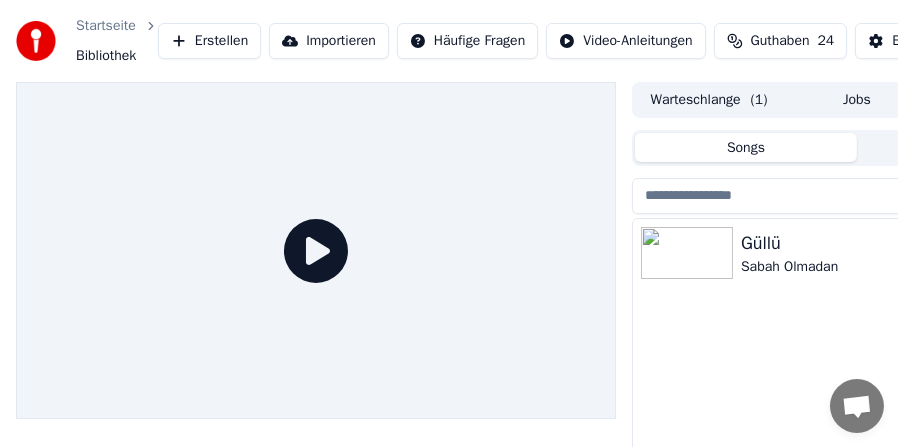 click on "Sabah Olmadan" at bounding box center [897, 267] 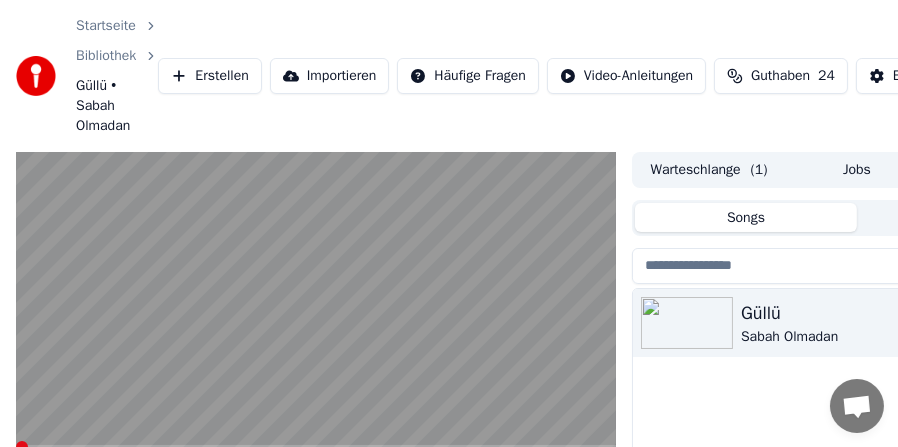click at bounding box center [316, 321] 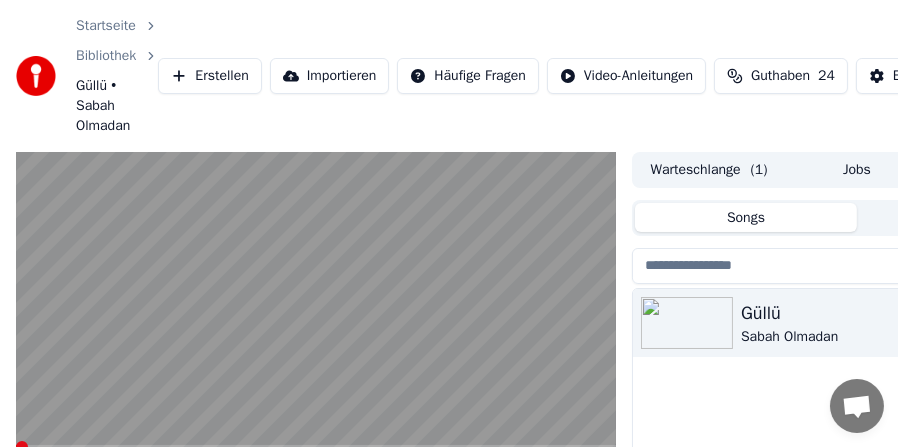 click at bounding box center [316, 447] 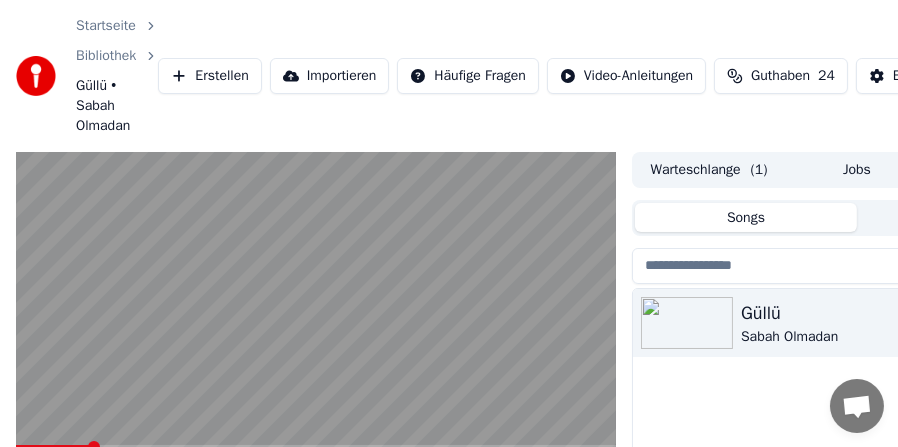 click at bounding box center [316, 321] 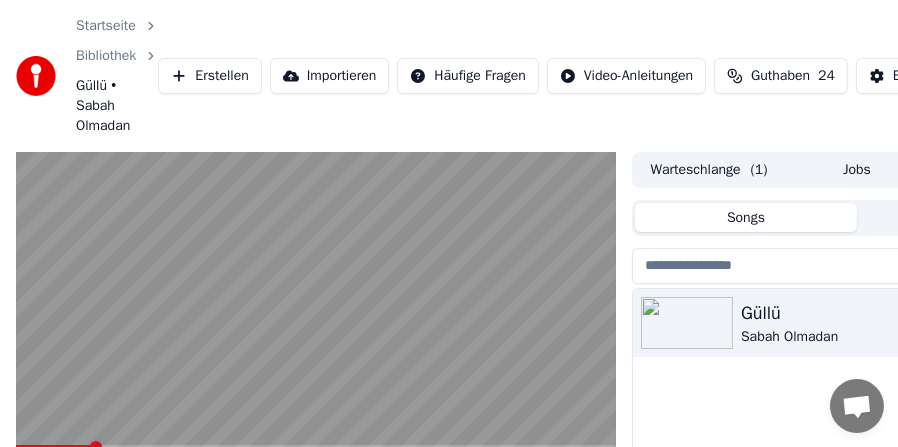 click at bounding box center [316, 447] 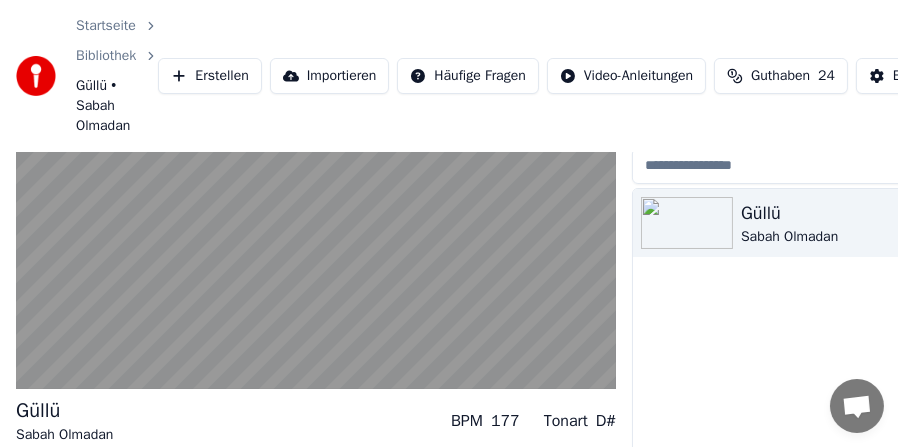 scroll, scrollTop: 198, scrollLeft: 0, axis: vertical 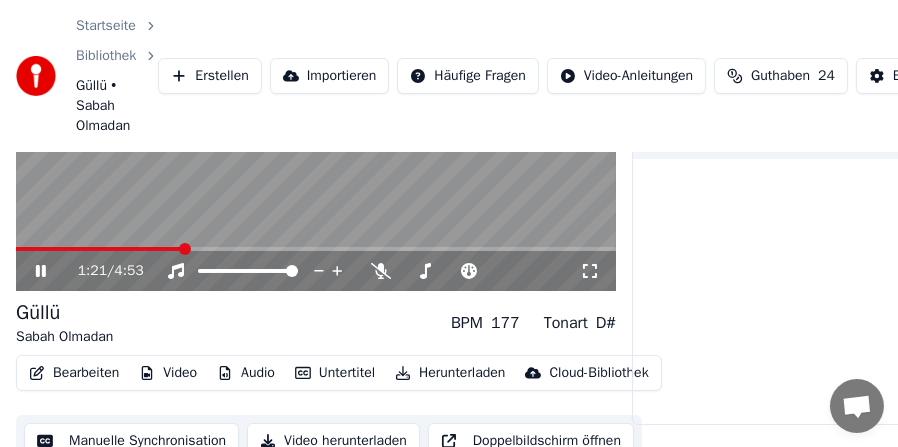 click 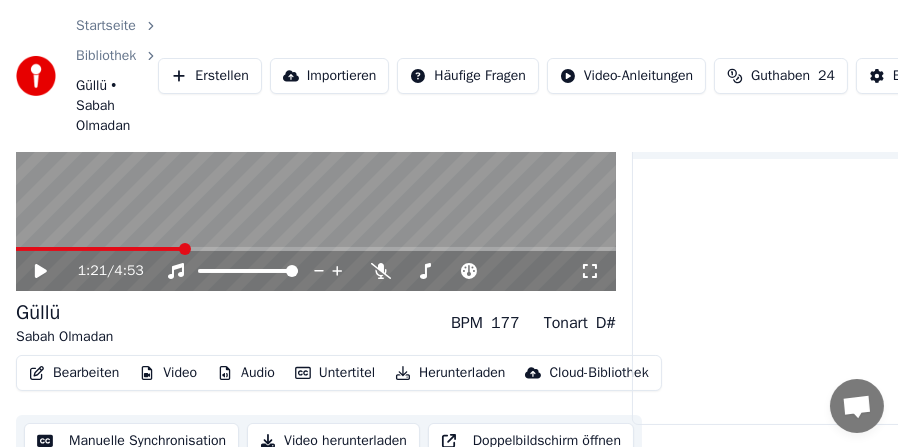 click on "Herunterladen" at bounding box center [450, 373] 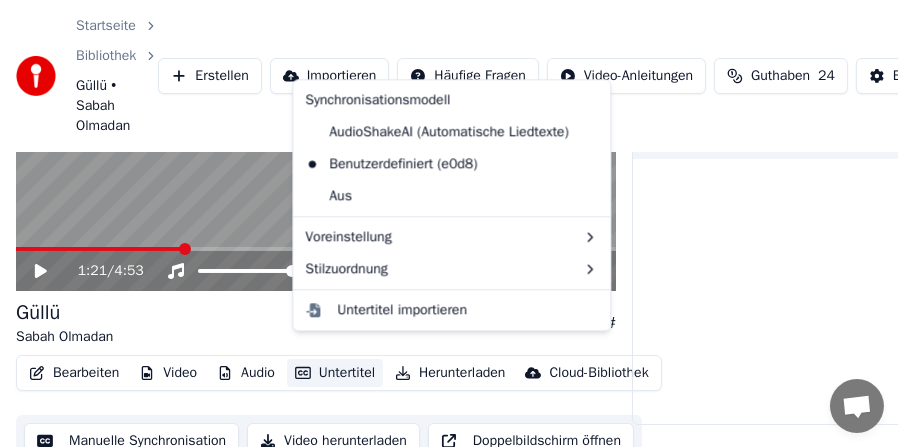 click on "Video herunterladen" at bounding box center (333, 441) 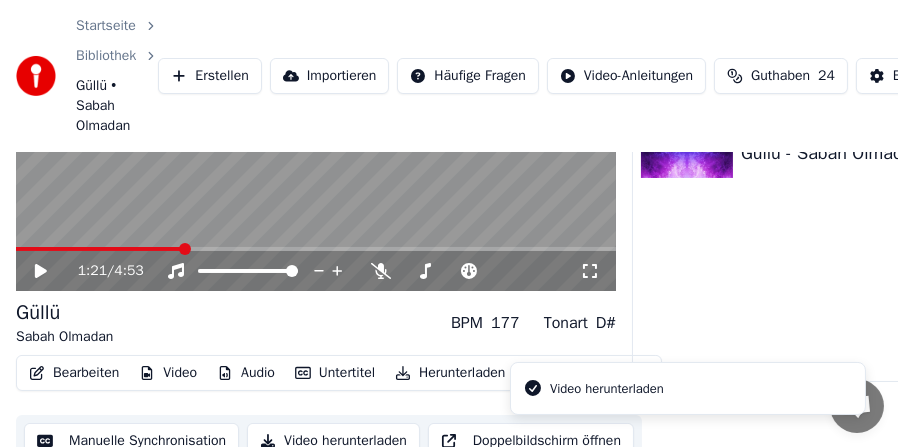 scroll, scrollTop: 0, scrollLeft: 0, axis: both 